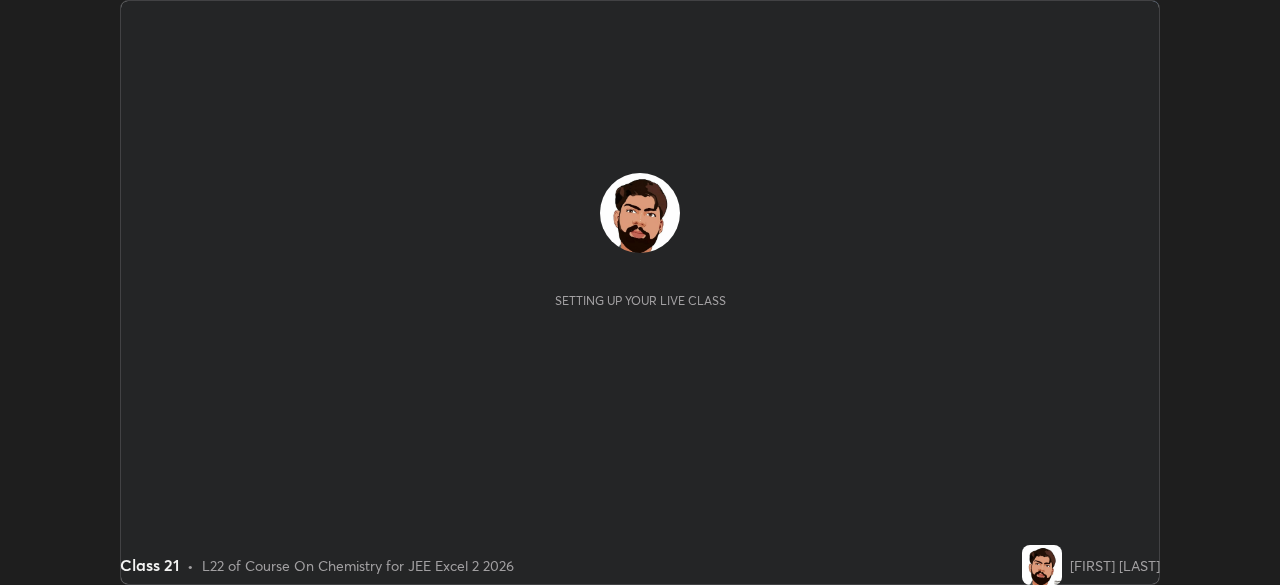 scroll, scrollTop: 0, scrollLeft: 0, axis: both 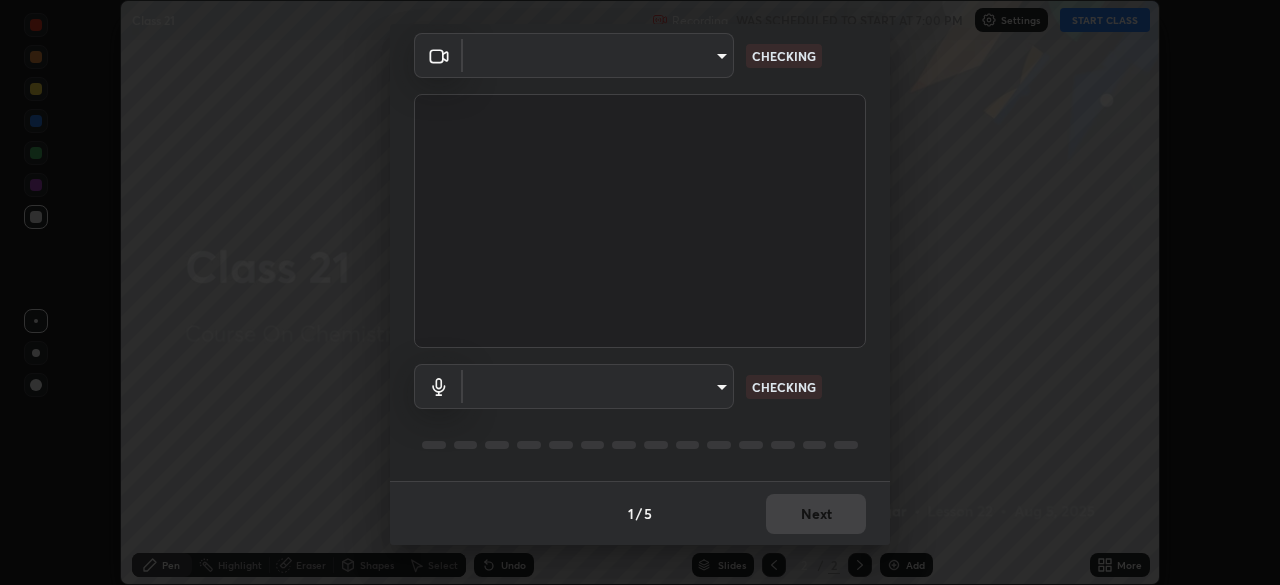 type on "7ffe746ce8ca42343a89eba51defe17308df5f7c8fbb39045481897f6e7d0854" 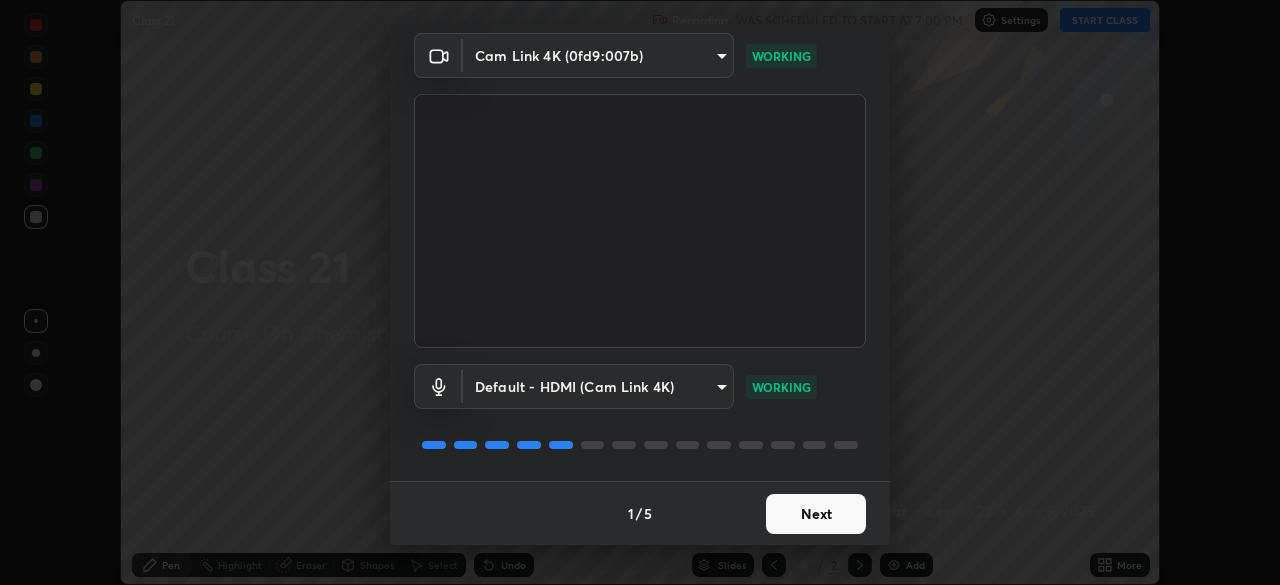click on "Next" at bounding box center (816, 514) 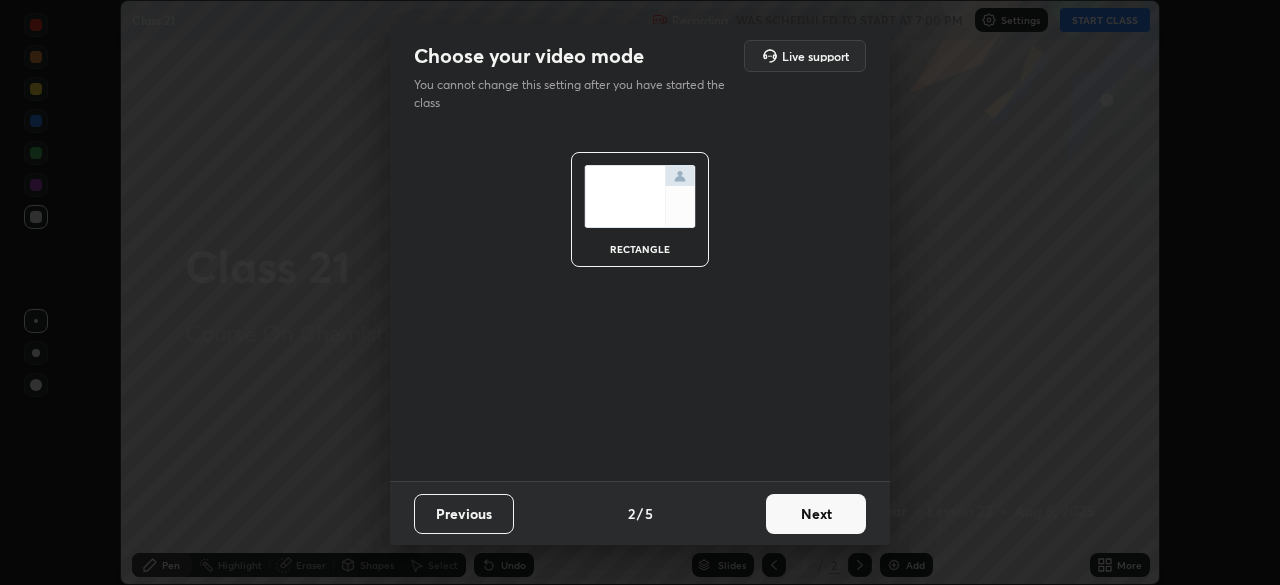 scroll, scrollTop: 0, scrollLeft: 0, axis: both 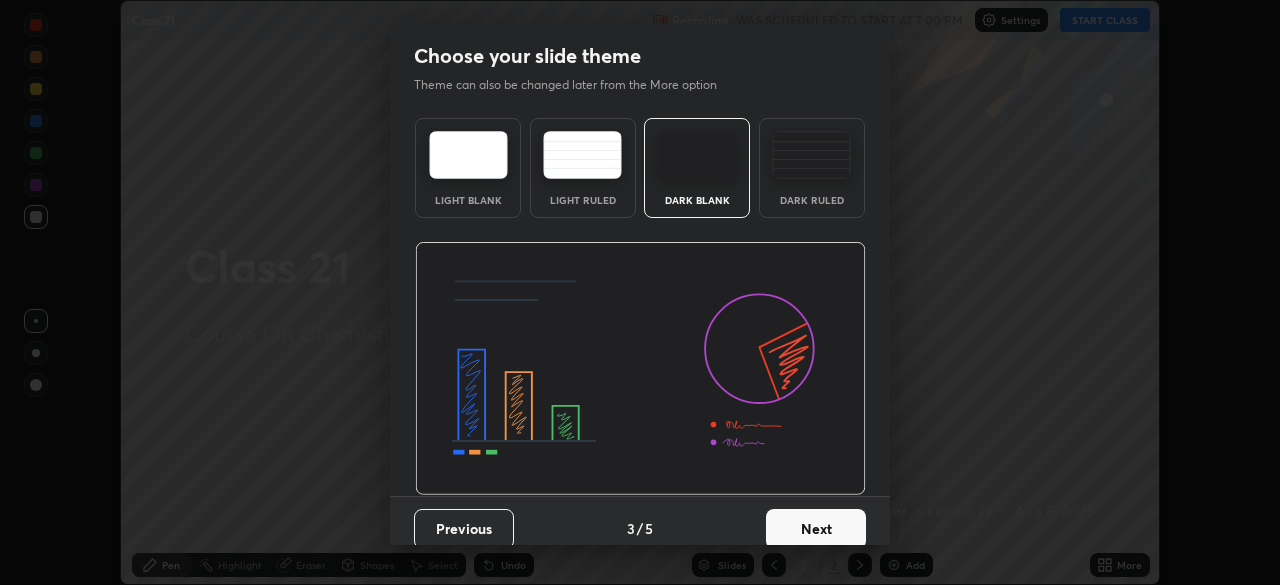 click on "Next" at bounding box center [816, 529] 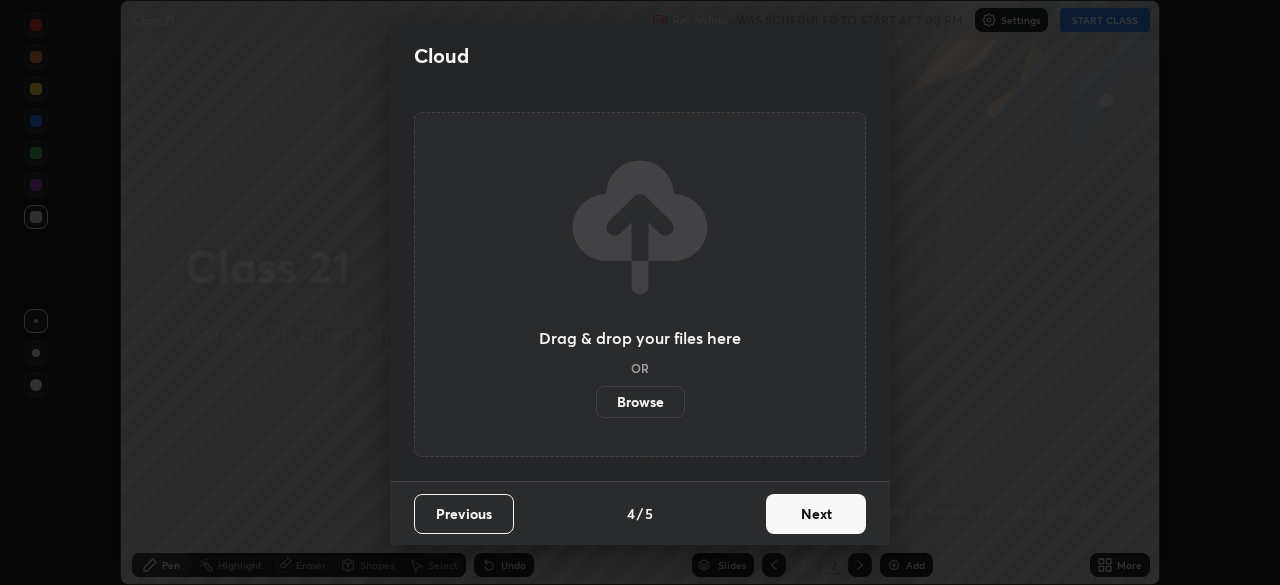 click on "Next" at bounding box center (816, 514) 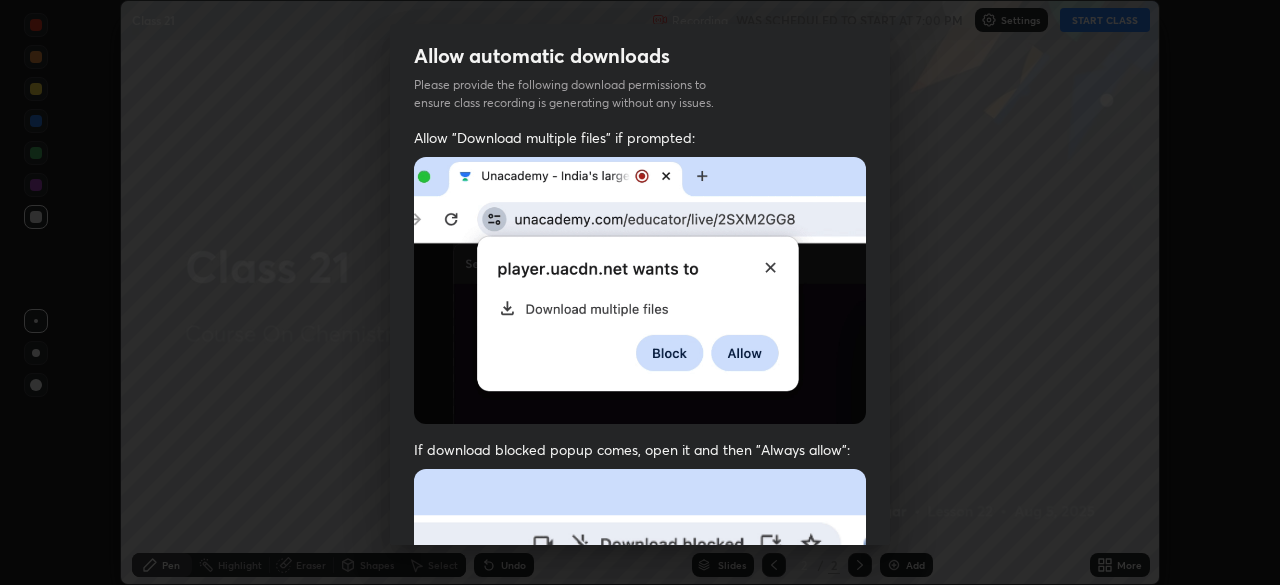 click at bounding box center (640, 687) 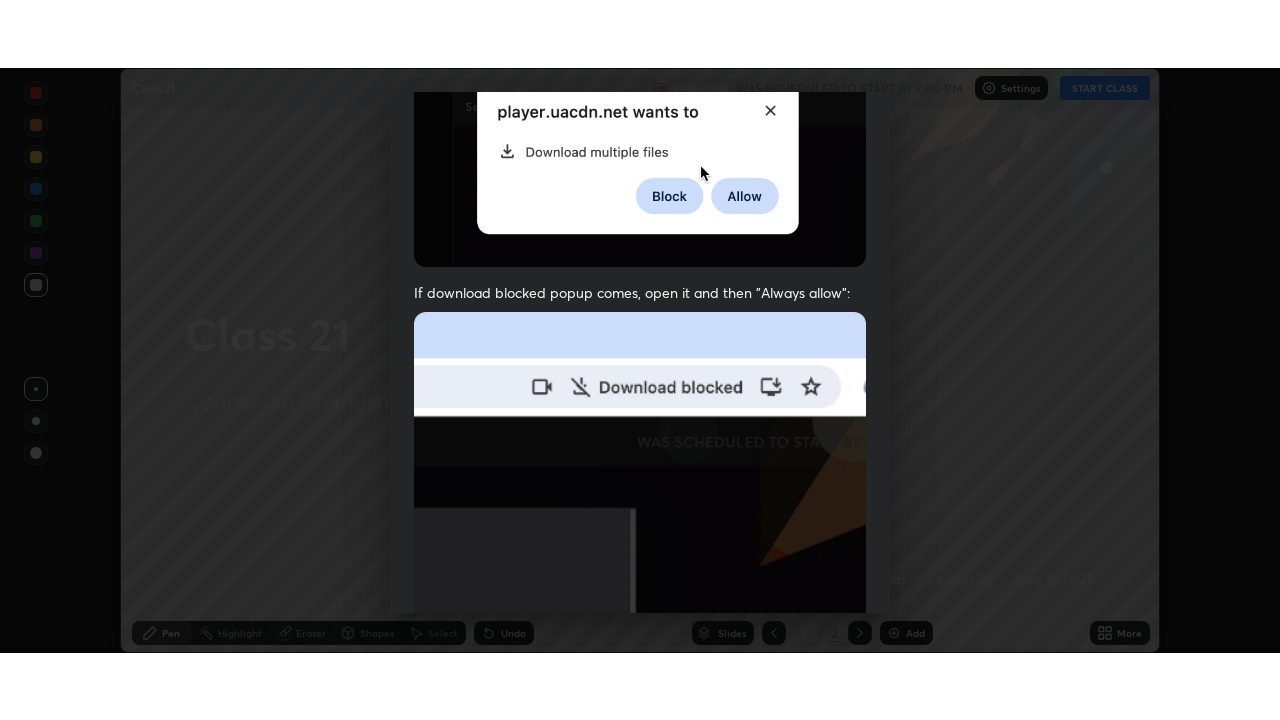 scroll, scrollTop: 479, scrollLeft: 0, axis: vertical 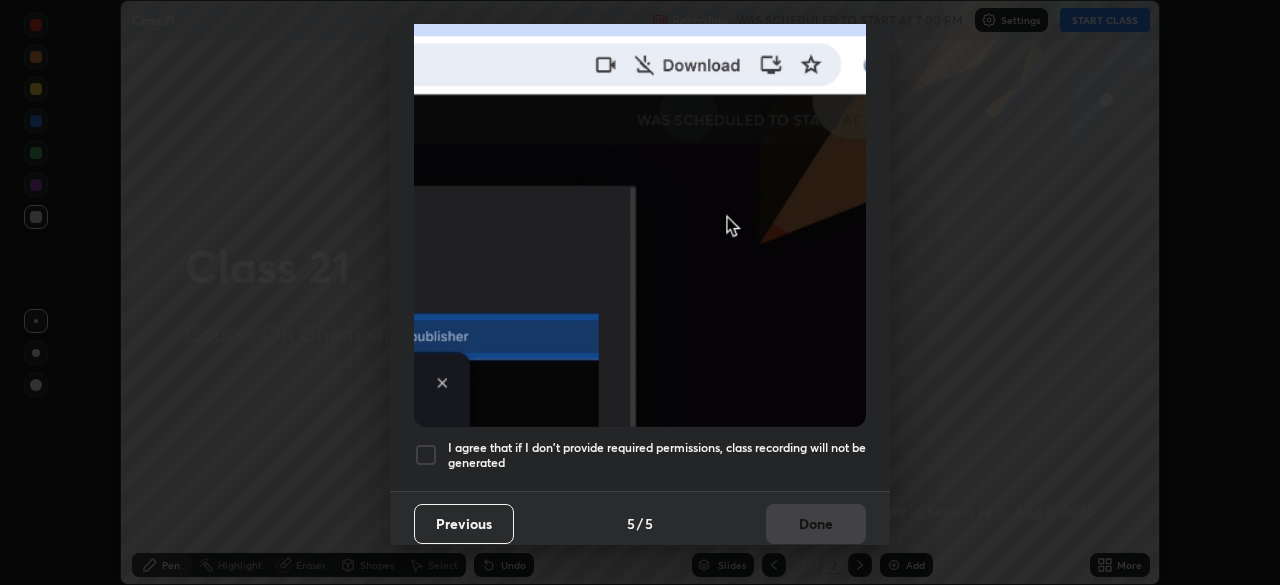 click on "I agree that if I don't provide required permissions, class recording will not be generated" at bounding box center [657, 455] 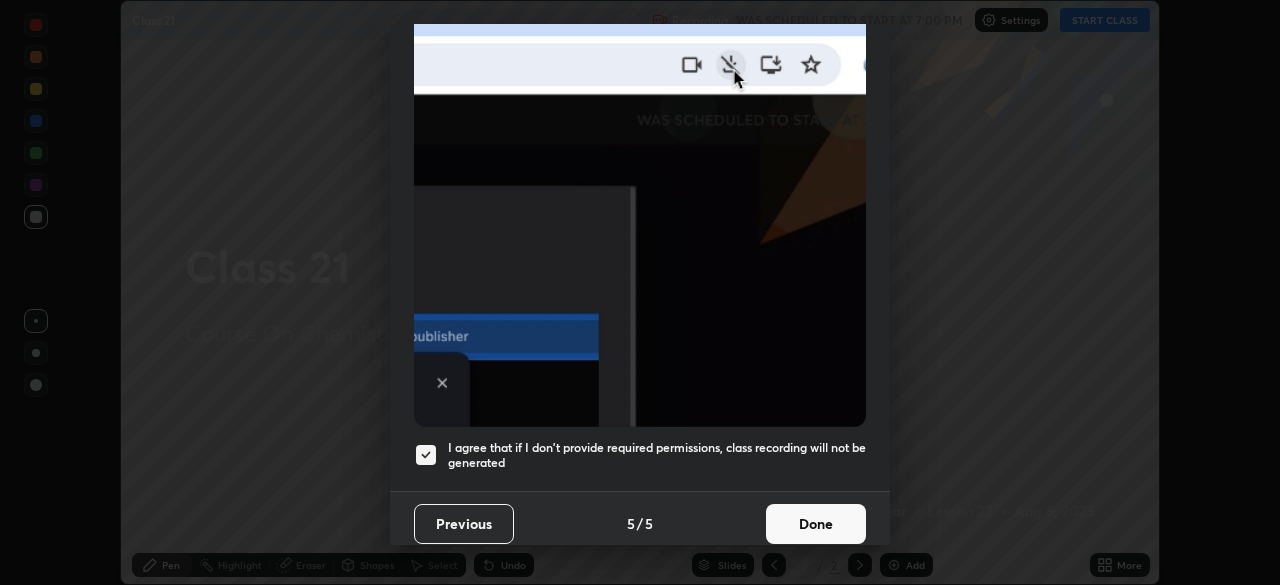 click on "Done" at bounding box center [816, 524] 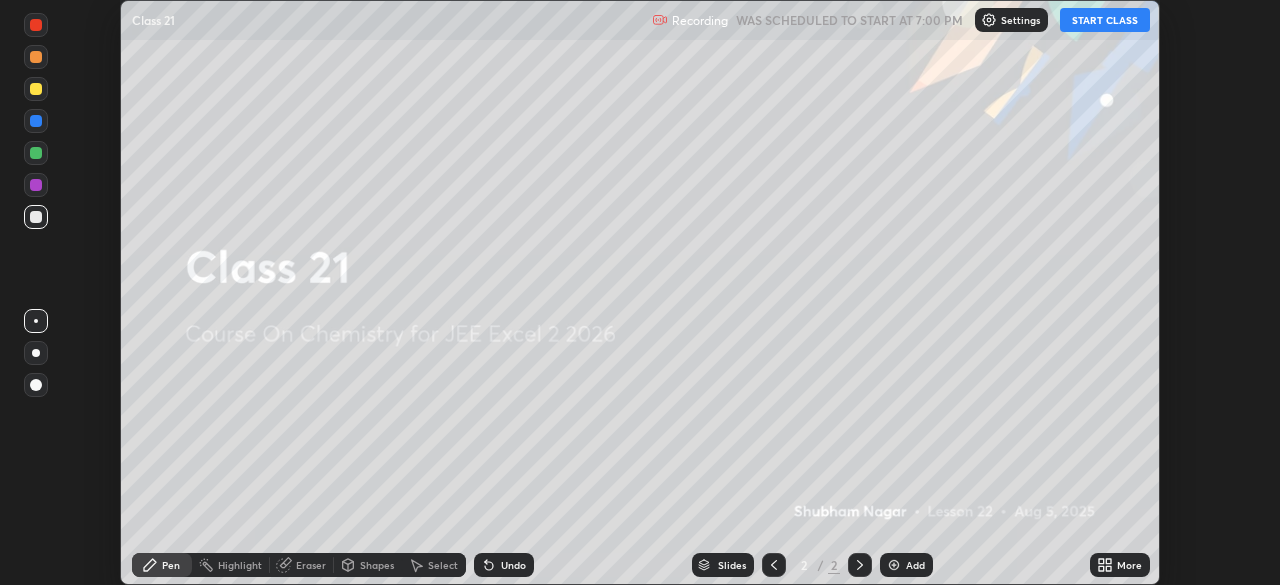 click on "More" at bounding box center (1129, 565) 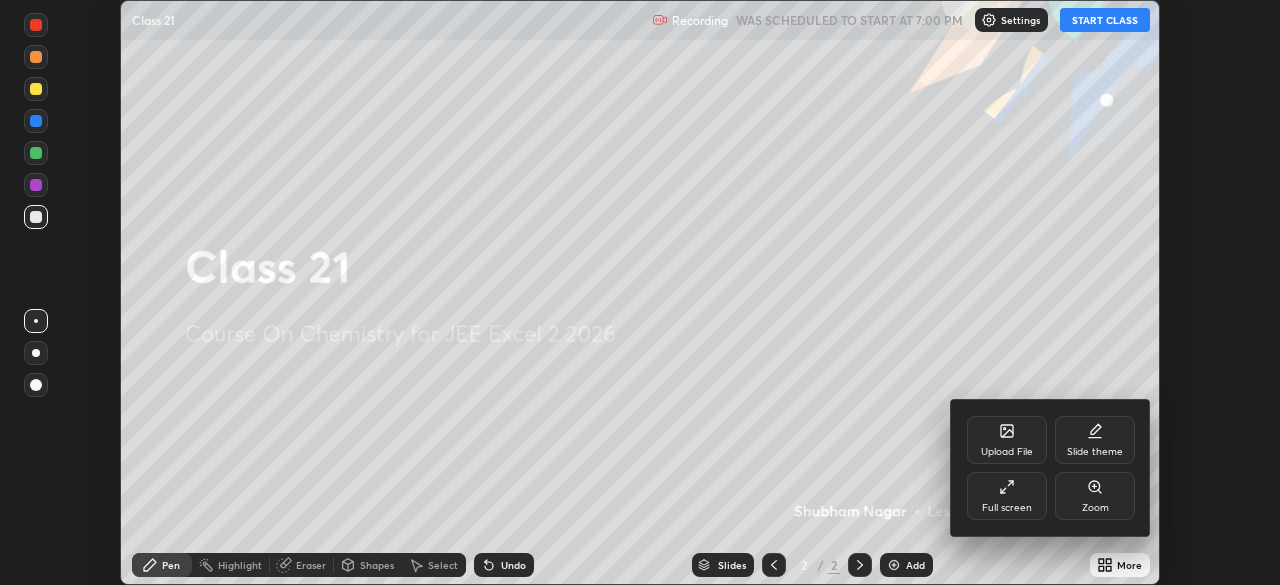 click on "Full screen" at bounding box center [1007, 496] 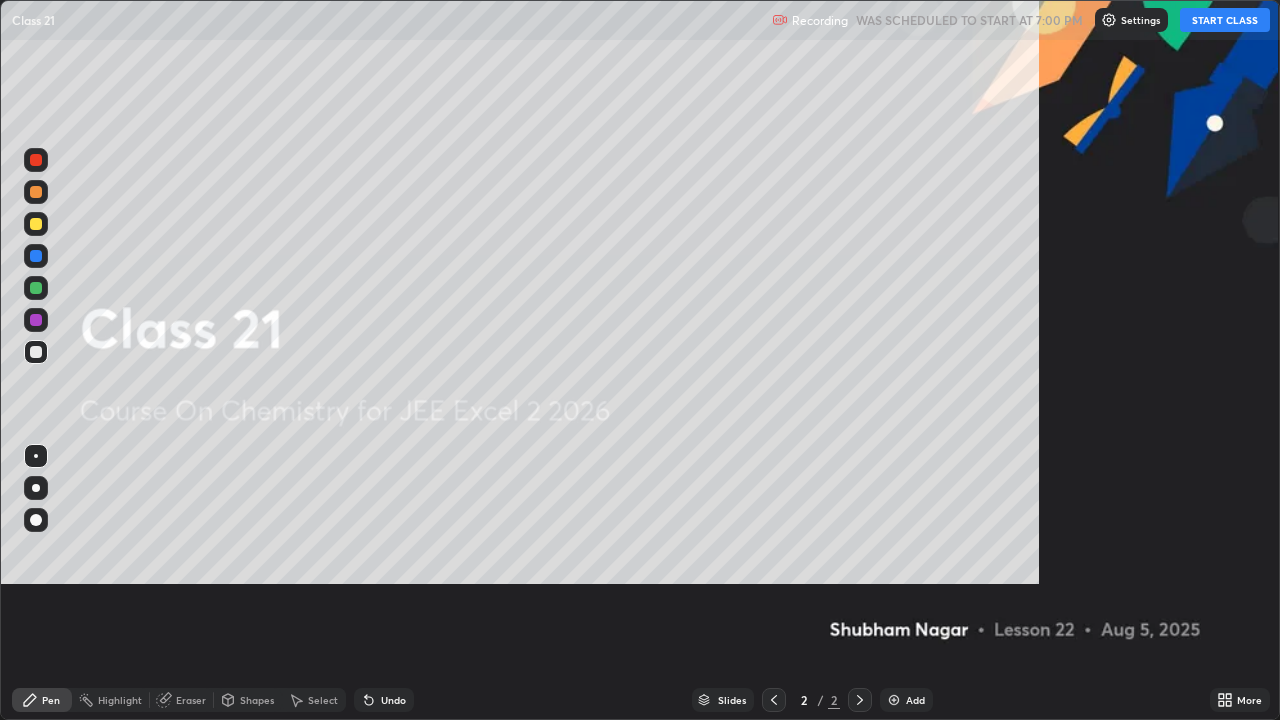 scroll, scrollTop: 99280, scrollLeft: 98720, axis: both 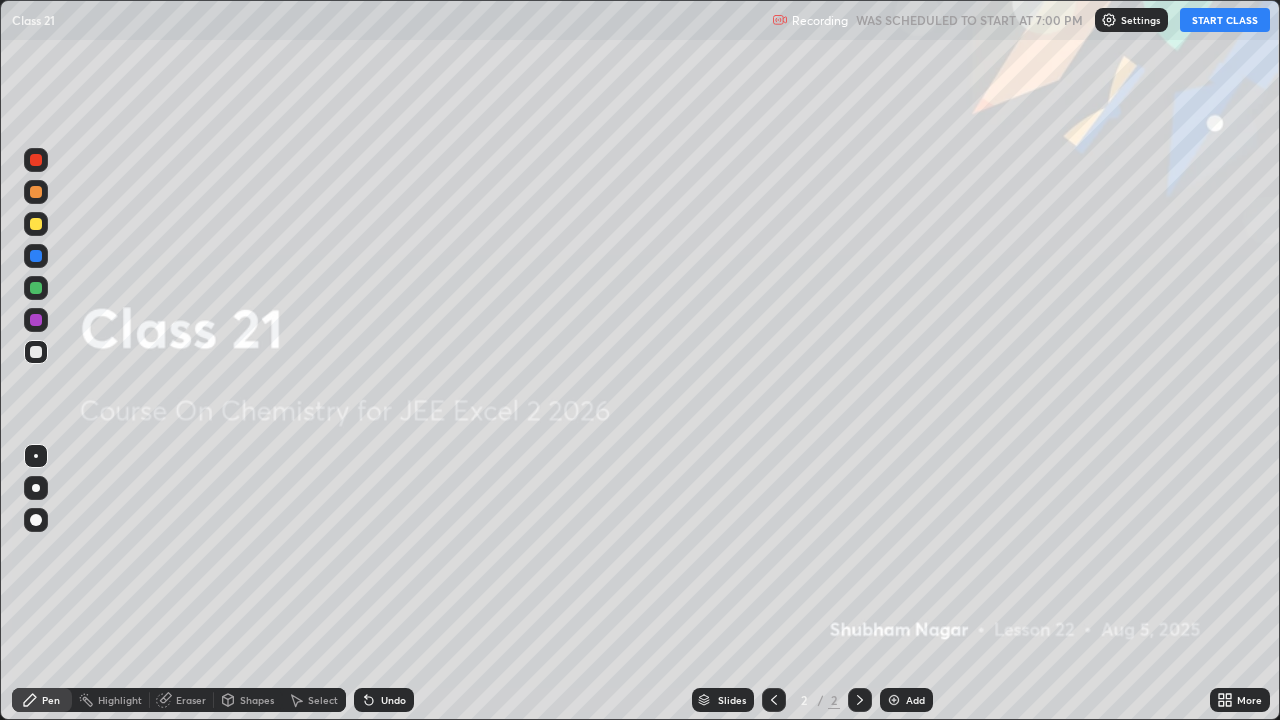 click on "START CLASS" at bounding box center [1225, 20] 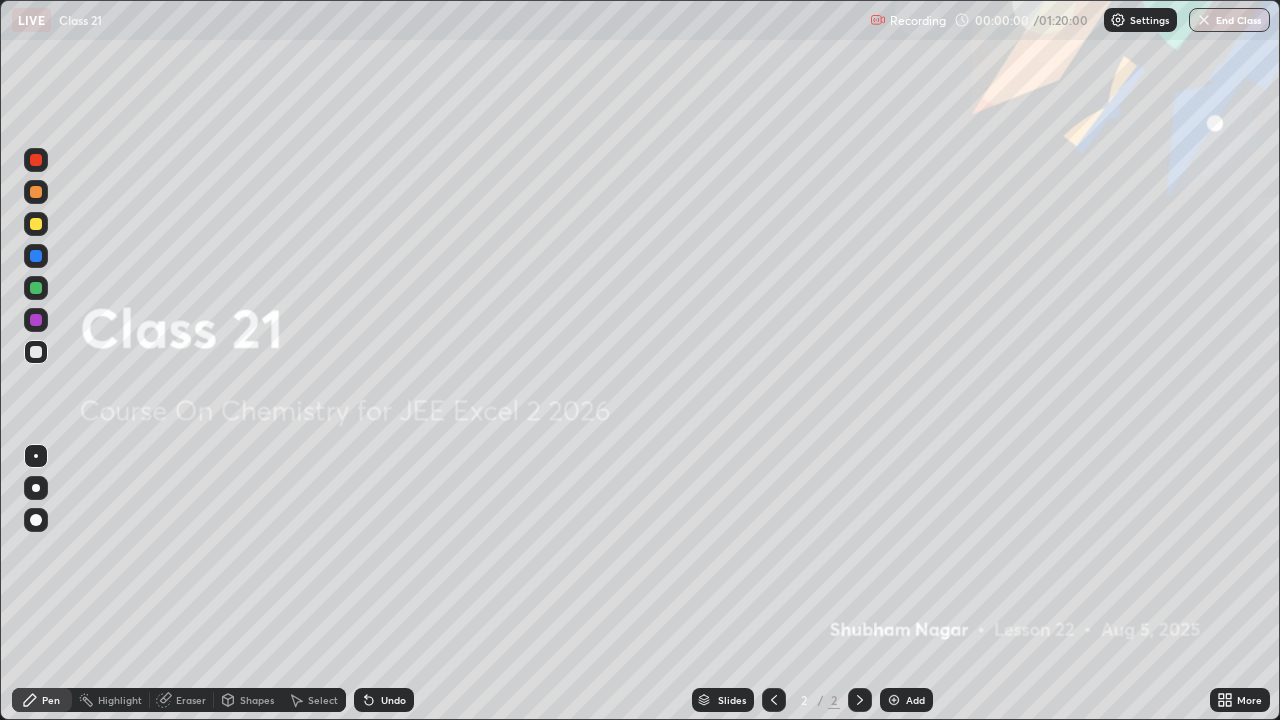 click on "Add" at bounding box center [915, 700] 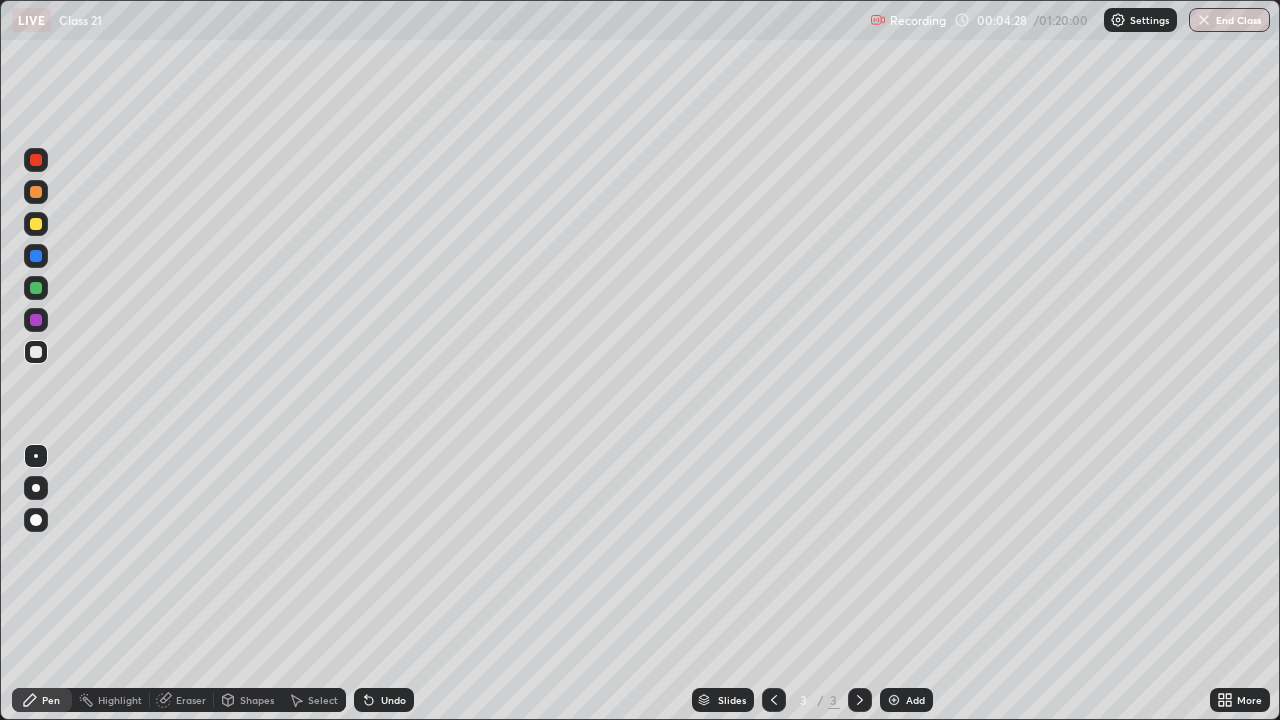 click at bounding box center [36, 488] 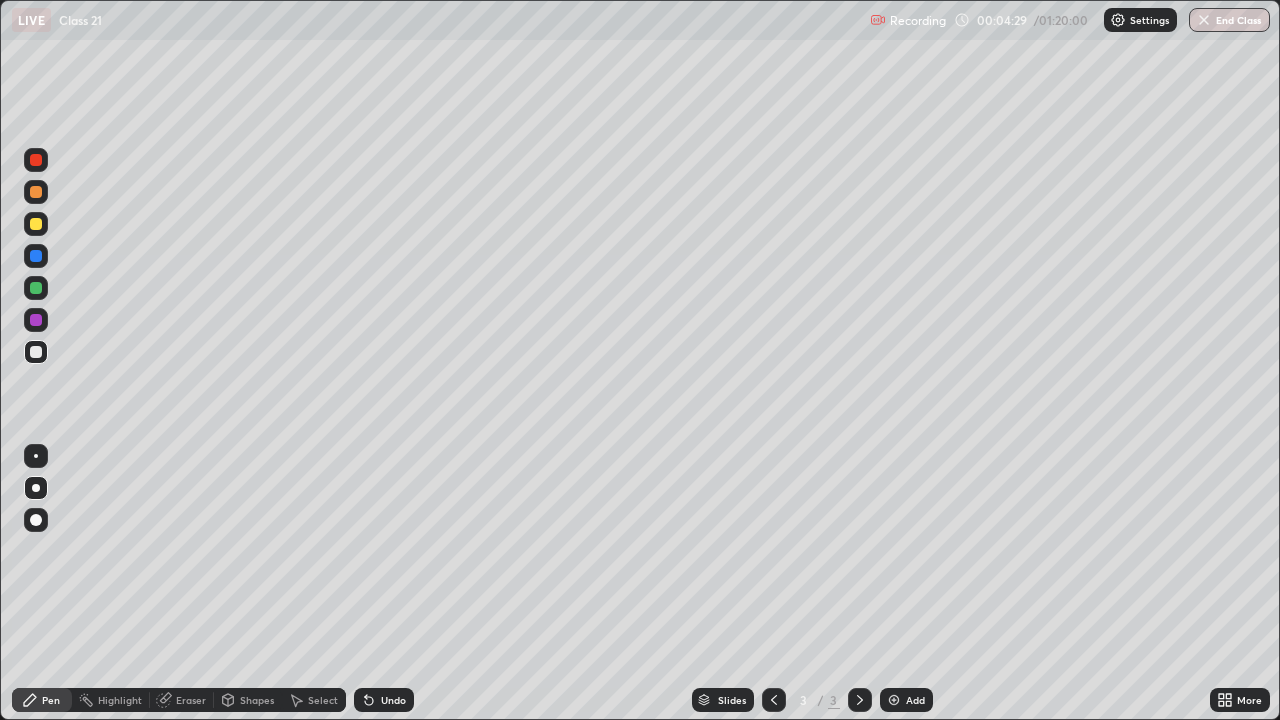 click at bounding box center (36, 224) 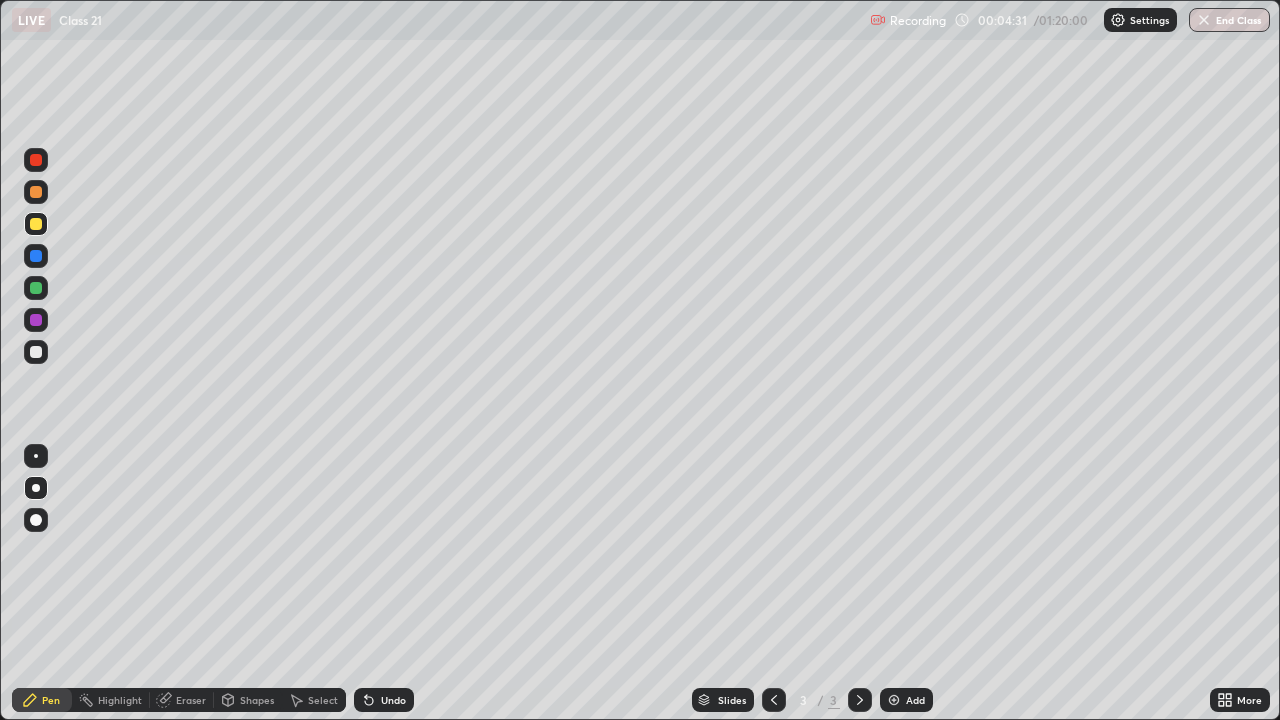 click on "Undo" at bounding box center (384, 700) 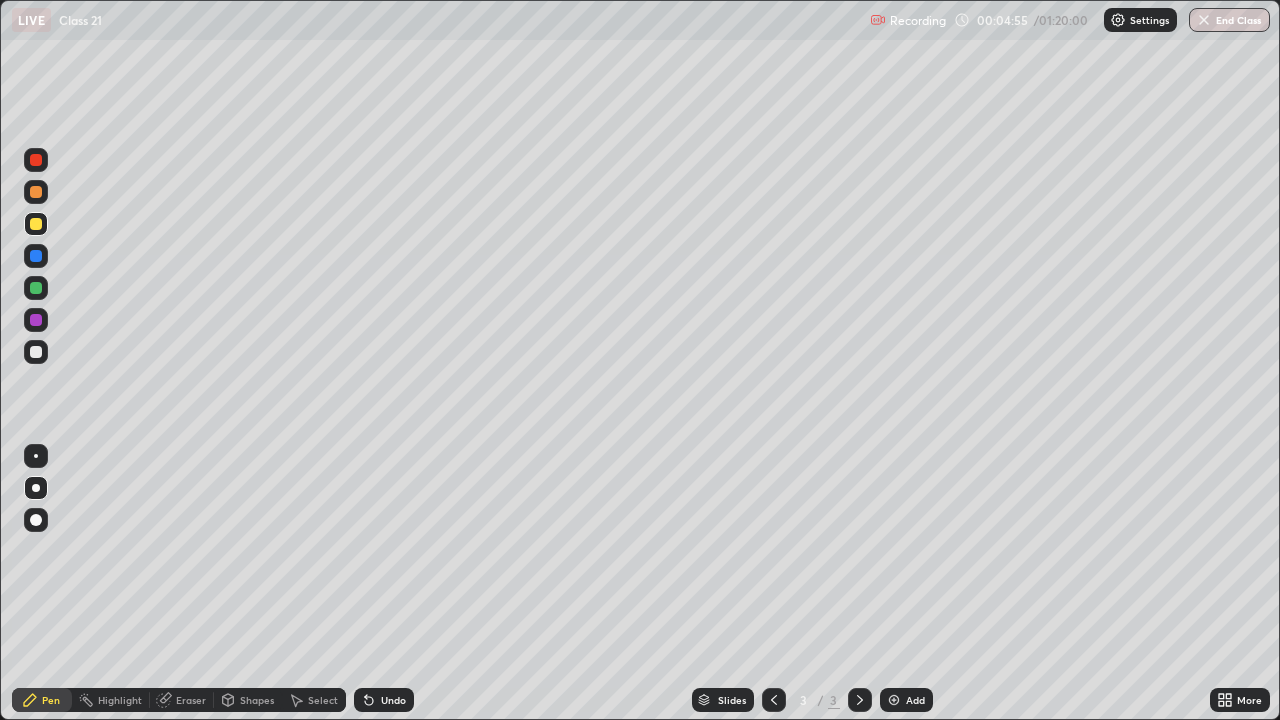click on "Undo" at bounding box center [384, 700] 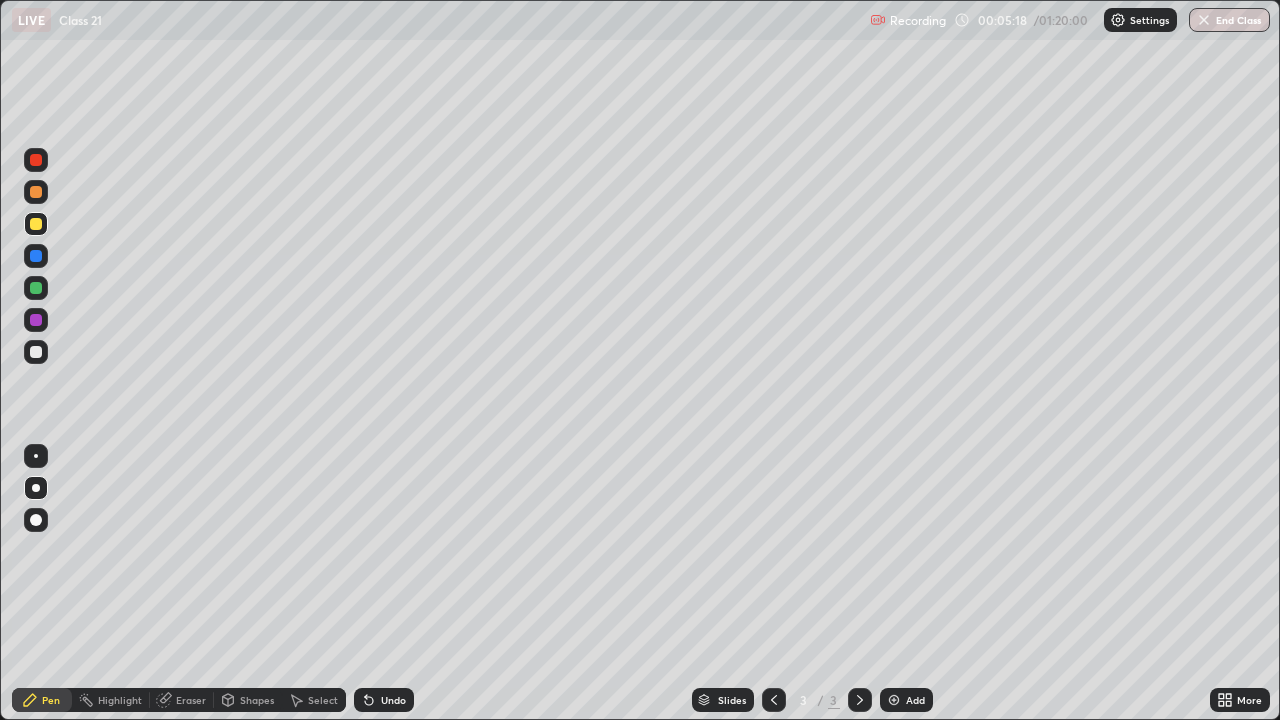 click on "Select" at bounding box center [323, 700] 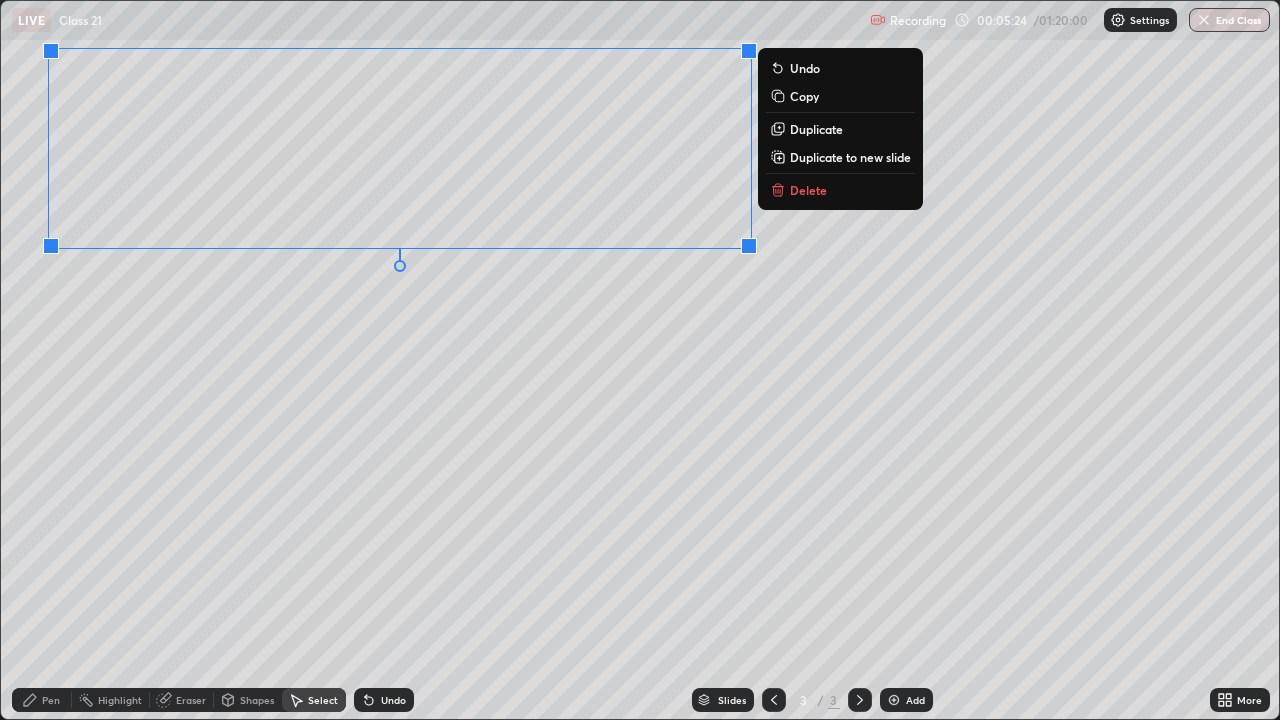 click on "0 ° Undo Copy Duplicate Duplicate to new slide Delete" at bounding box center (640, 360) 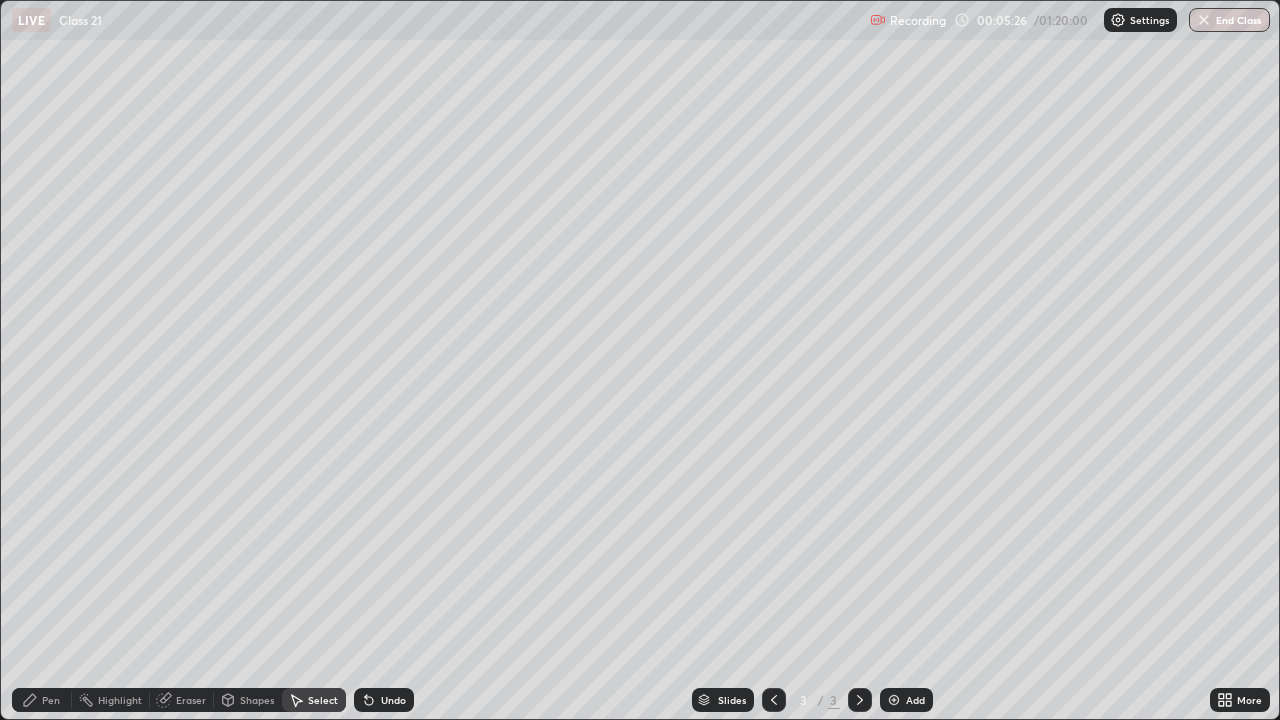 click on "Pen" at bounding box center (51, 700) 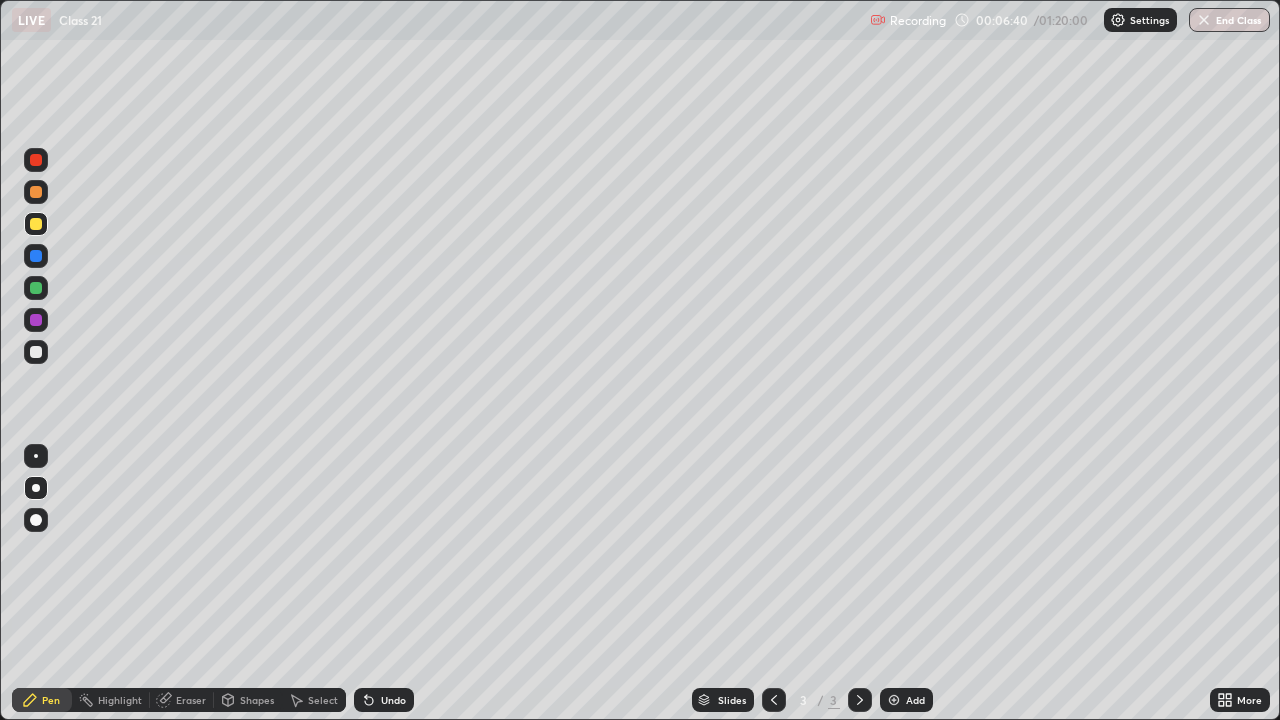 click at bounding box center [36, 320] 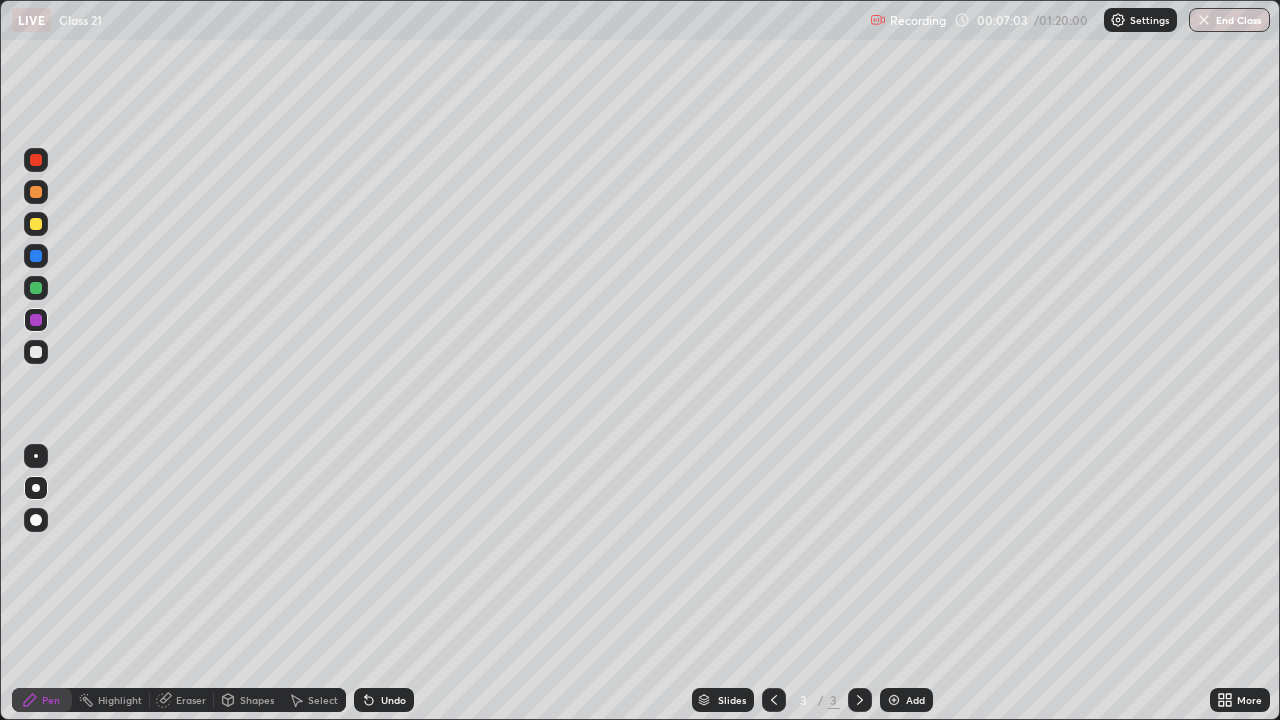 click on "Eraser" at bounding box center [182, 700] 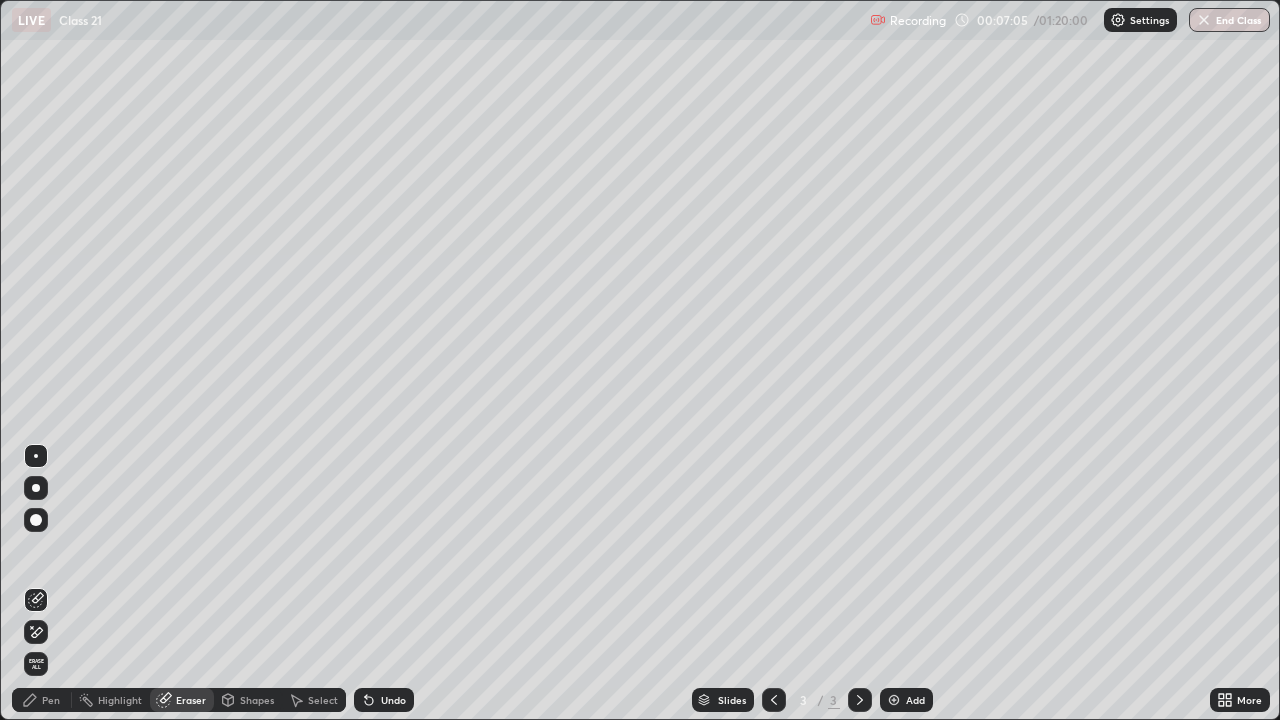 click 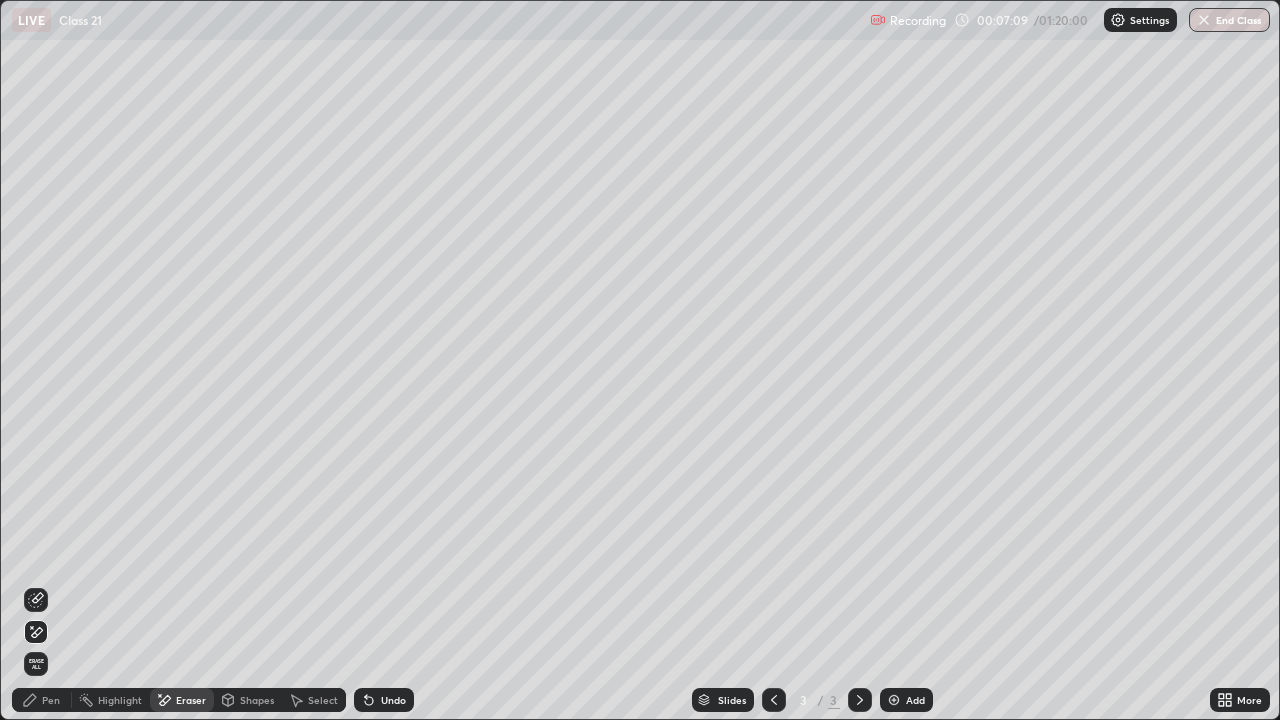 click on "Pen" at bounding box center (42, 700) 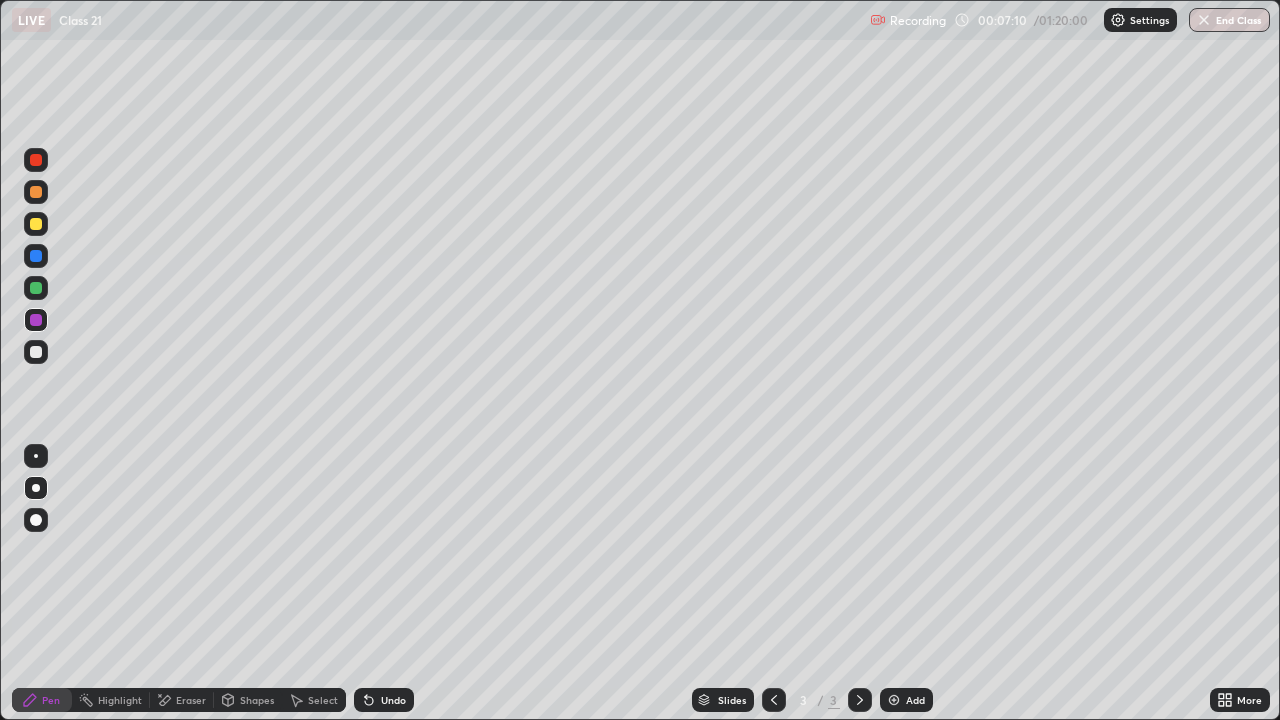 click at bounding box center [36, 352] 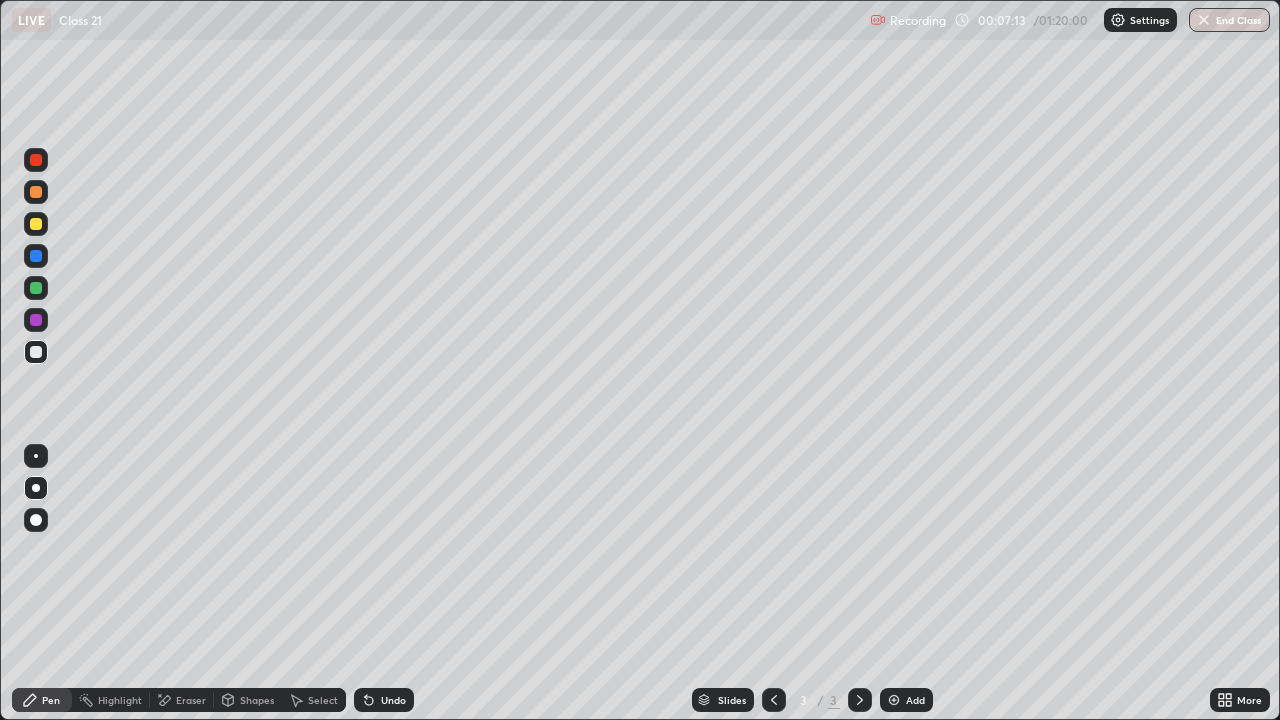 click at bounding box center (36, 456) 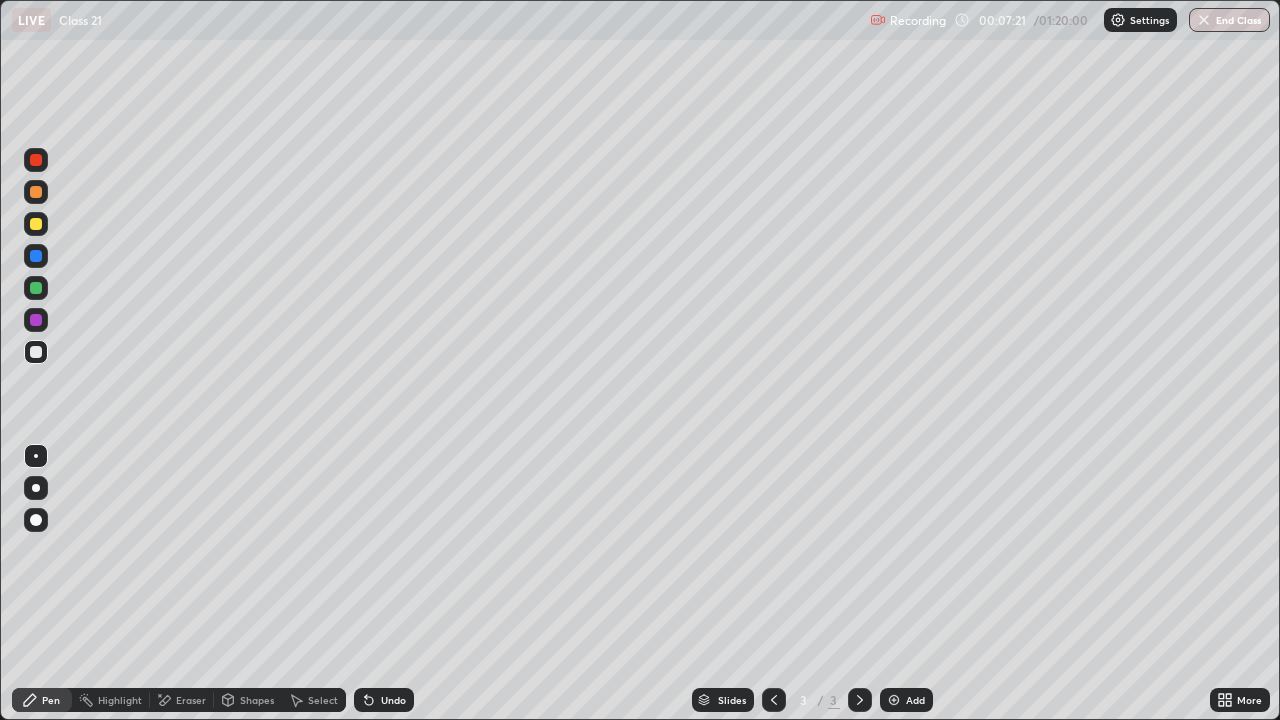 click at bounding box center (36, 320) 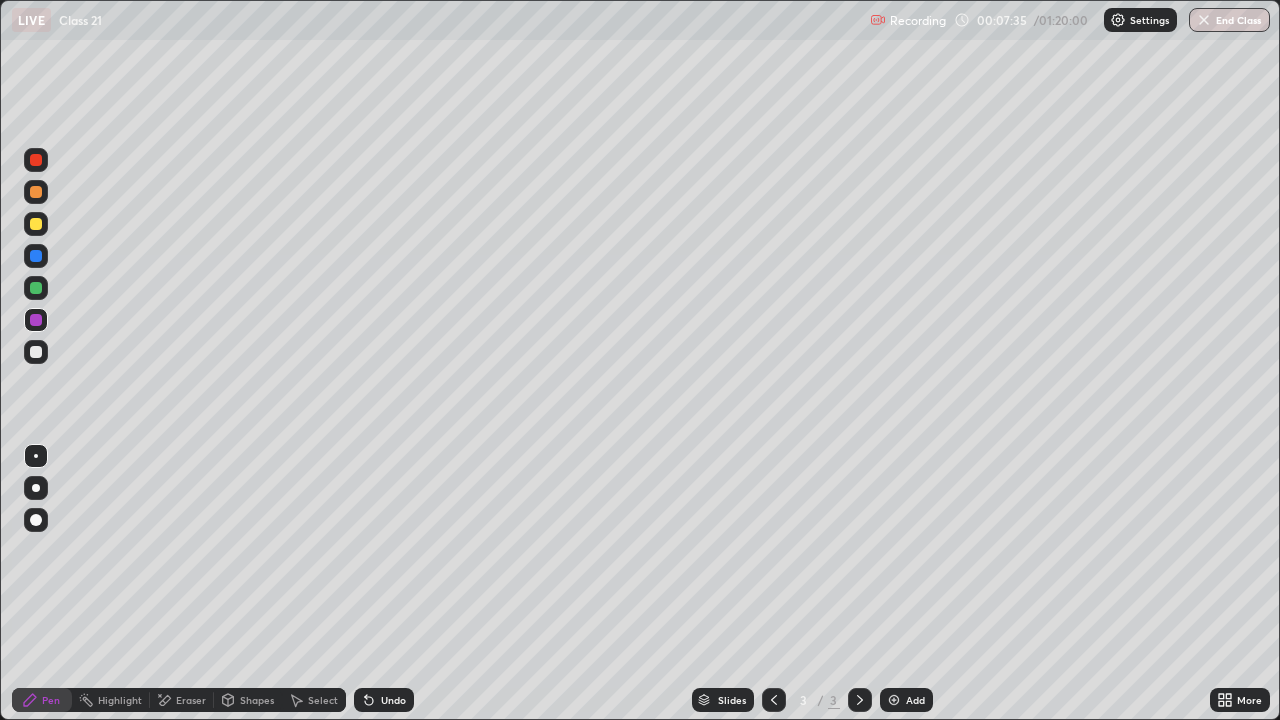 click at bounding box center (36, 352) 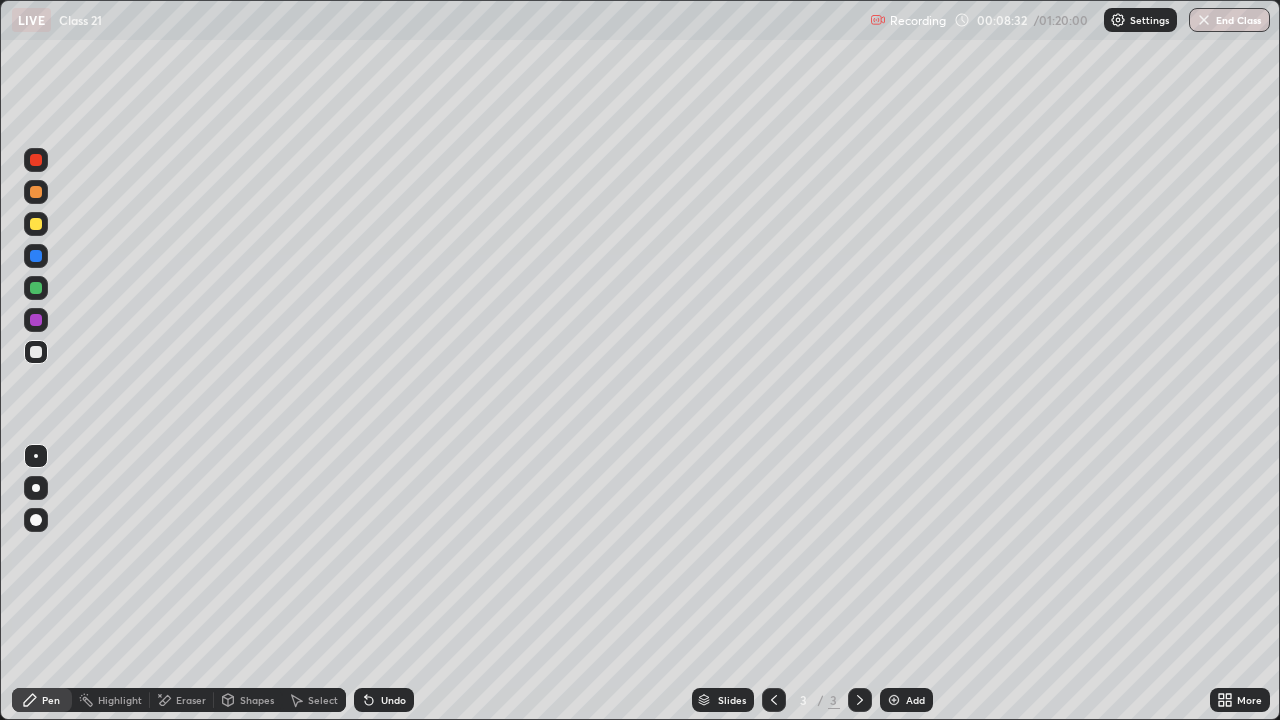 click at bounding box center [36, 288] 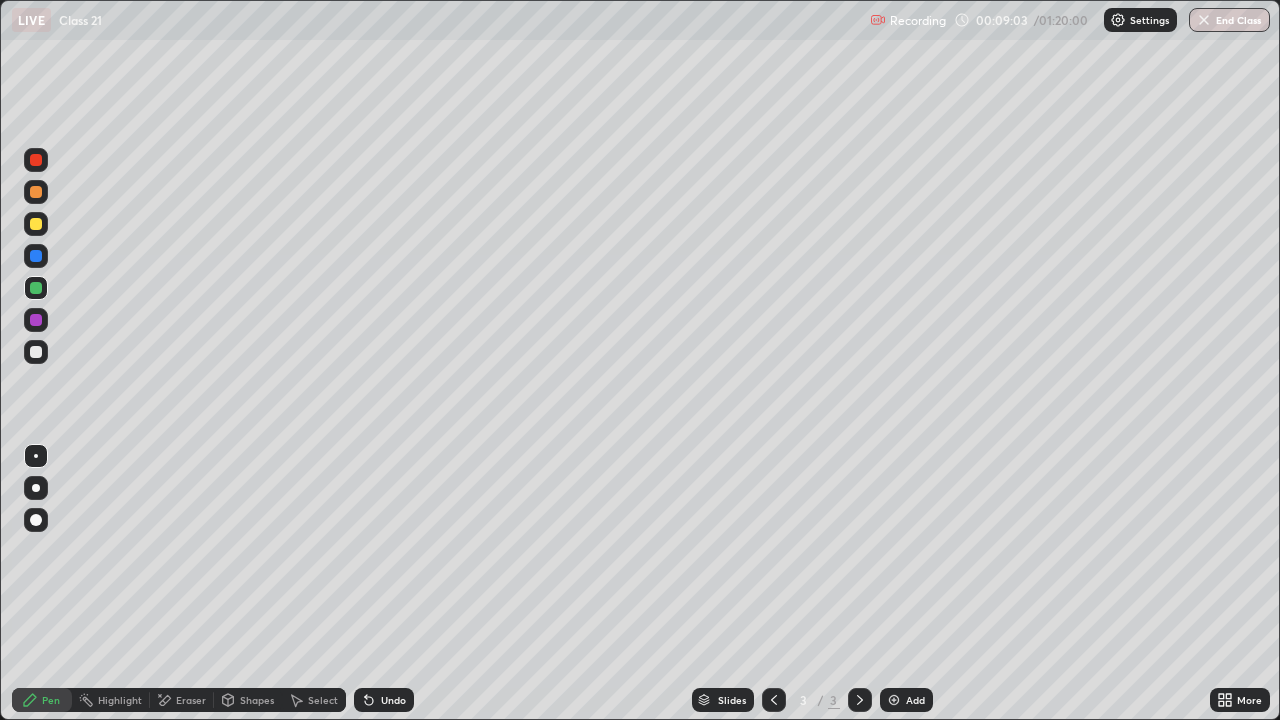 click at bounding box center [36, 352] 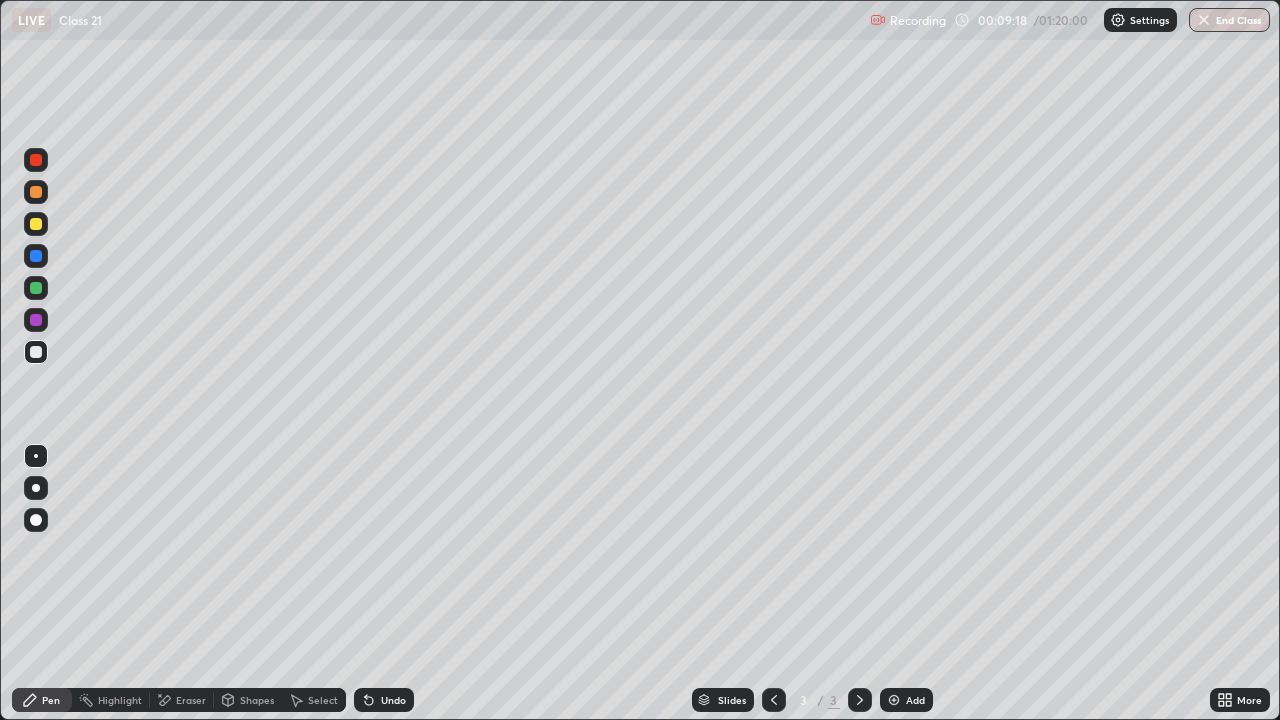 click at bounding box center (36, 288) 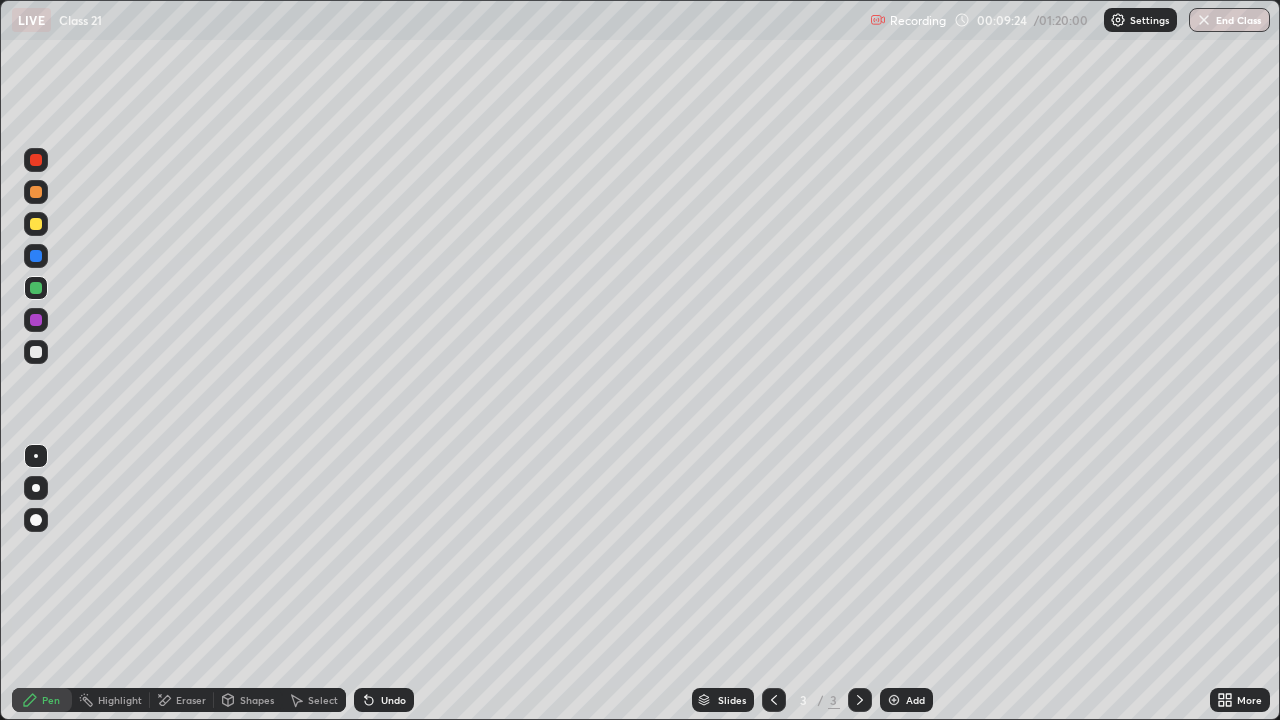 click 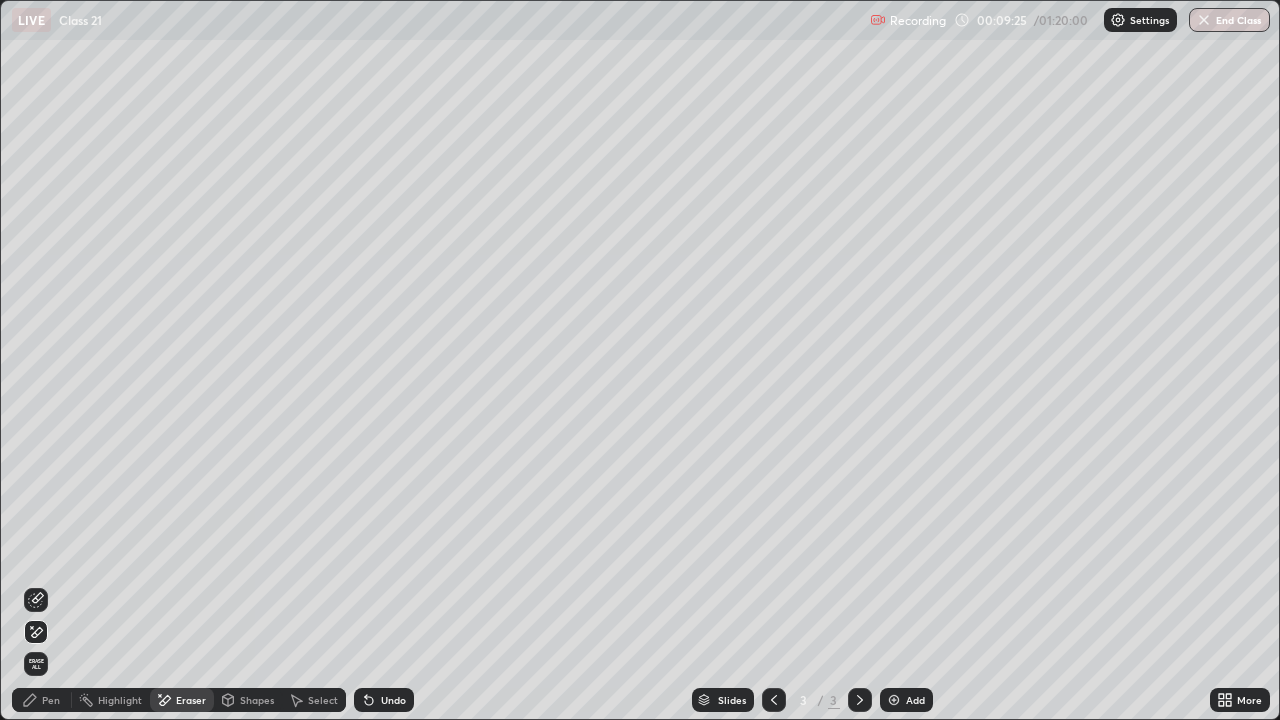 click on "Pen" at bounding box center (51, 700) 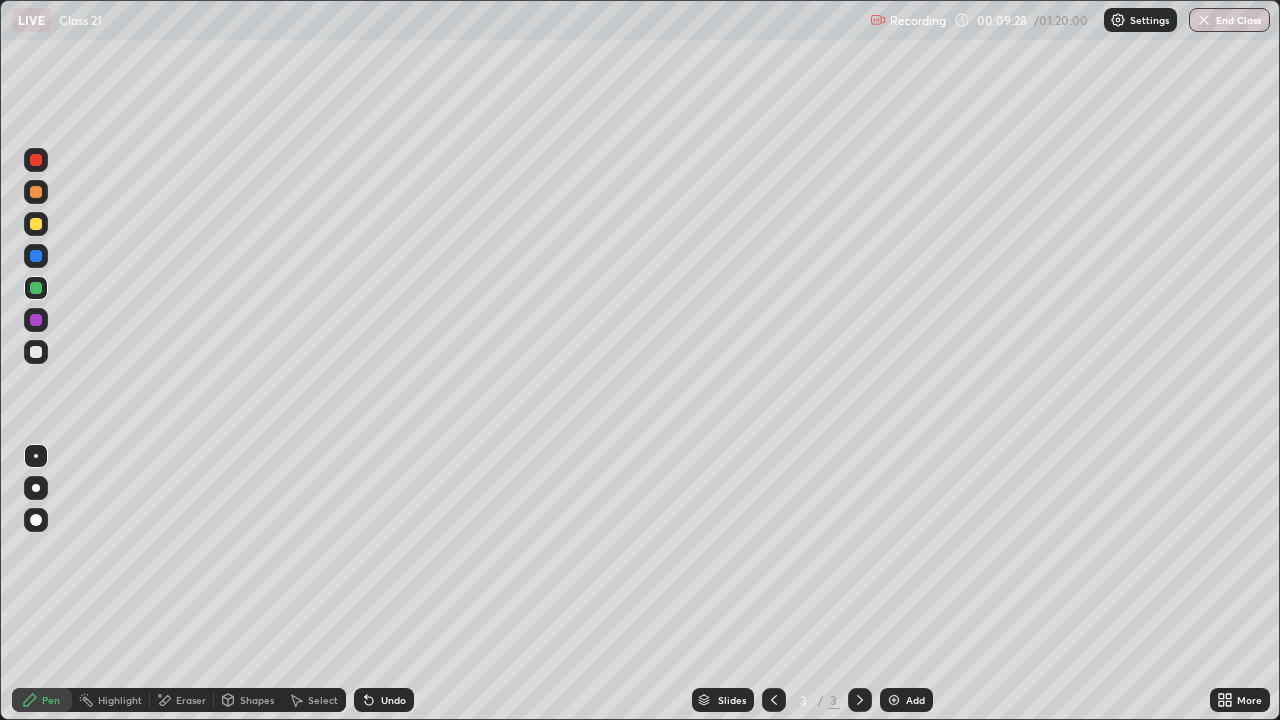 click at bounding box center [36, 352] 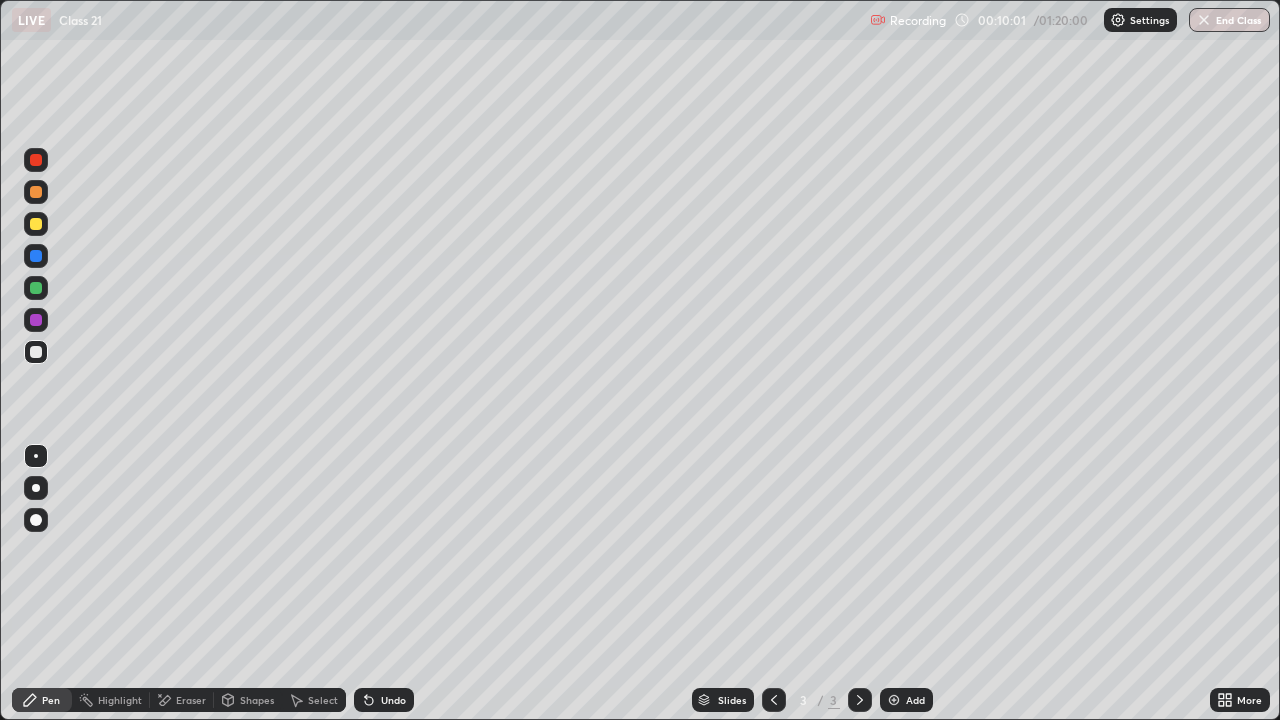 click at bounding box center [36, 288] 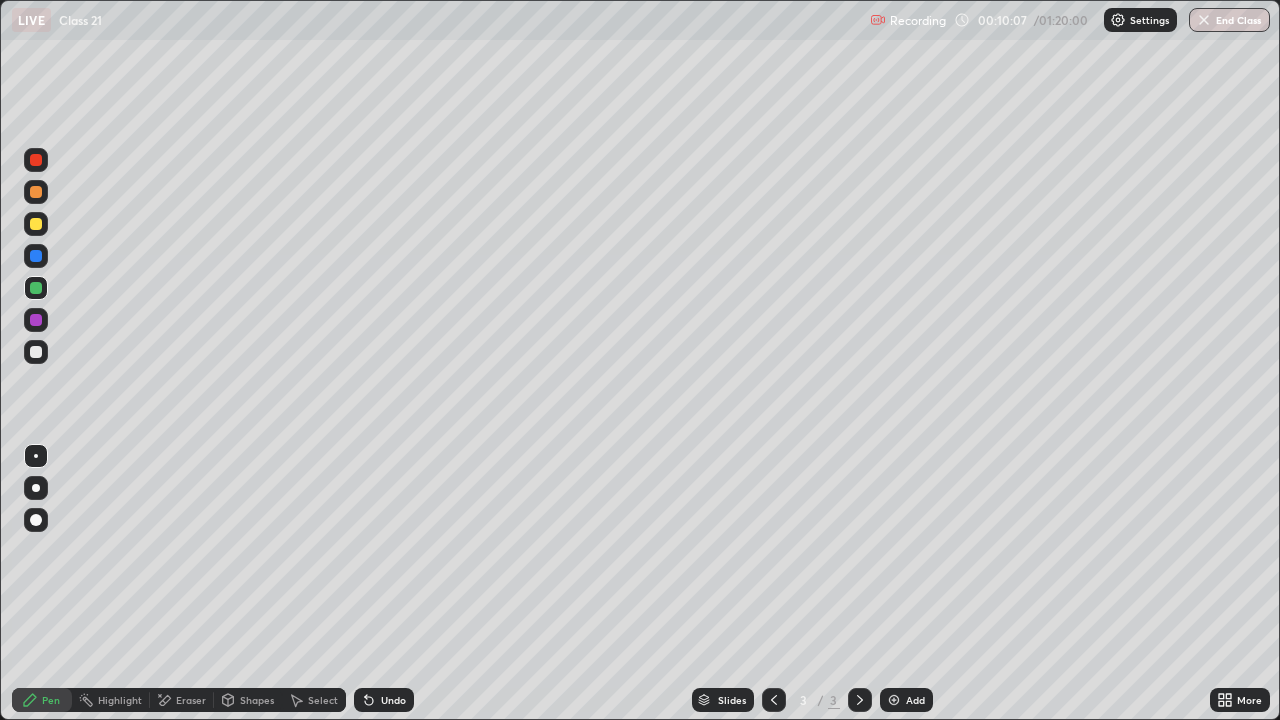 click at bounding box center [36, 352] 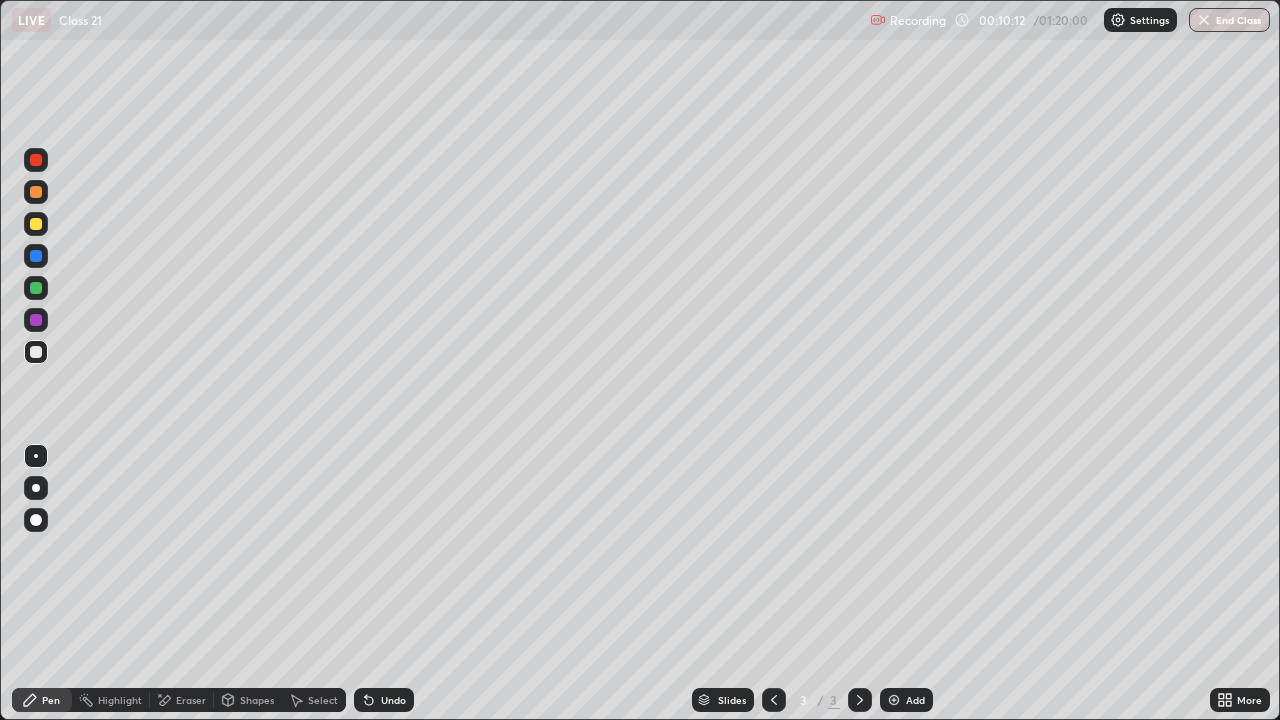 click on "Undo" at bounding box center (384, 700) 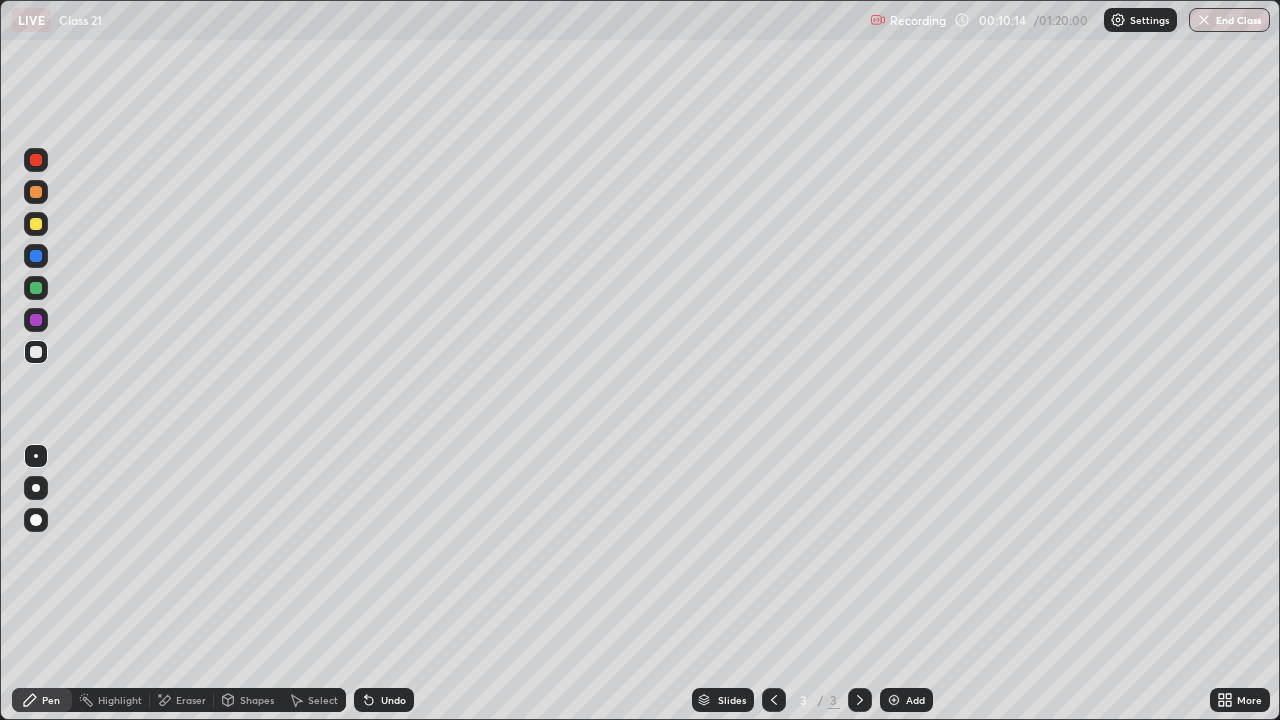 click on "Eraser" at bounding box center (191, 700) 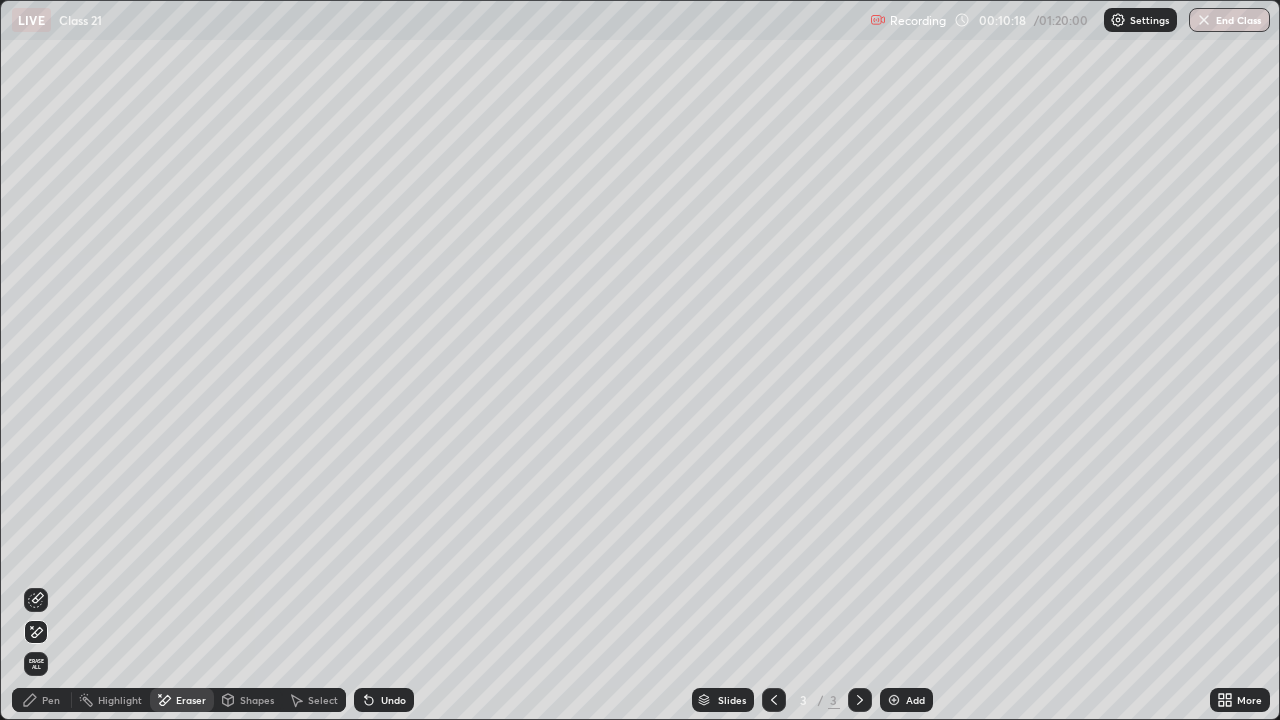 click on "Pen" at bounding box center [51, 700] 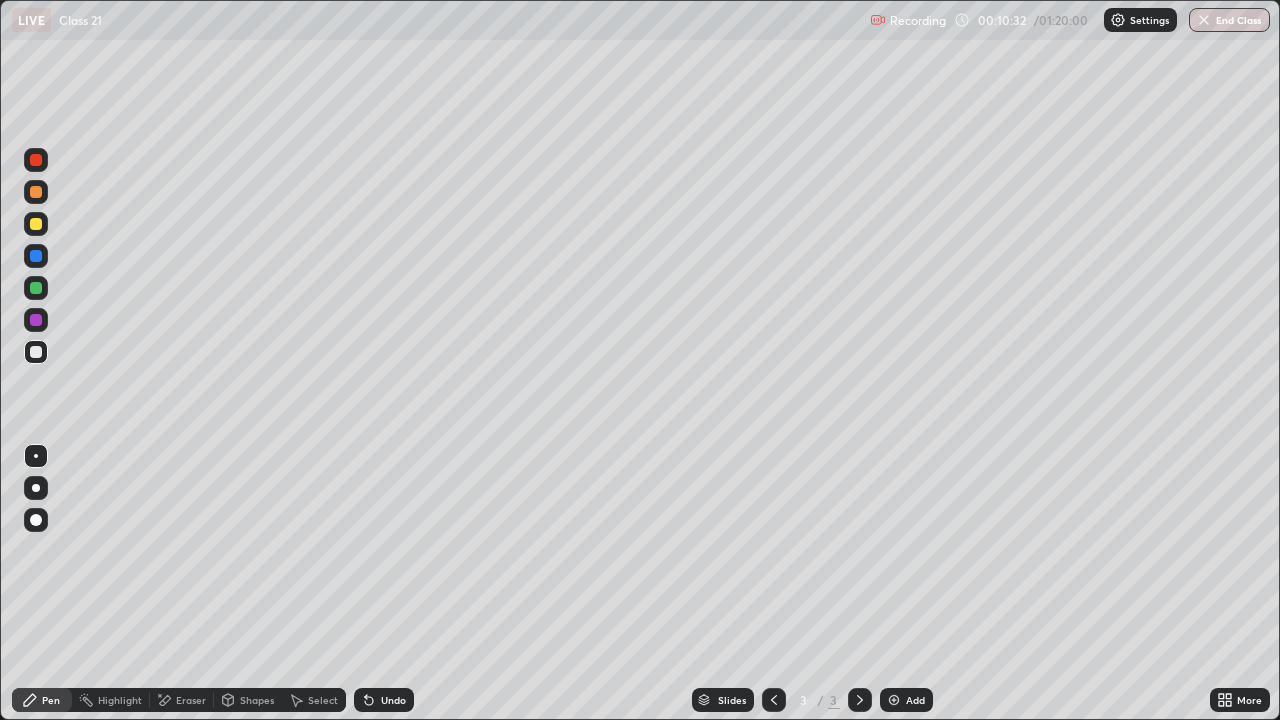 click on "Undo" at bounding box center [393, 700] 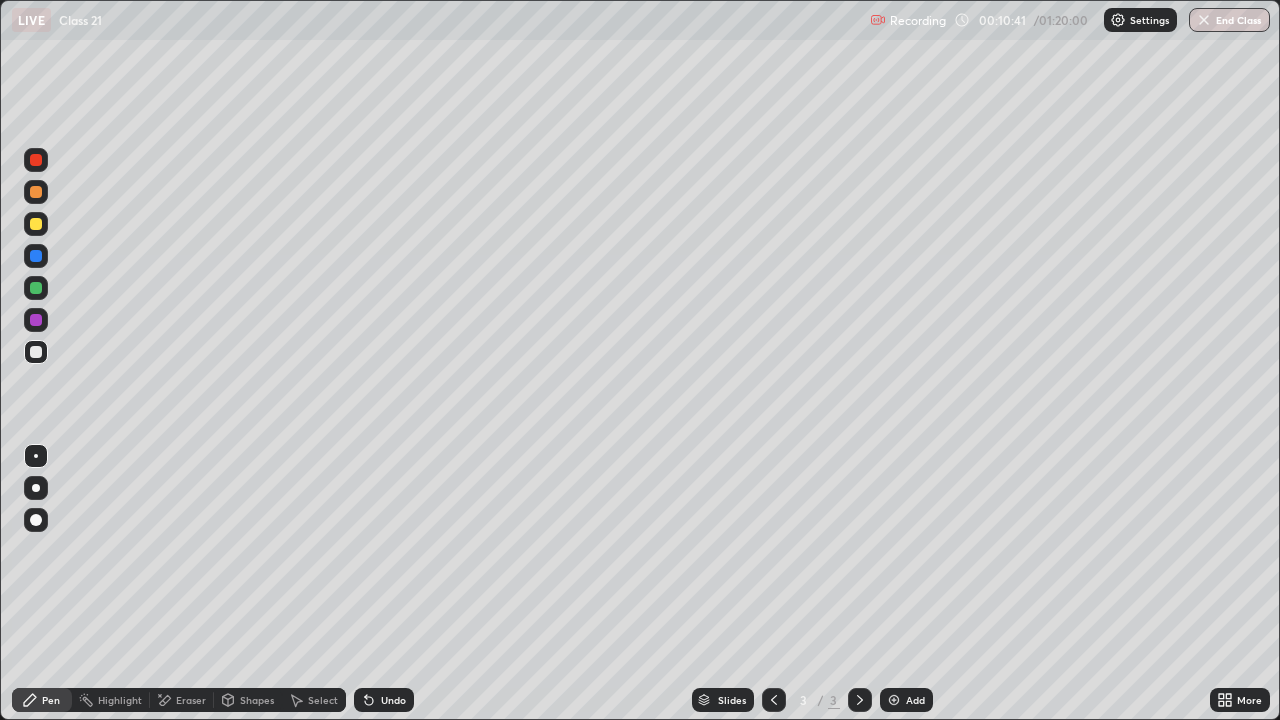 click on "Eraser" at bounding box center (191, 700) 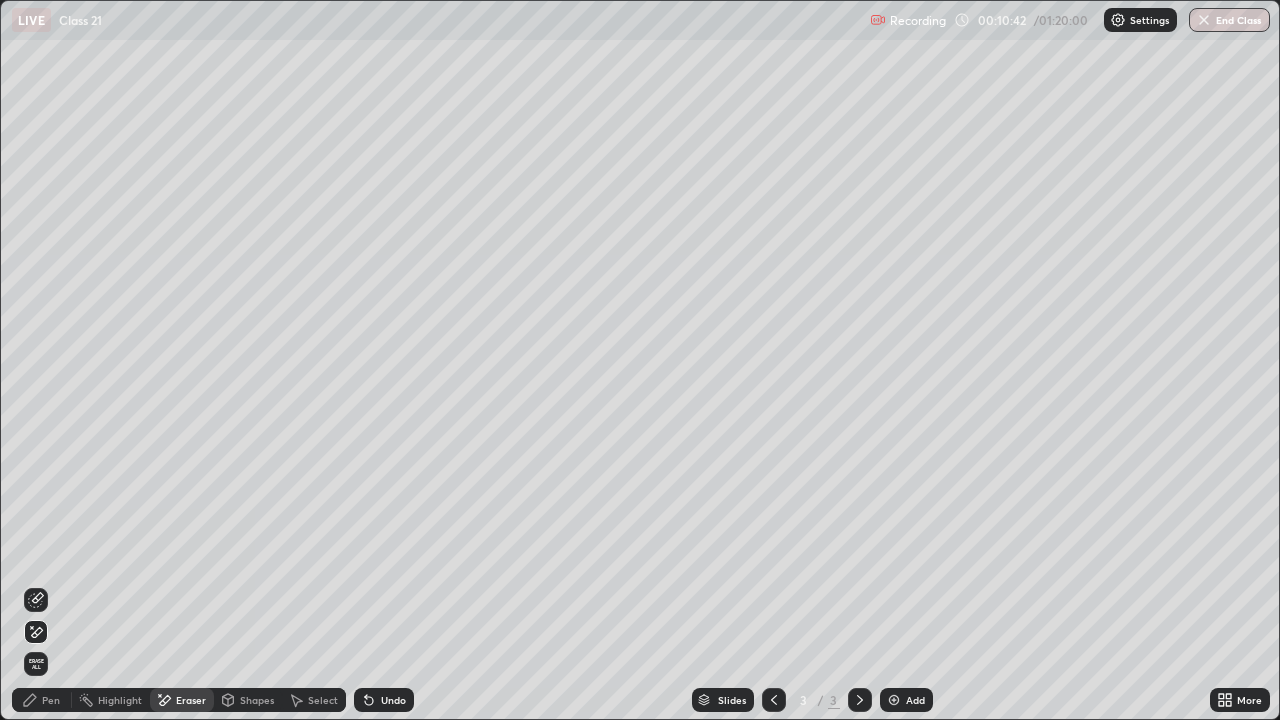 click on "Pen" at bounding box center (51, 700) 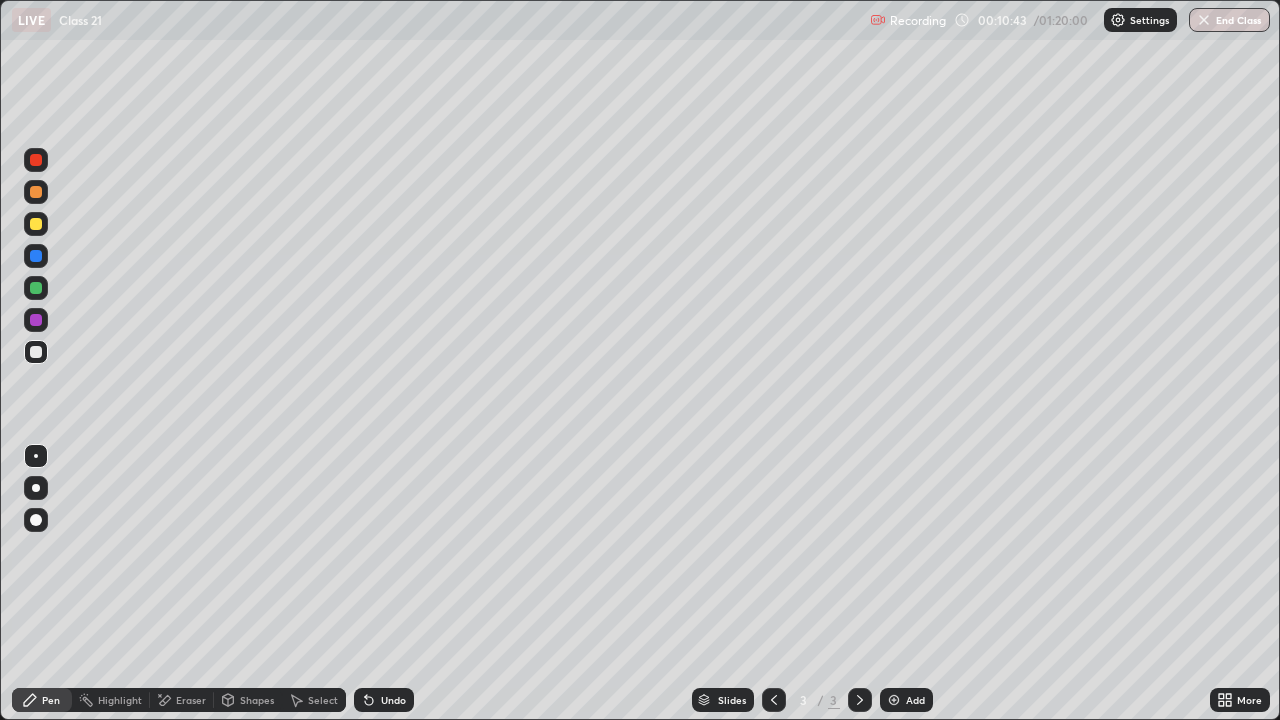 click at bounding box center (36, 224) 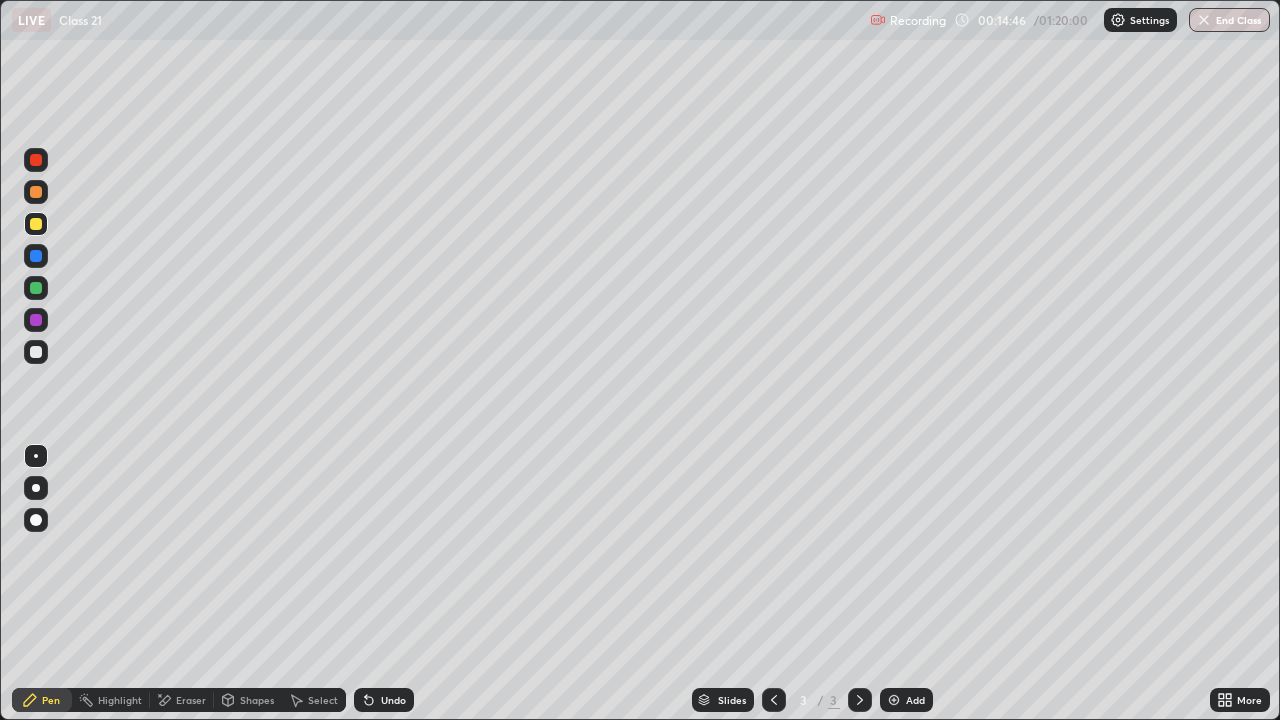 click 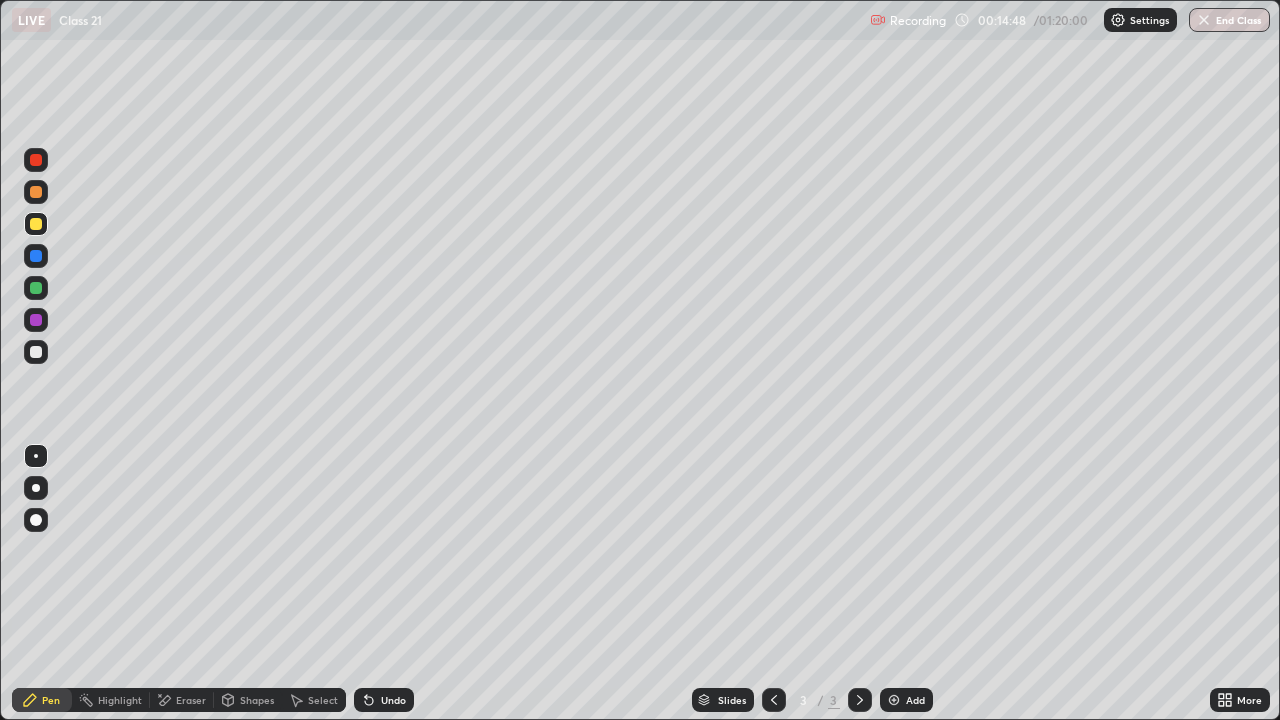click at bounding box center (894, 700) 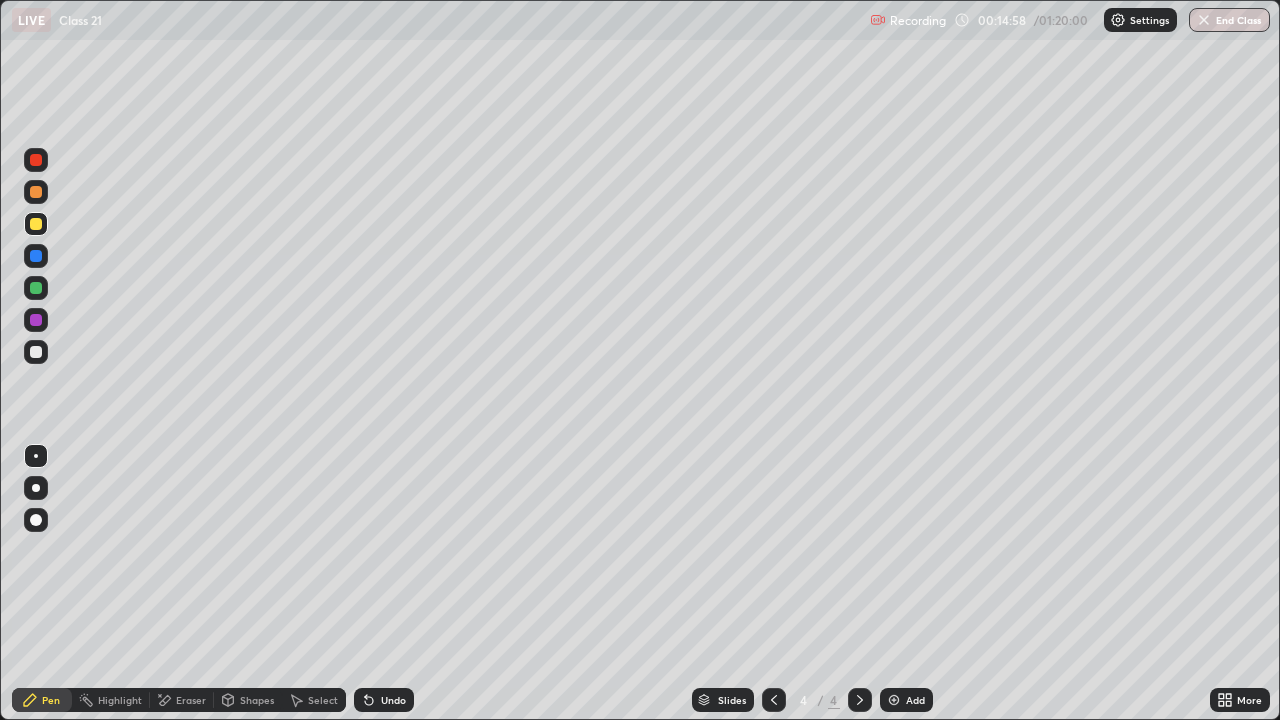 click on "Eraser" at bounding box center [191, 700] 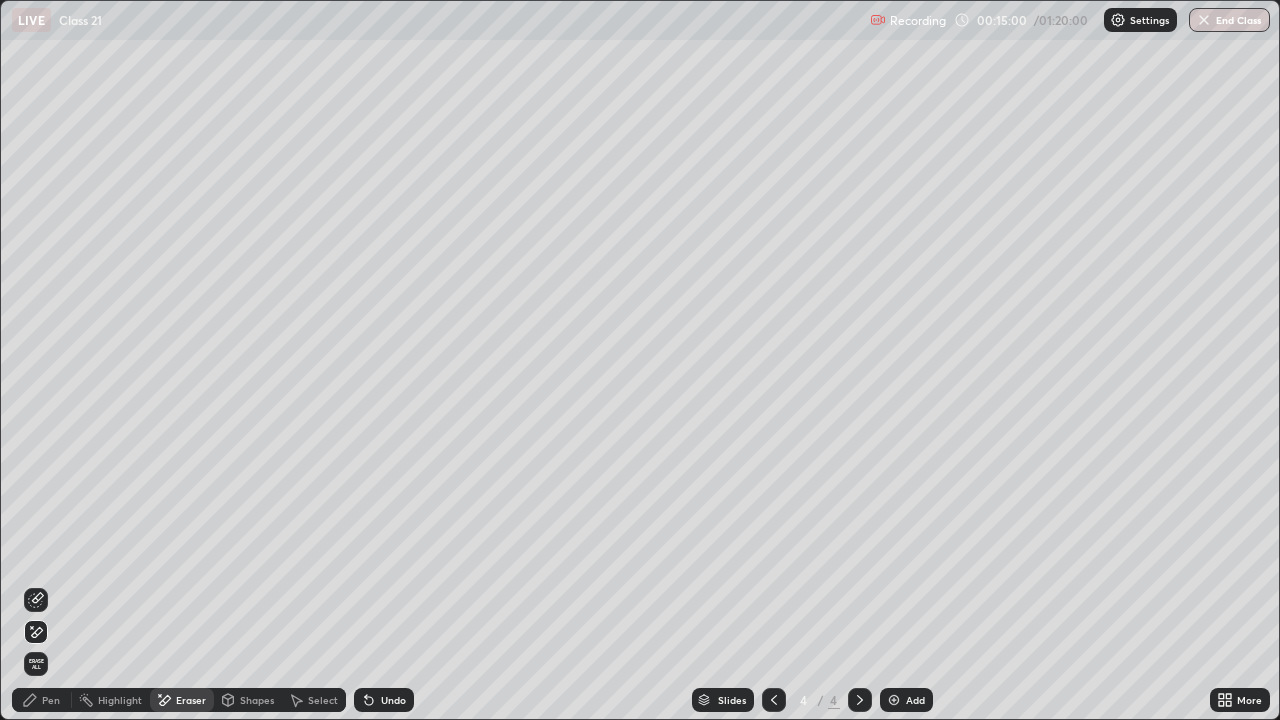 click on "Pen" at bounding box center (51, 700) 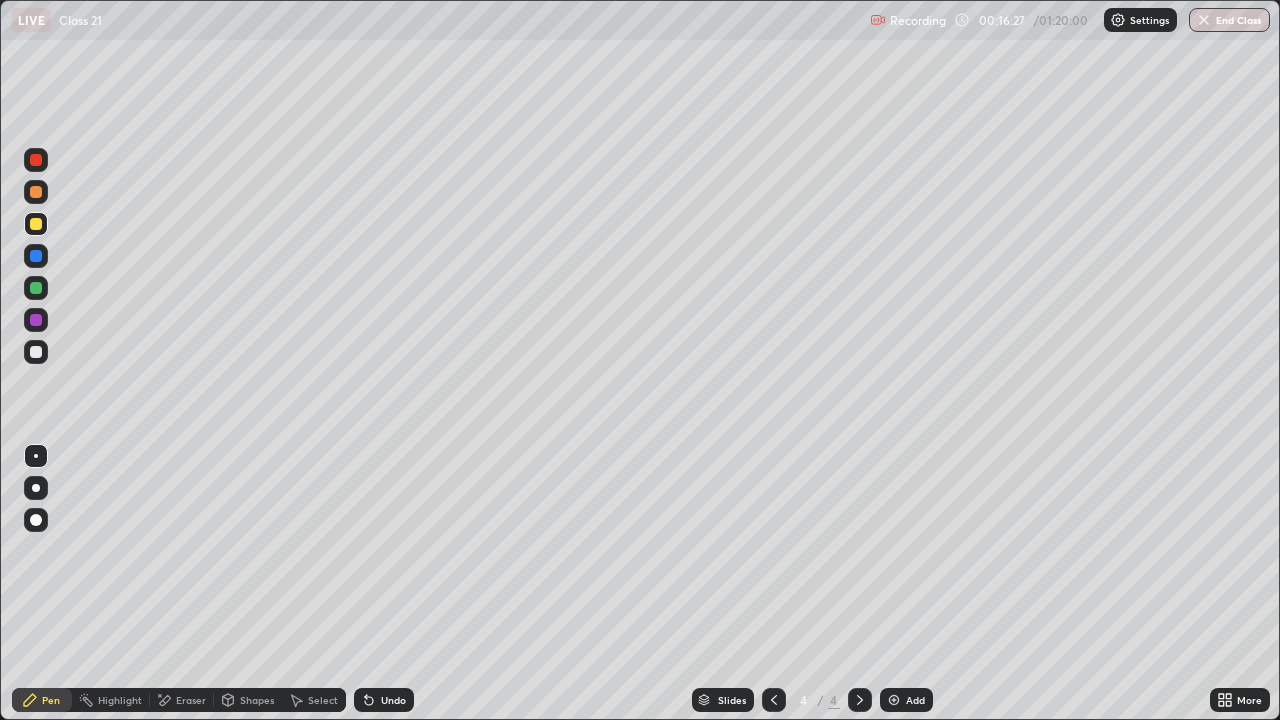 click at bounding box center (36, 352) 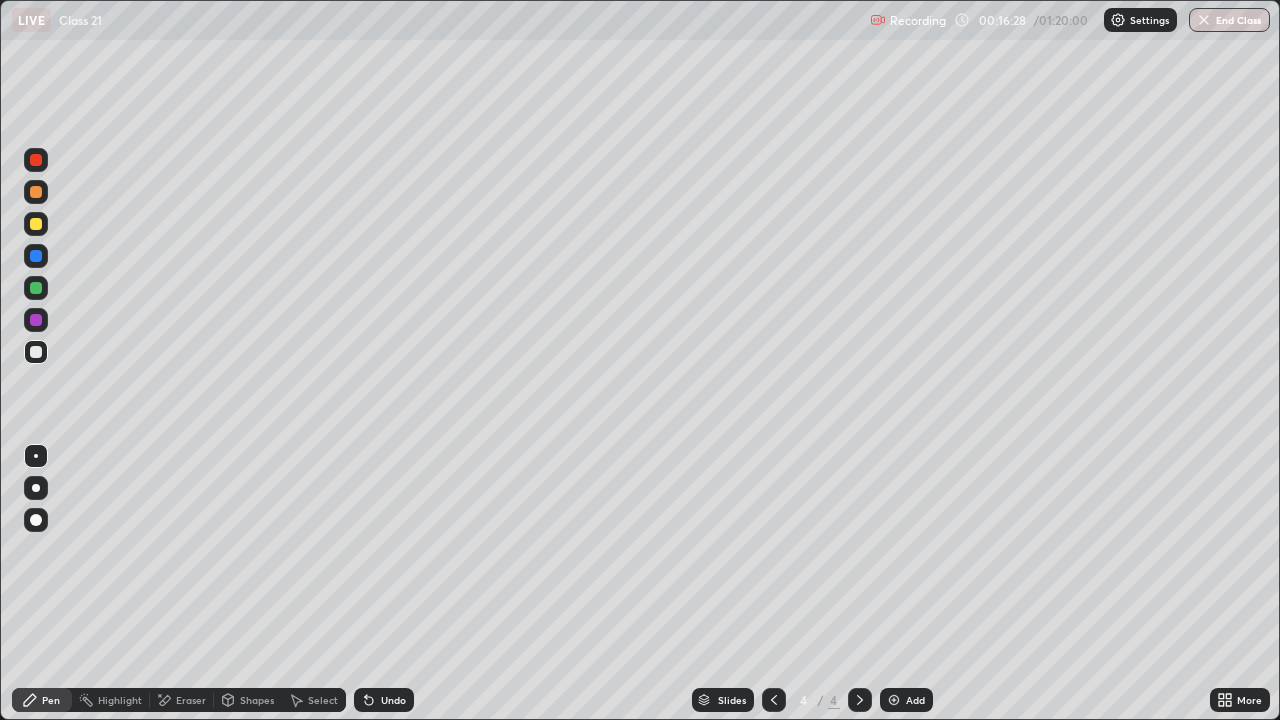 click at bounding box center (36, 256) 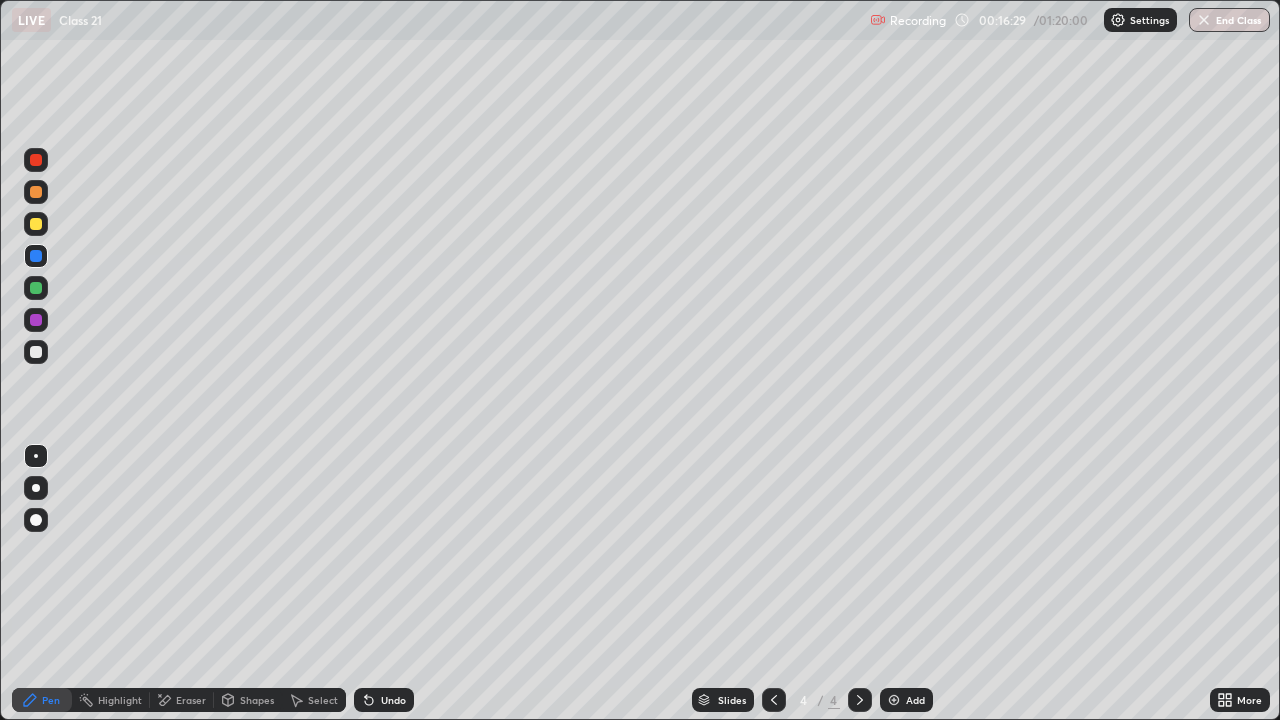 click at bounding box center [36, 352] 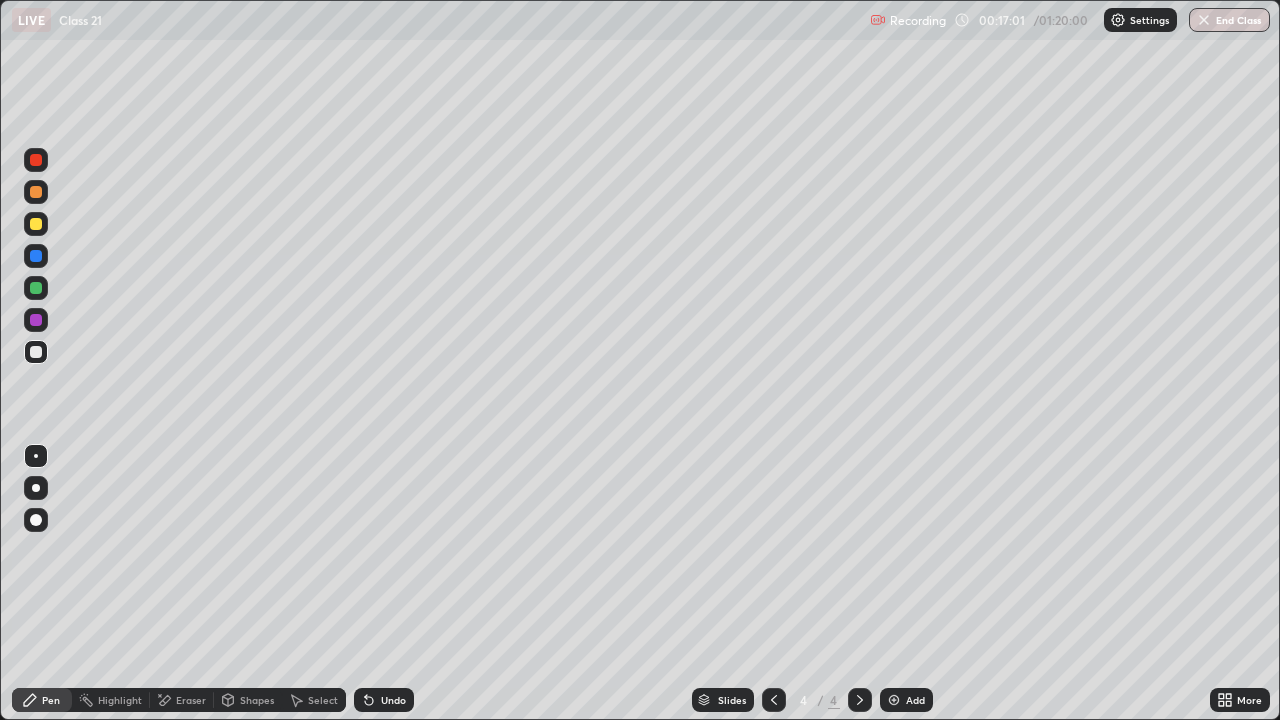 click at bounding box center (36, 320) 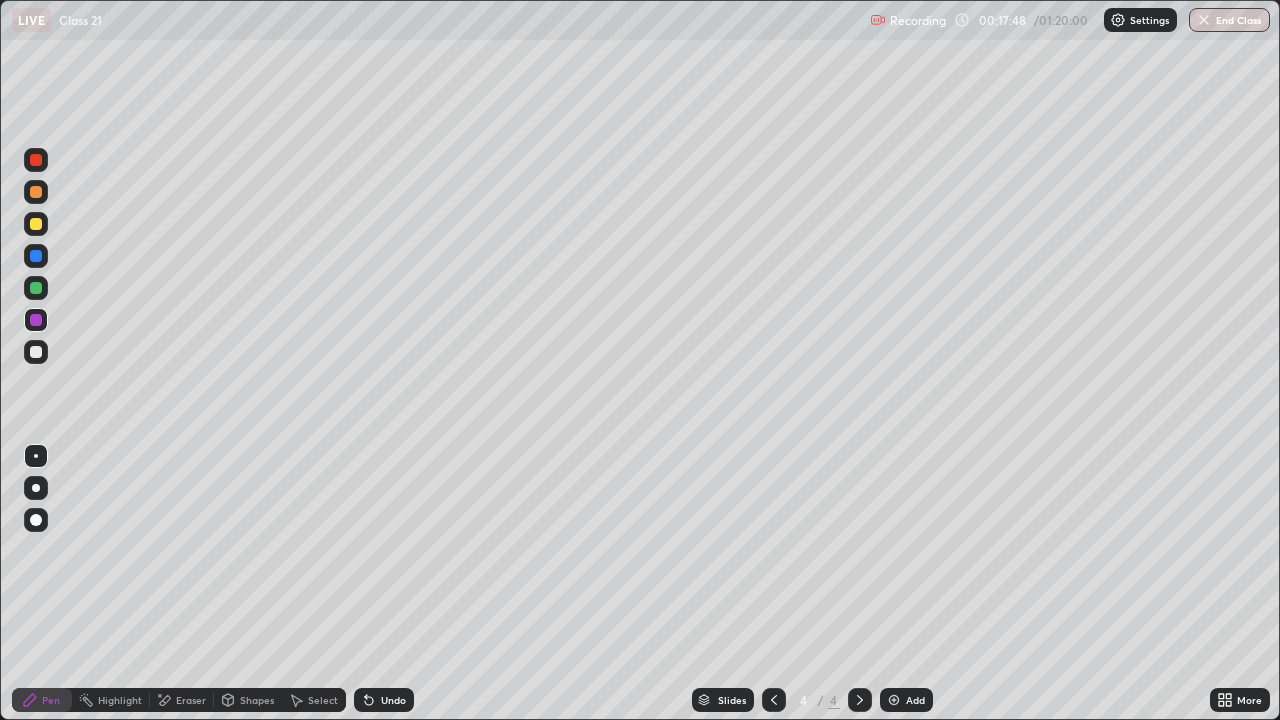 click at bounding box center (36, 288) 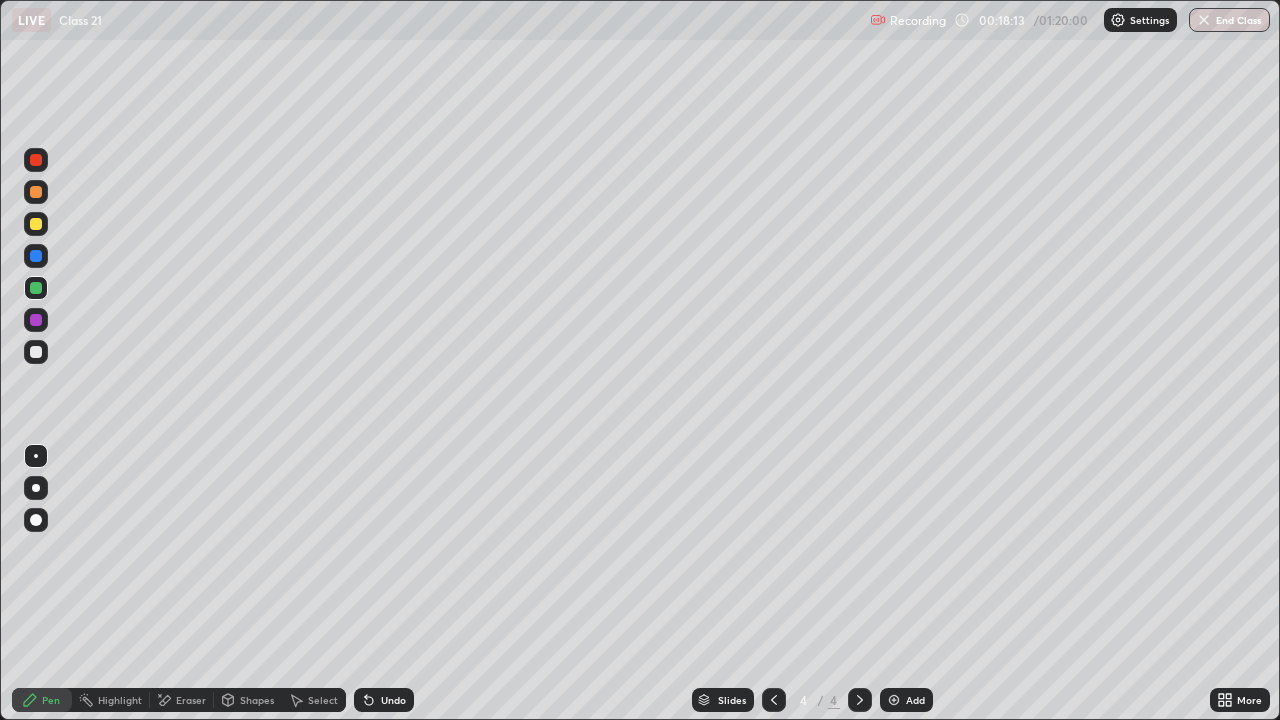 click 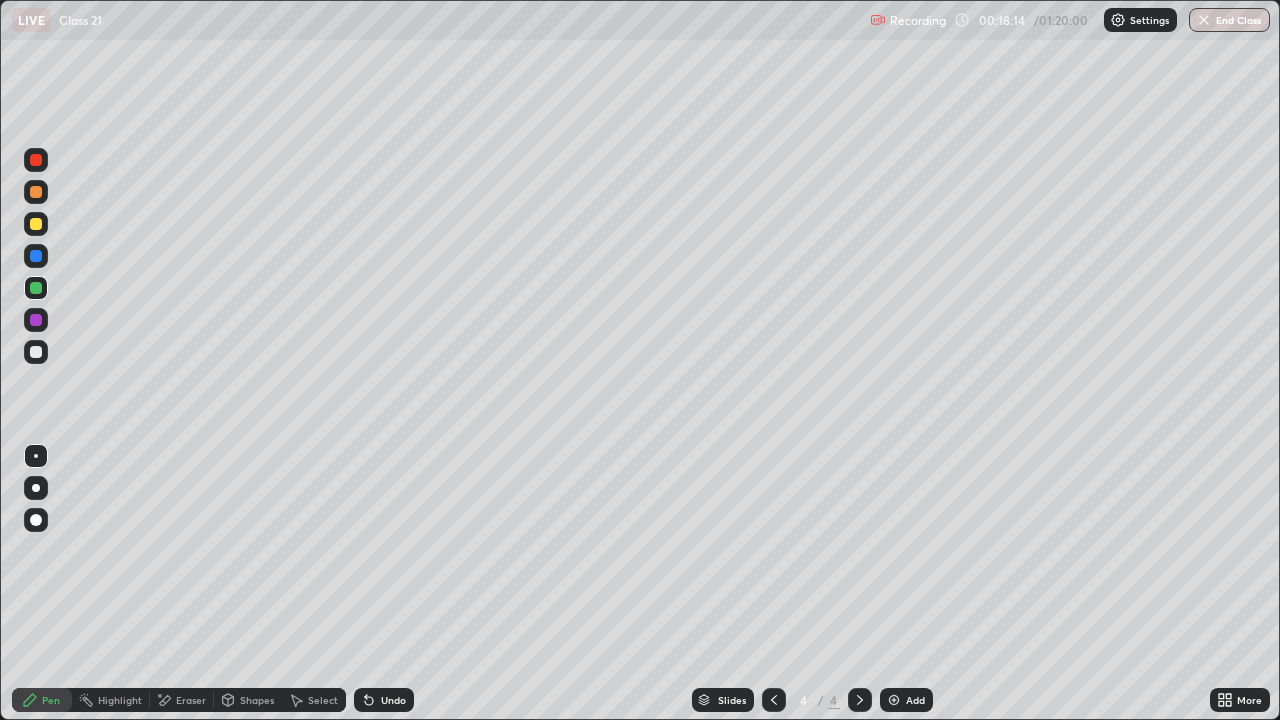 click 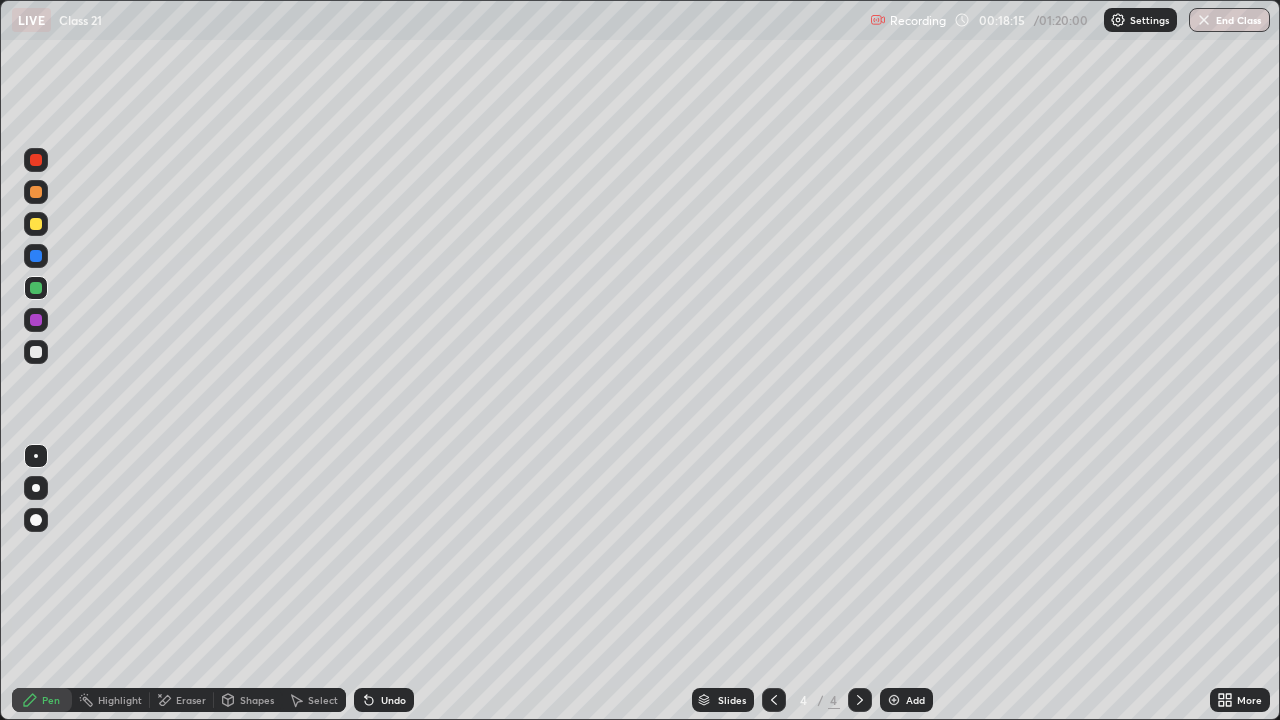 click at bounding box center (36, 352) 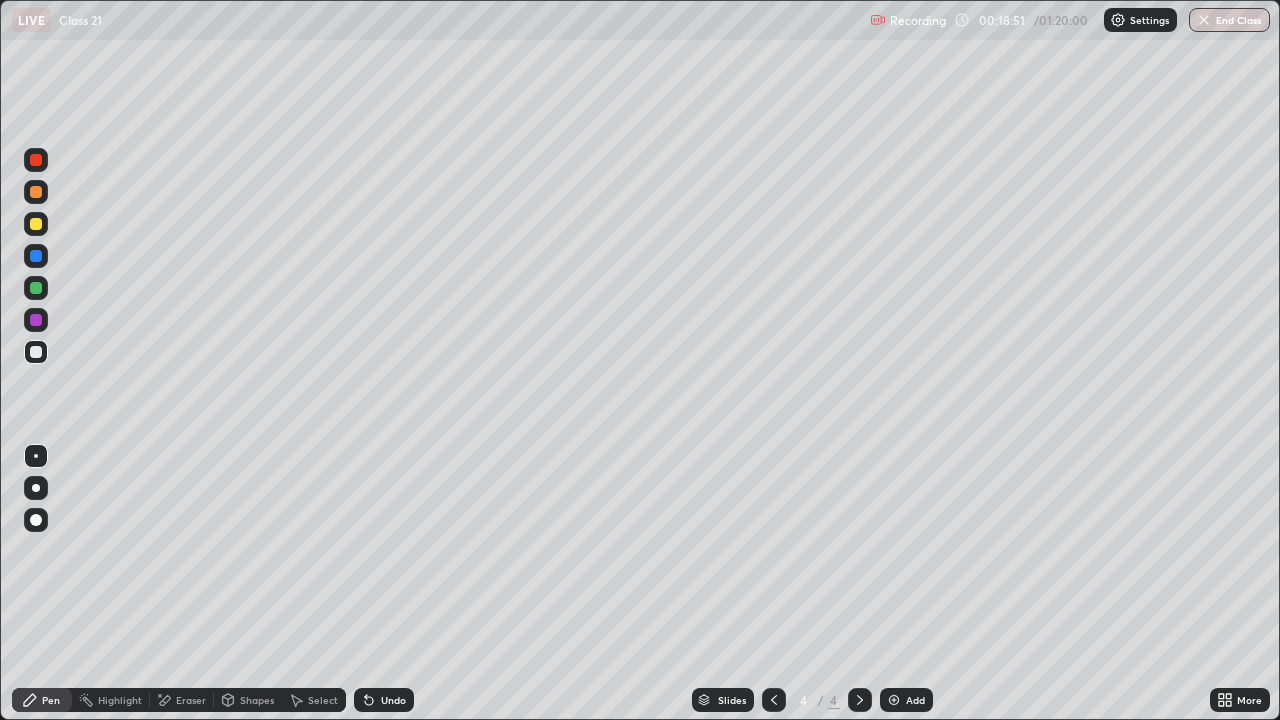 click on "Eraser" at bounding box center (191, 700) 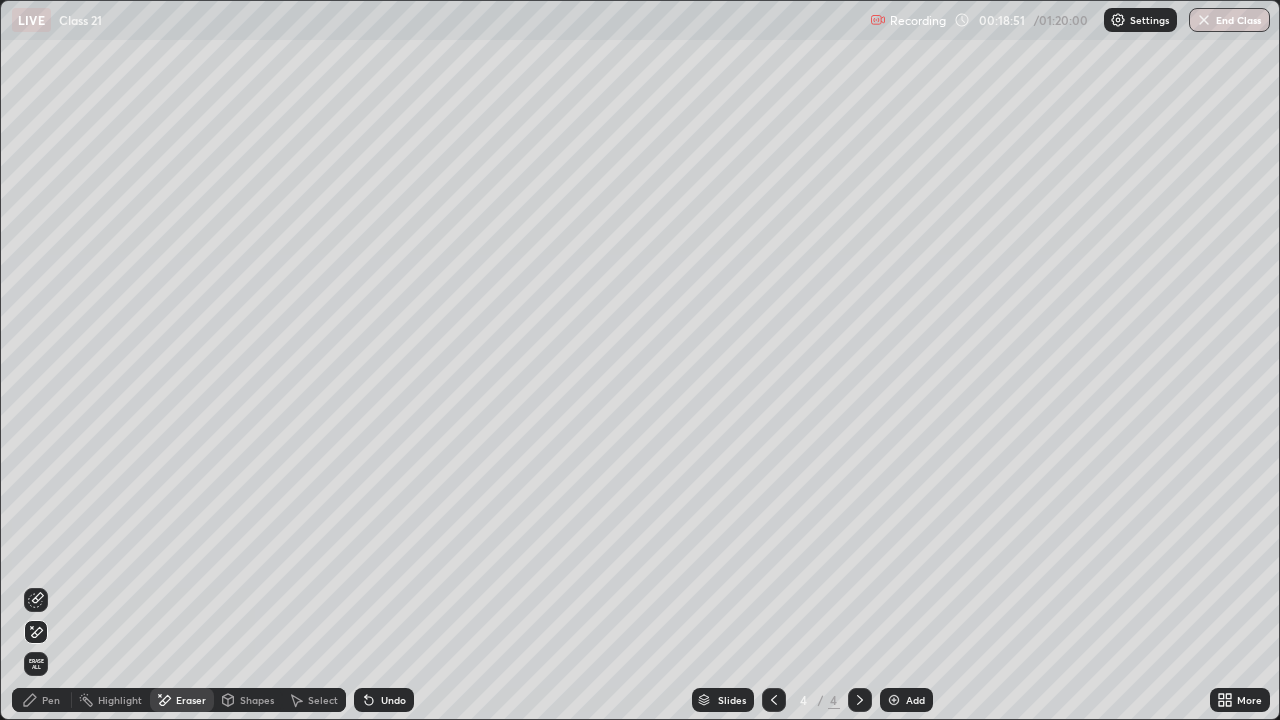 click on "Shapes" at bounding box center (257, 700) 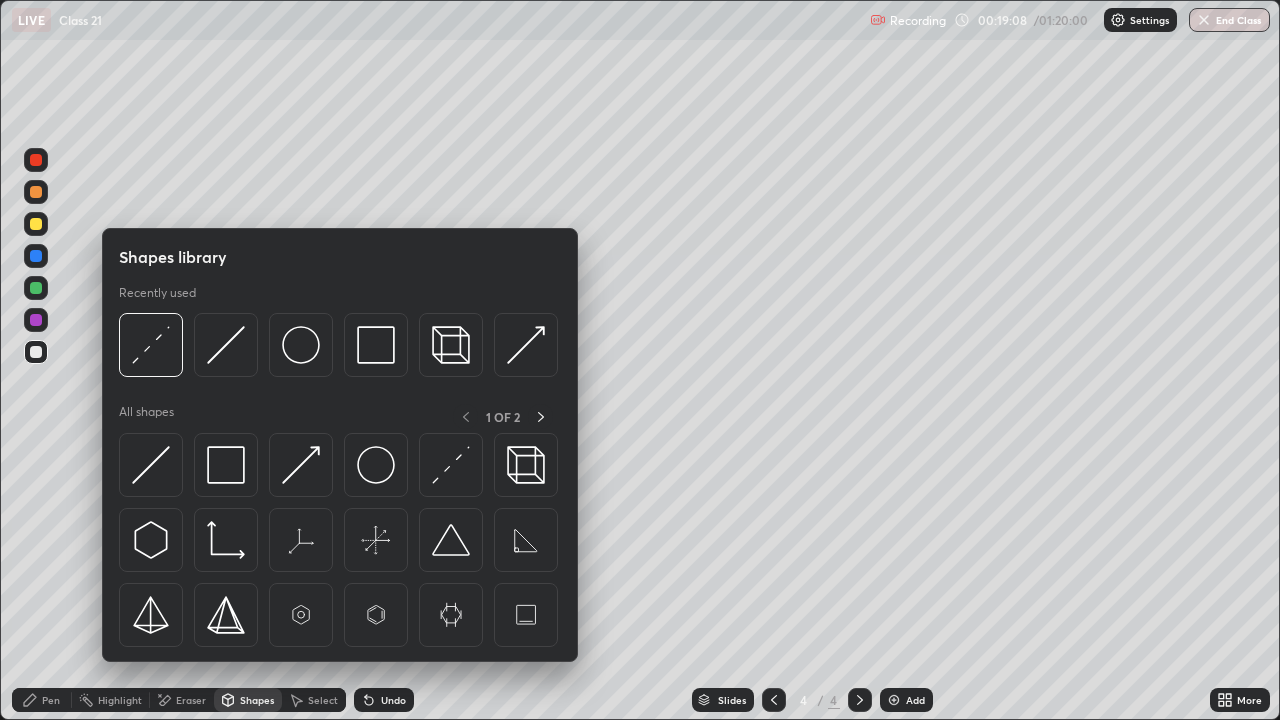 click on "Select" at bounding box center [314, 700] 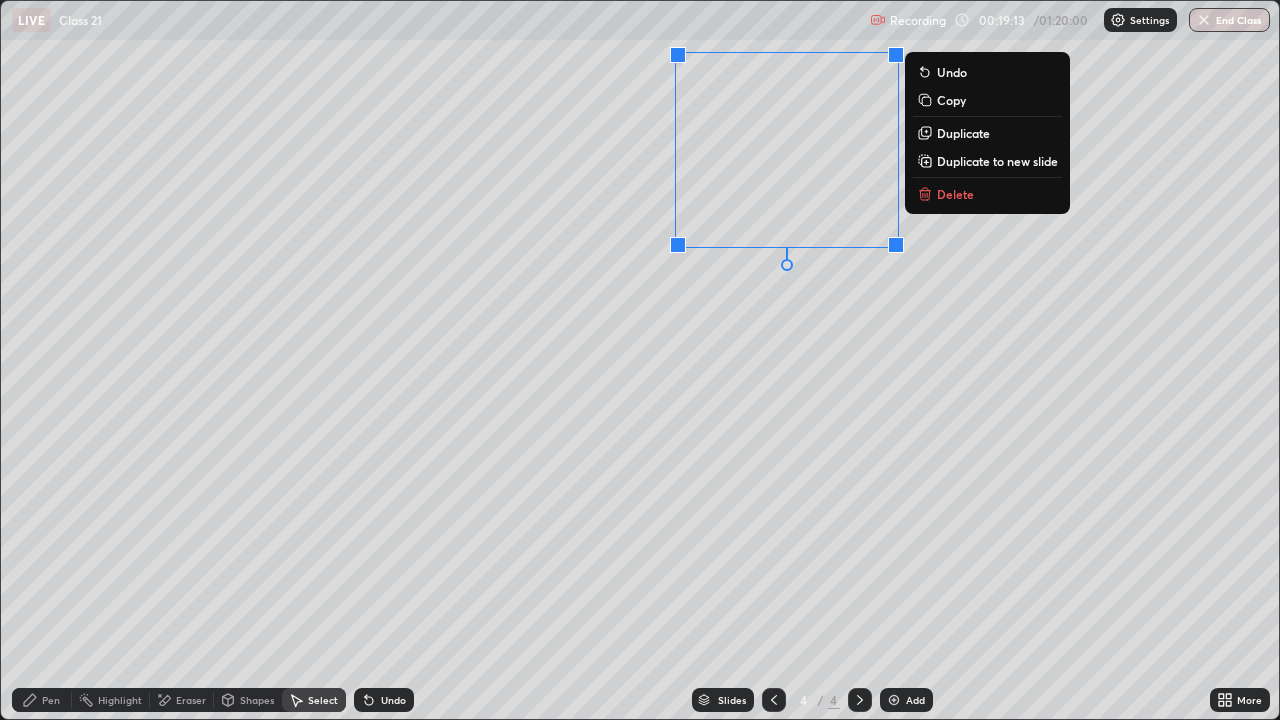 click on "0 ° Undo Copy Duplicate Duplicate to new slide Delete" at bounding box center (640, 360) 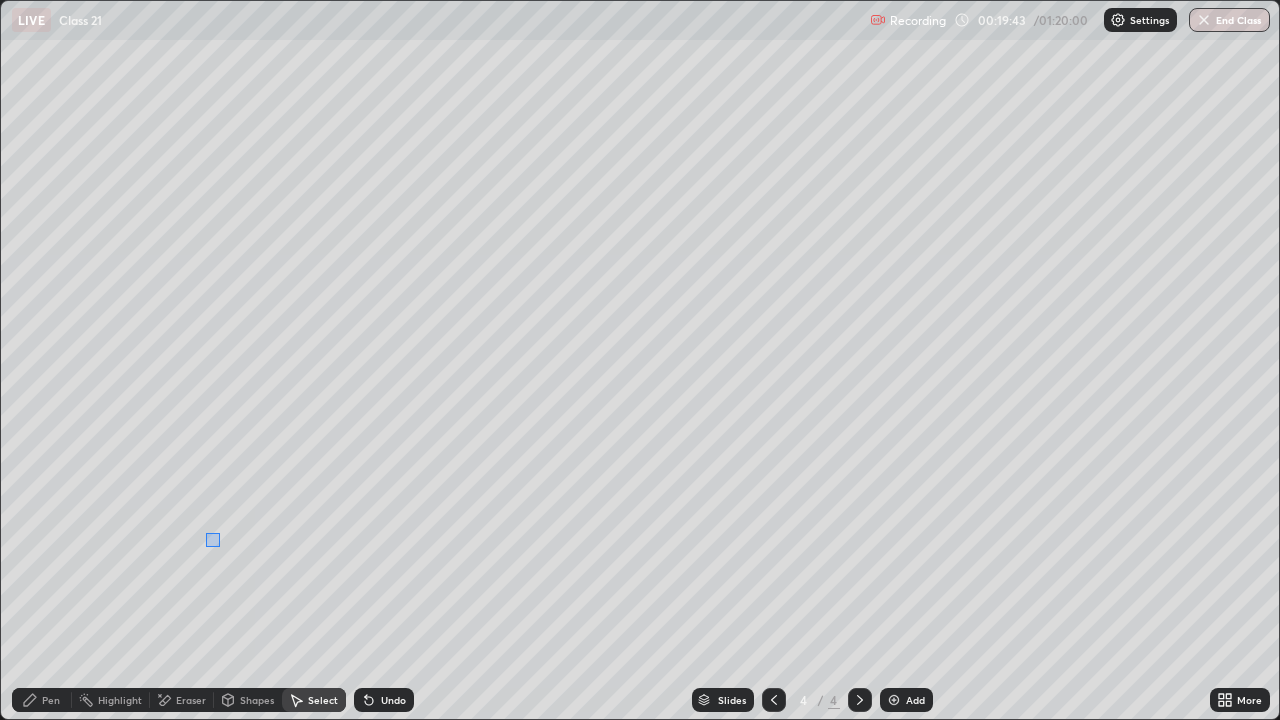 click on "0 ° Undo Copy Duplicate Duplicate to new slide Delete" at bounding box center [640, 360] 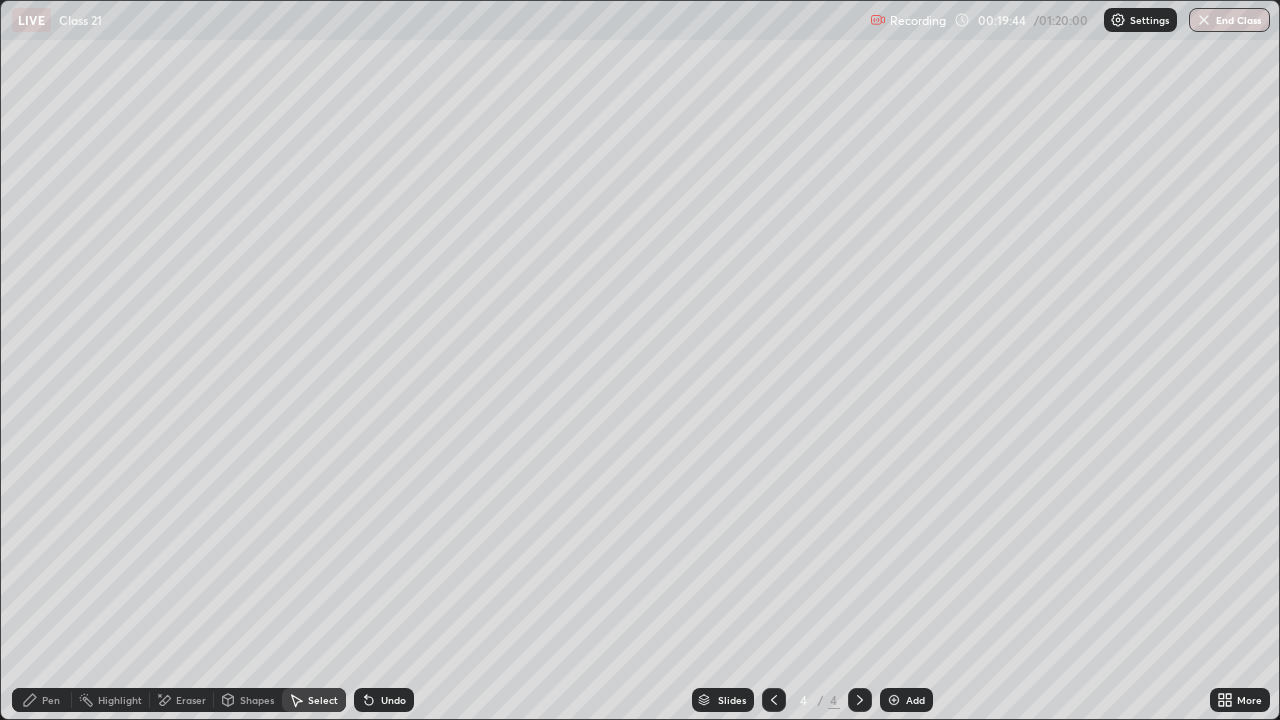 click on "Pen" at bounding box center [42, 700] 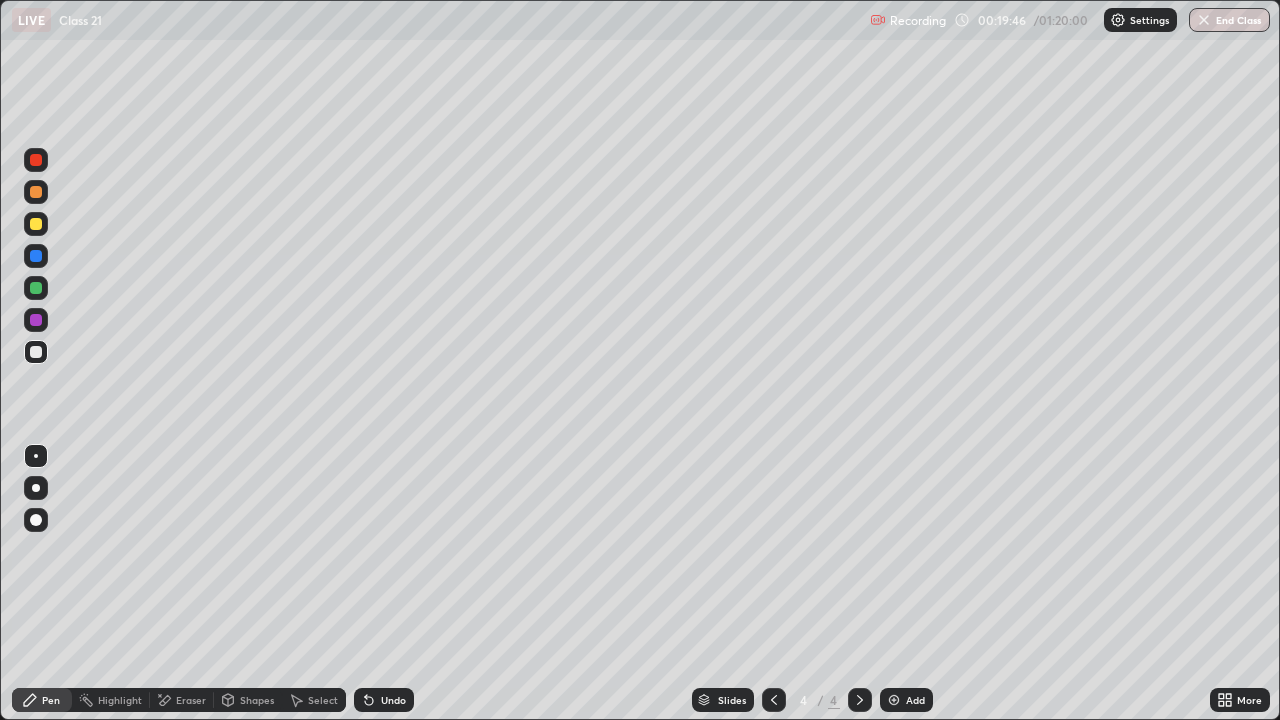 click 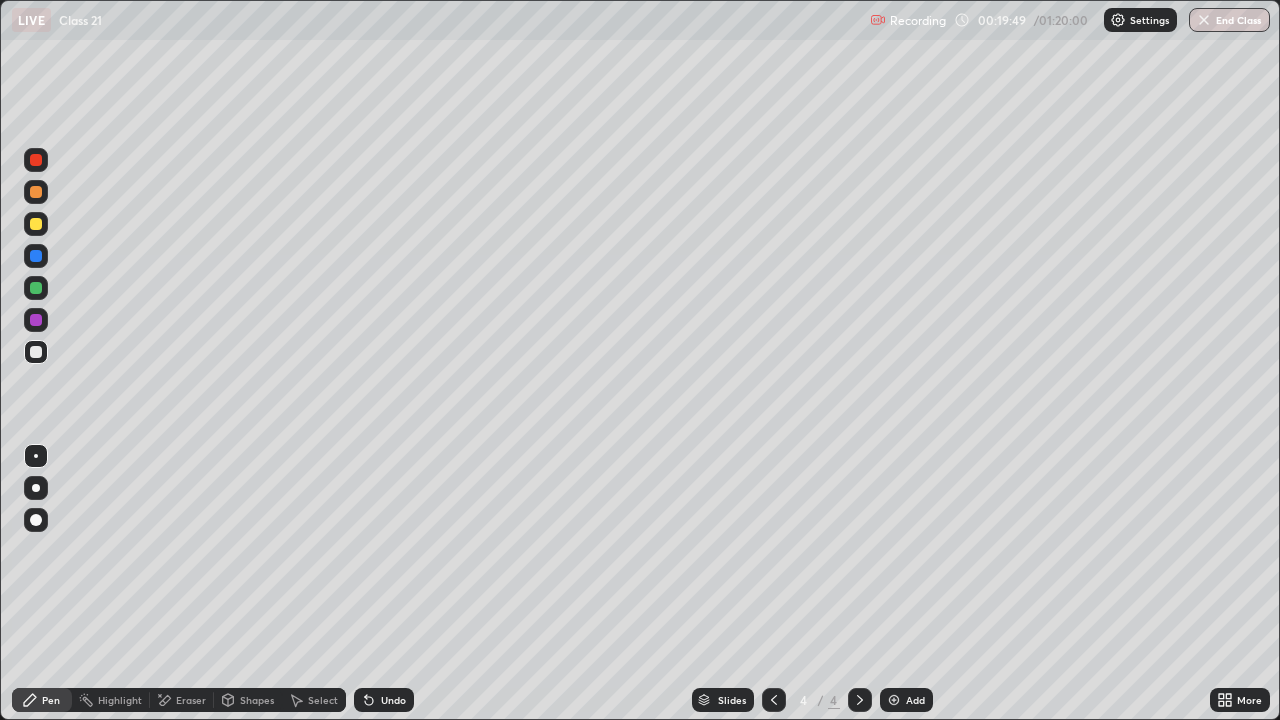 click 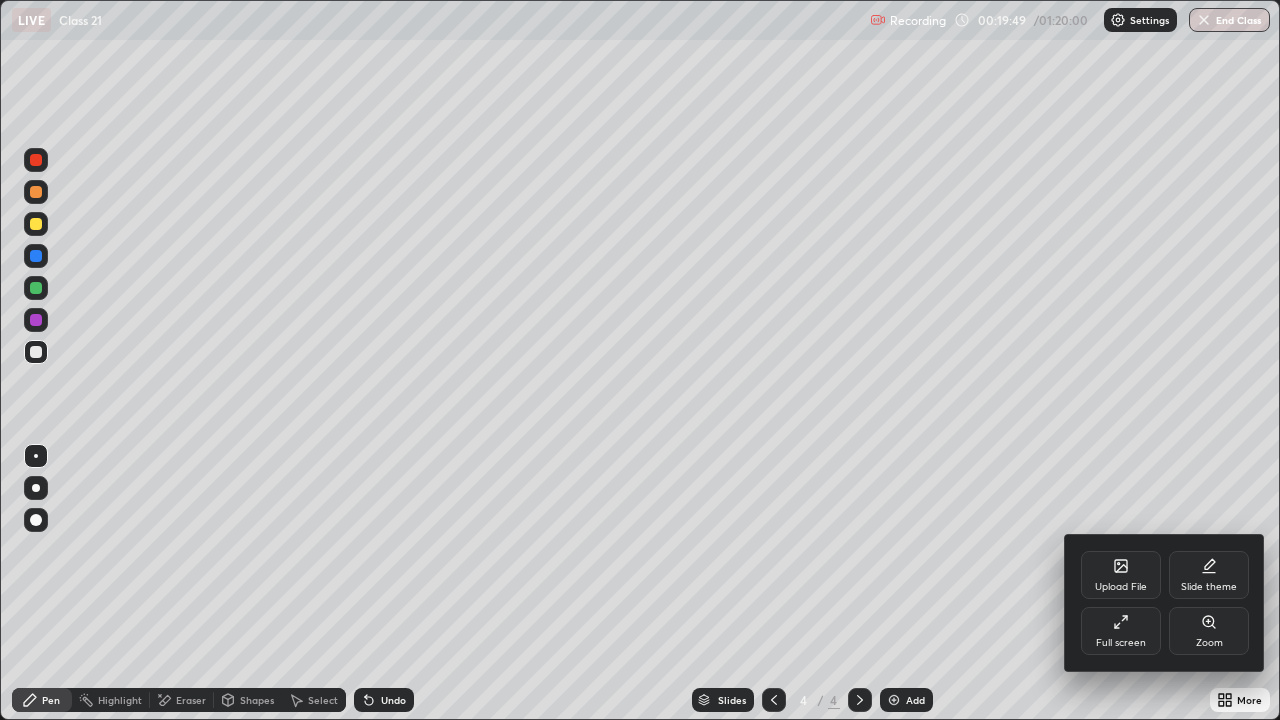 click 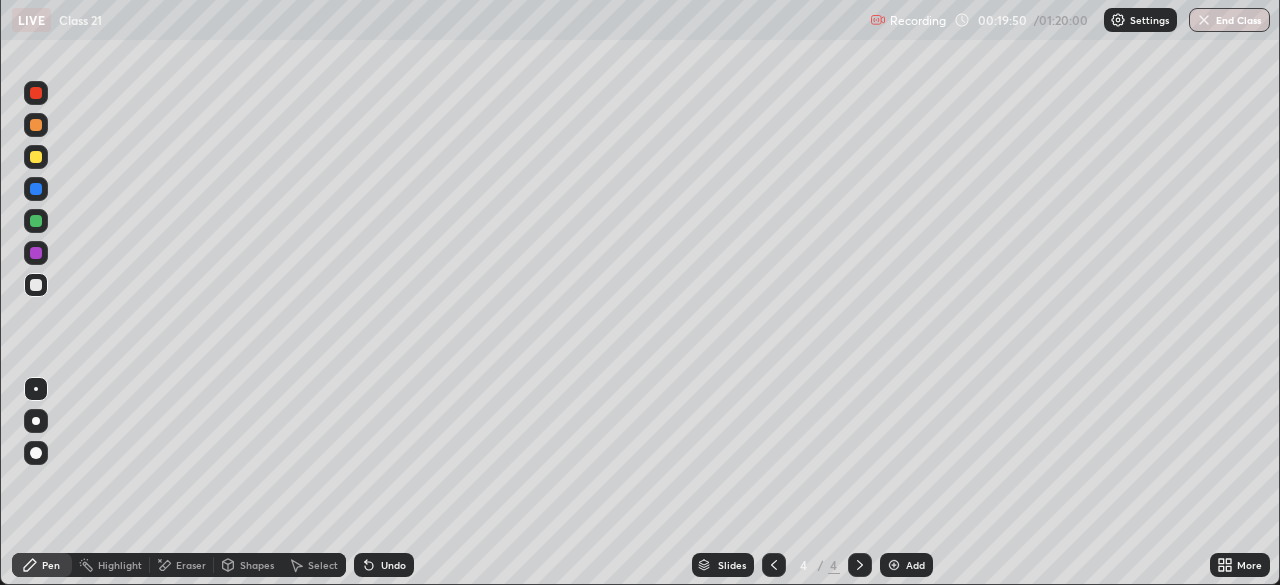 scroll, scrollTop: 585, scrollLeft: 1280, axis: both 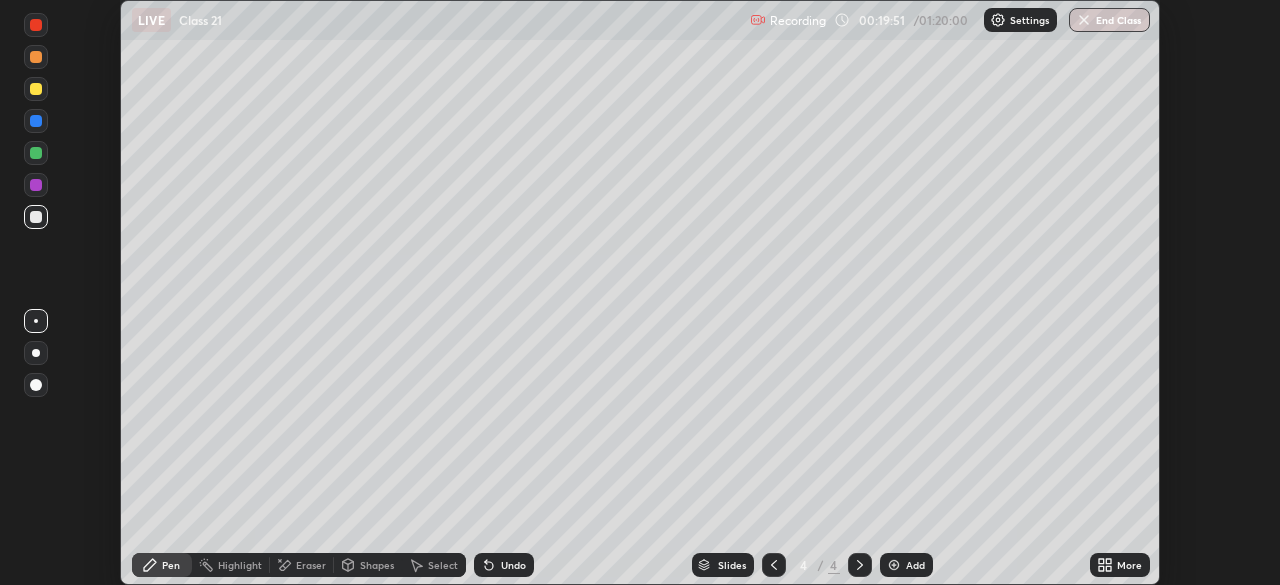 click on "More" at bounding box center [1120, 565] 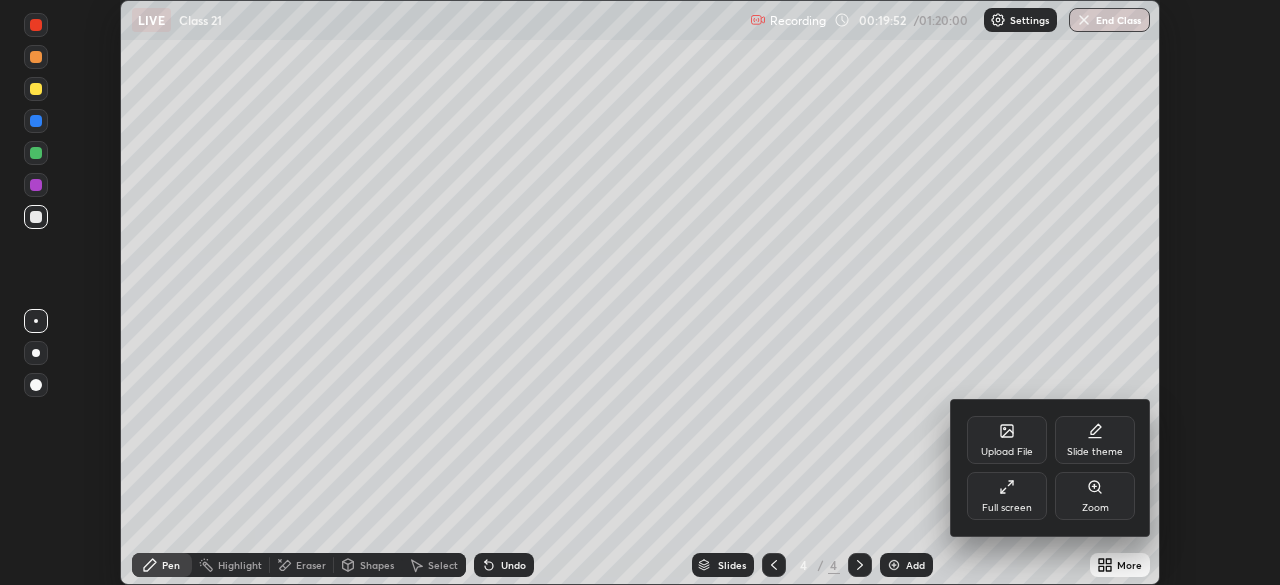 click on "Full screen" at bounding box center (1007, 496) 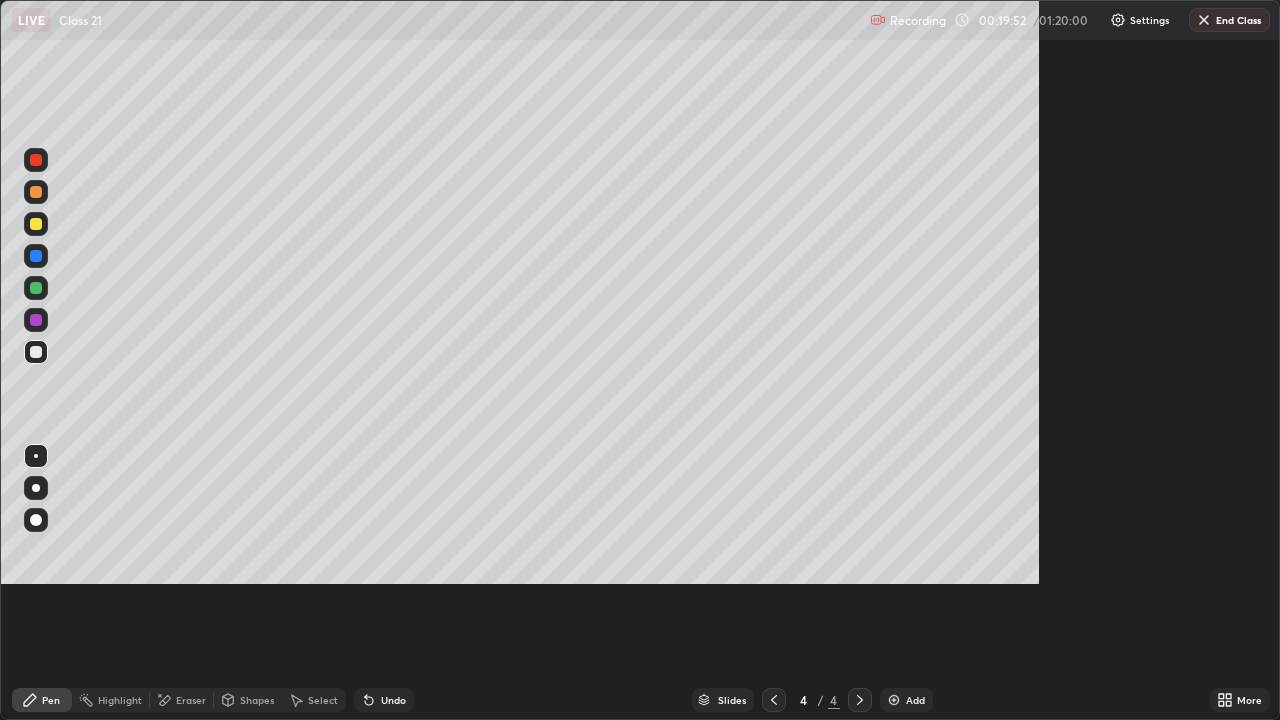 scroll, scrollTop: 99280, scrollLeft: 98720, axis: both 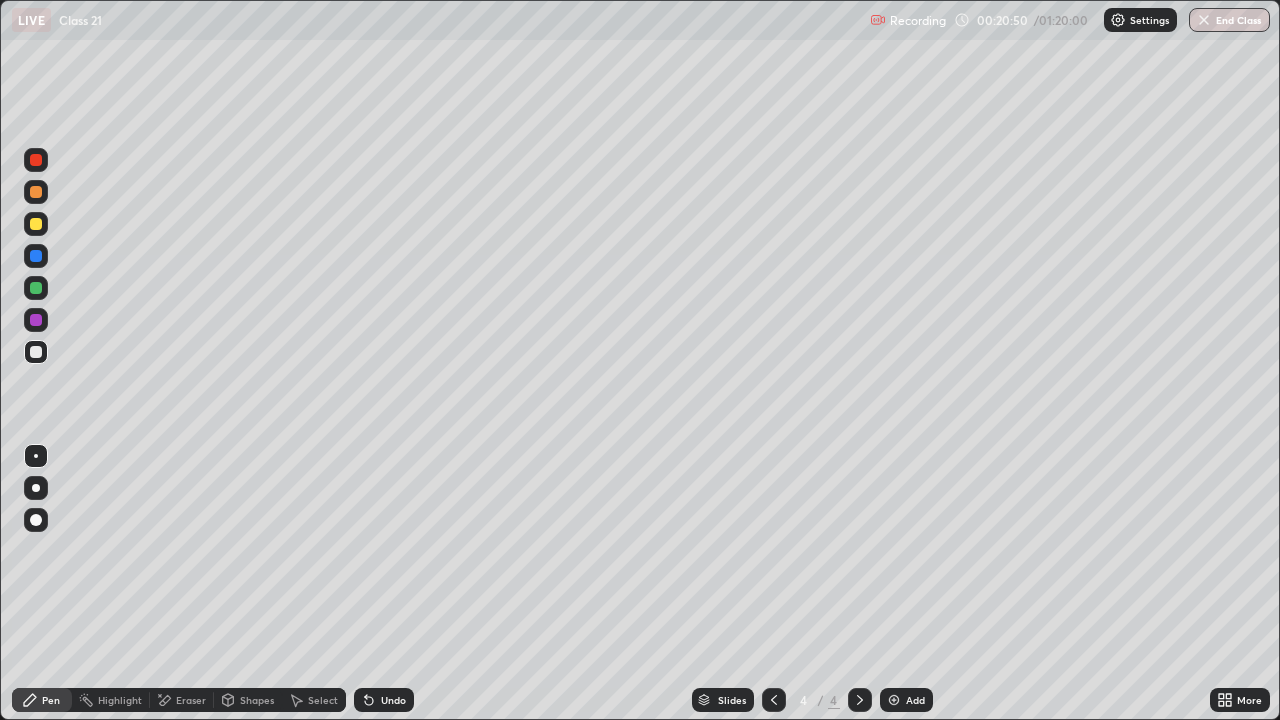 click on "Eraser" at bounding box center [182, 700] 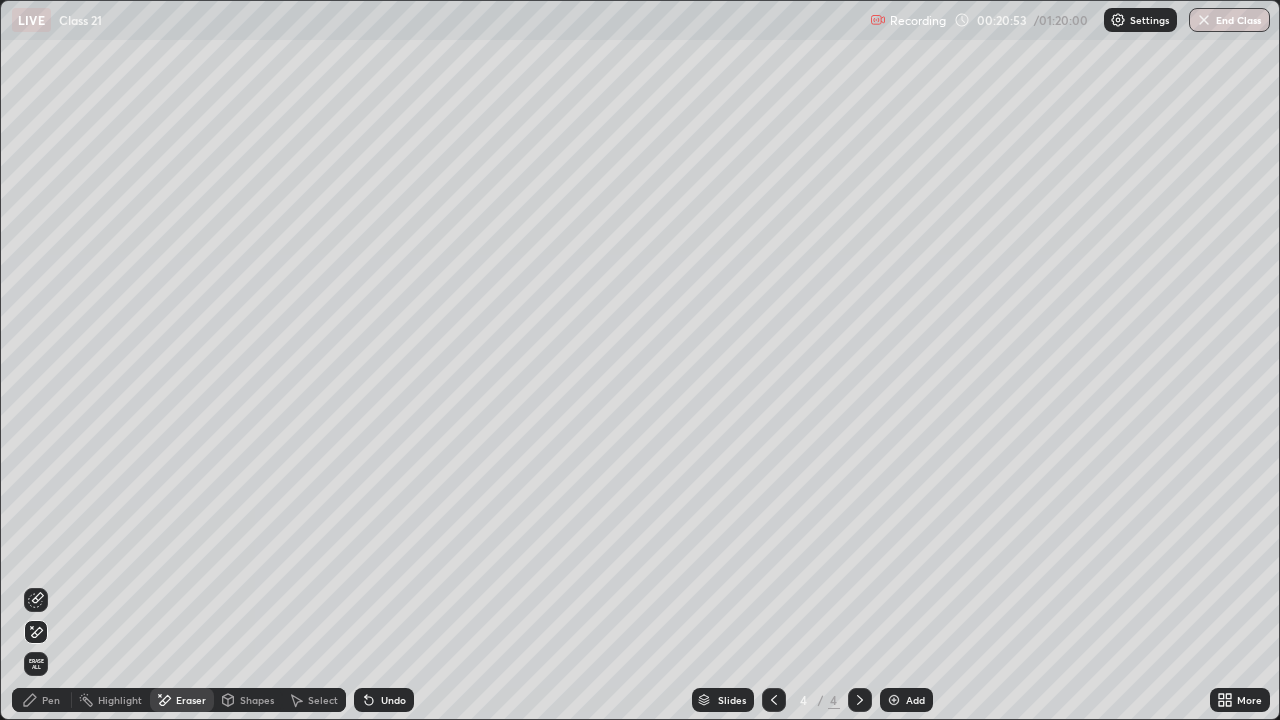 click on "Pen" at bounding box center (51, 700) 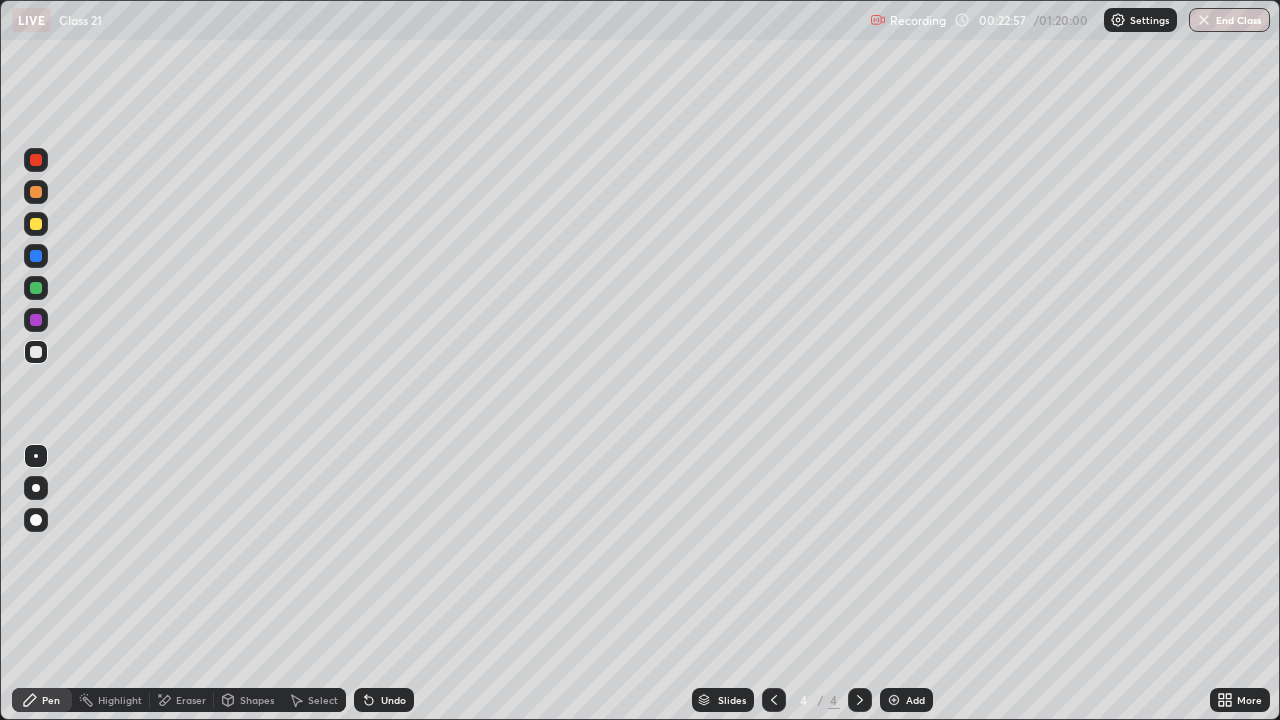 click at bounding box center [36, 224] 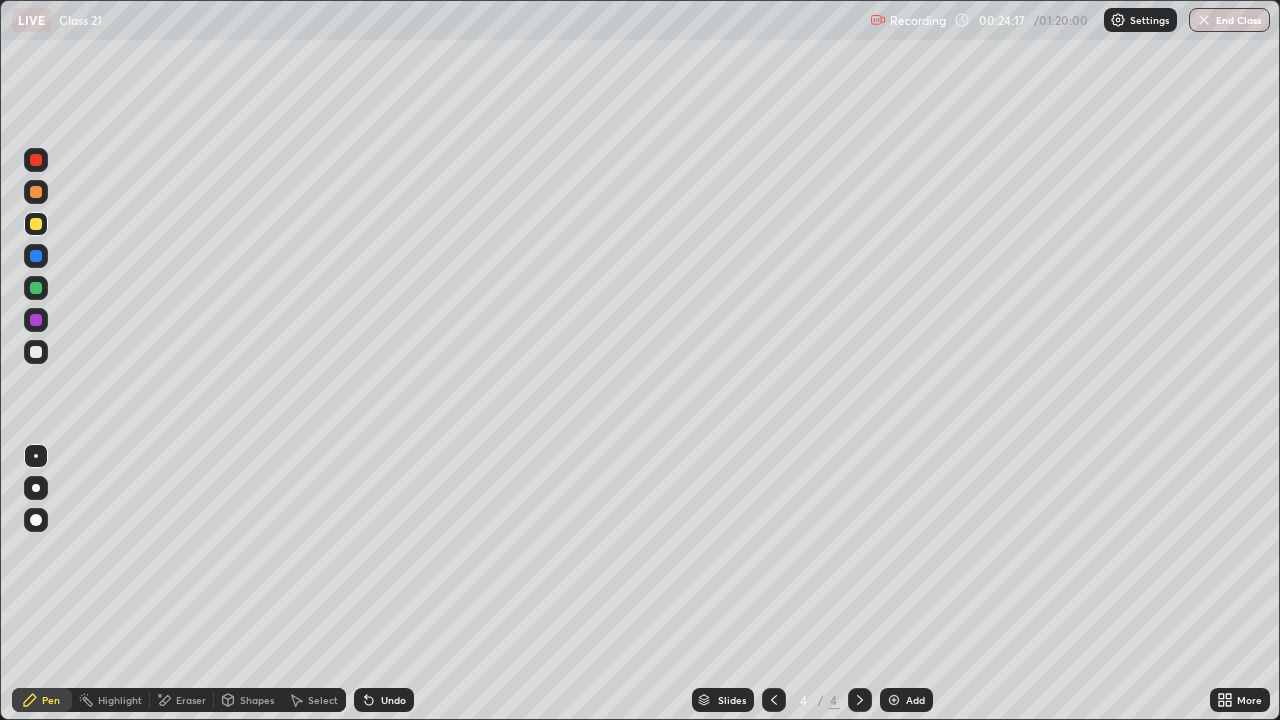 click at bounding box center (36, 352) 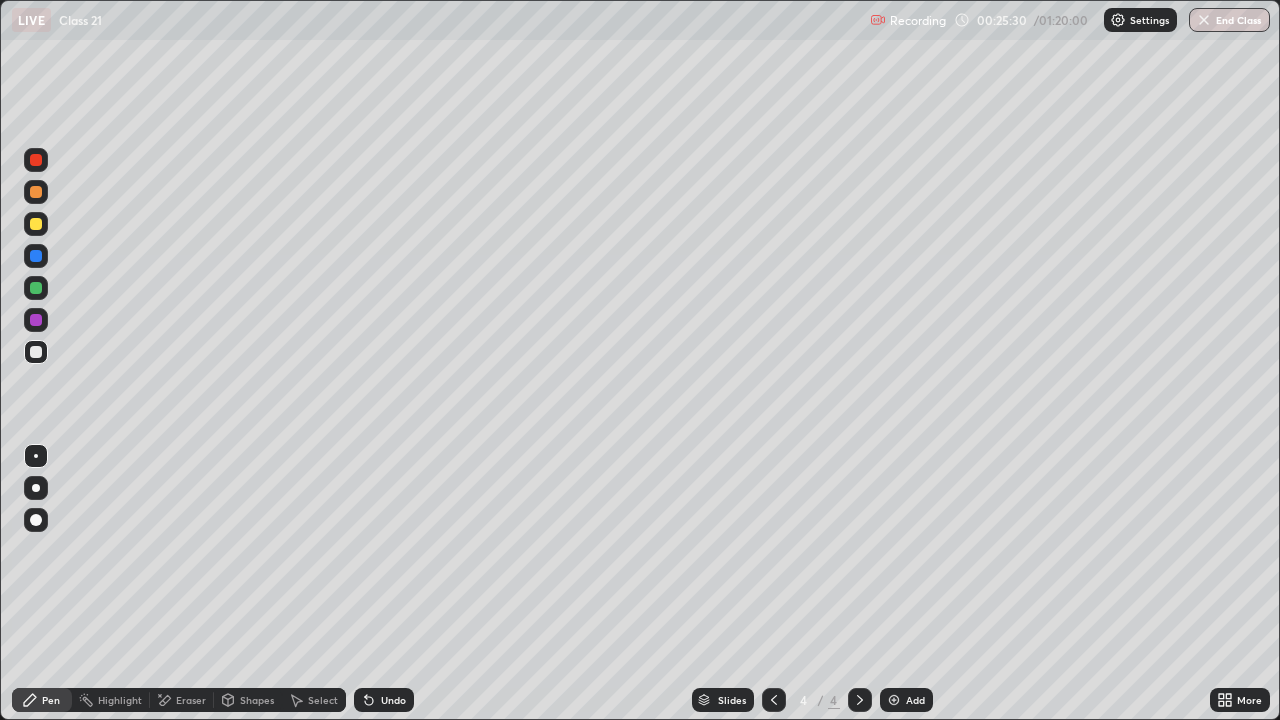 click at bounding box center (36, 224) 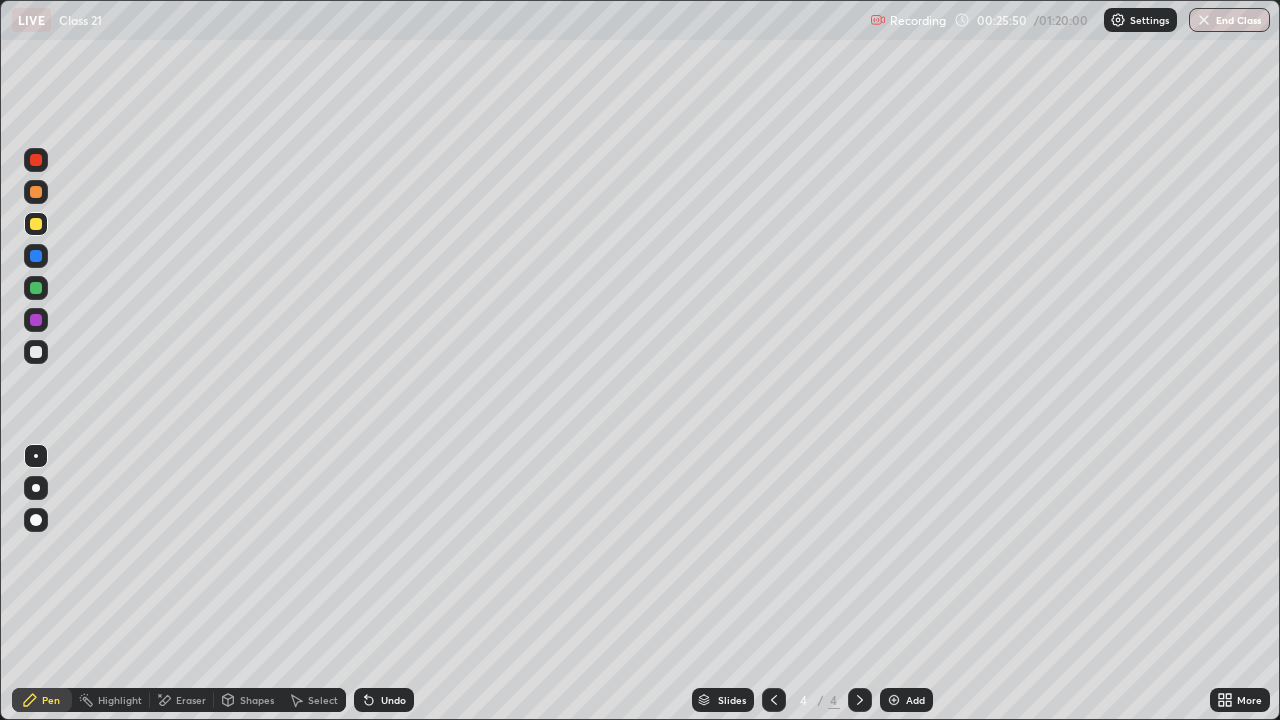 click at bounding box center [774, 700] 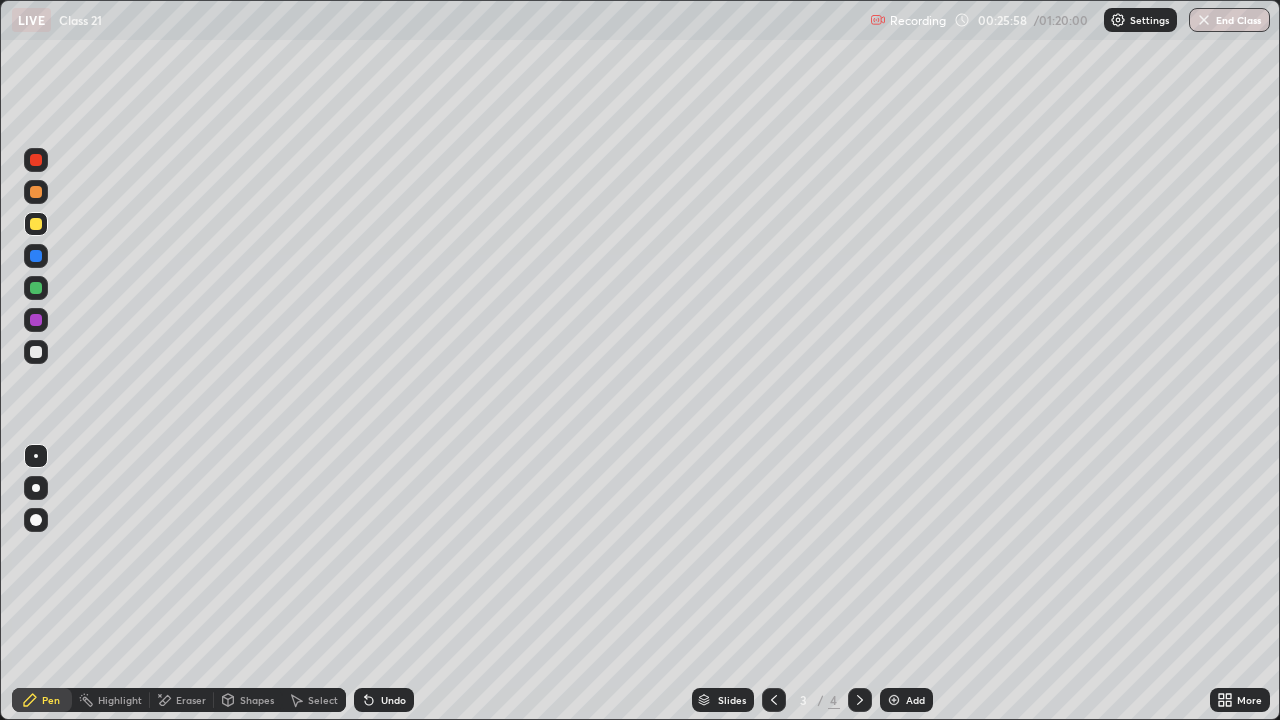 click 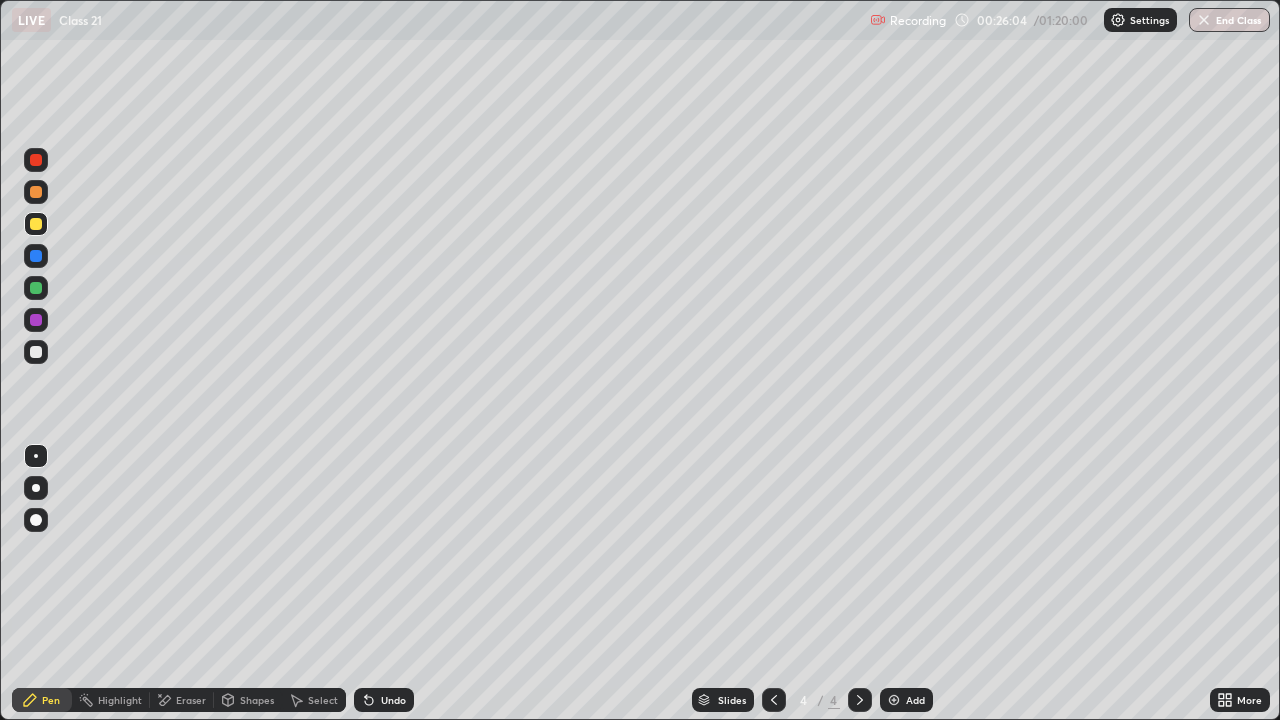 click 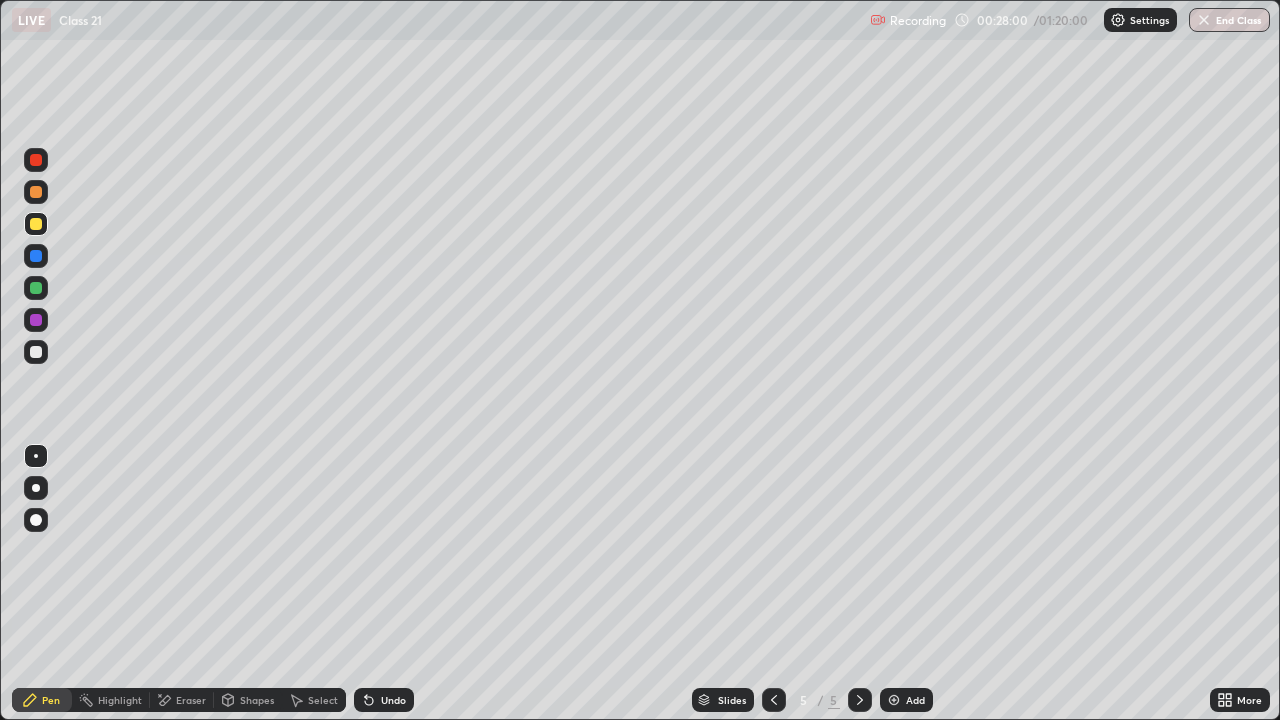 click on "Select" at bounding box center (323, 700) 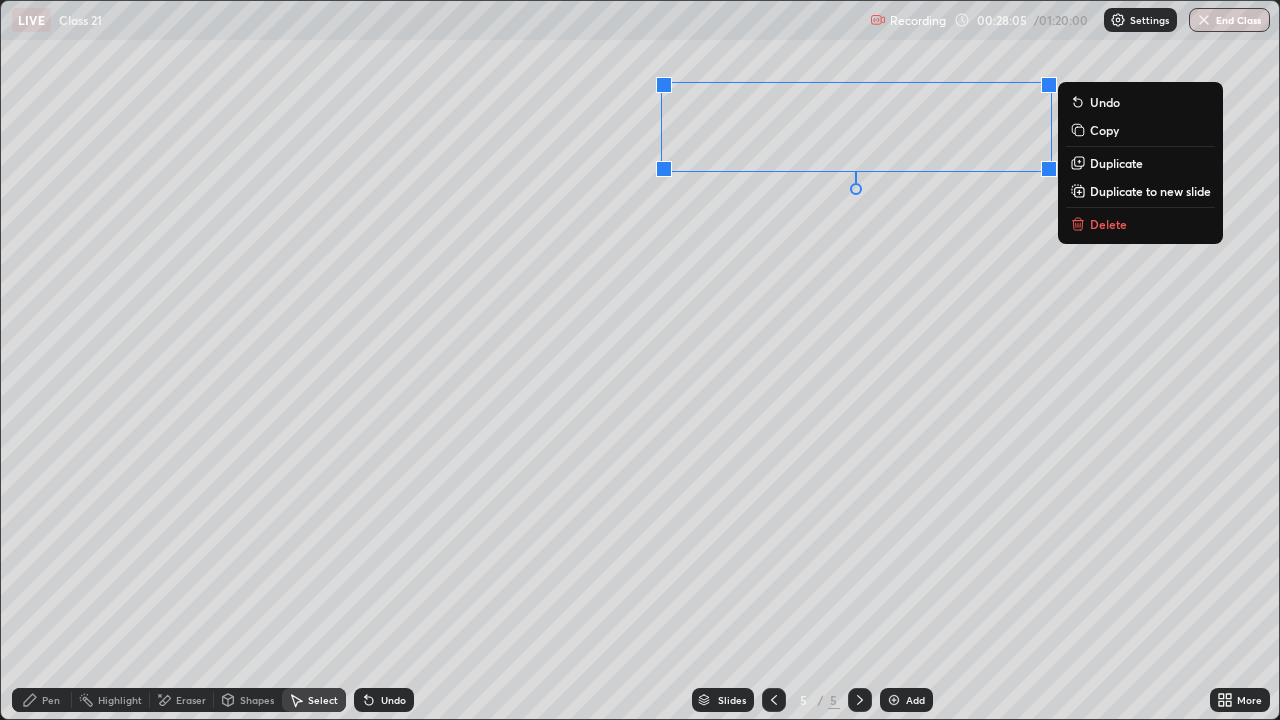 click on "Pen" at bounding box center [51, 700] 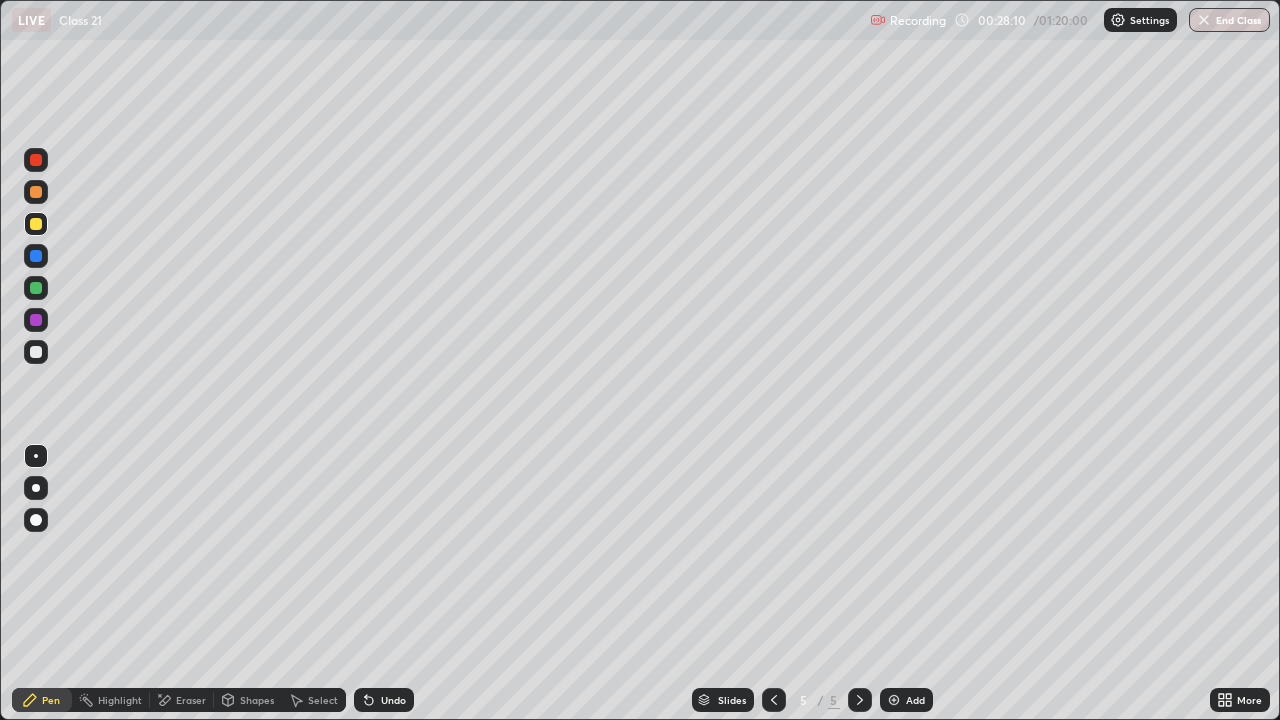click 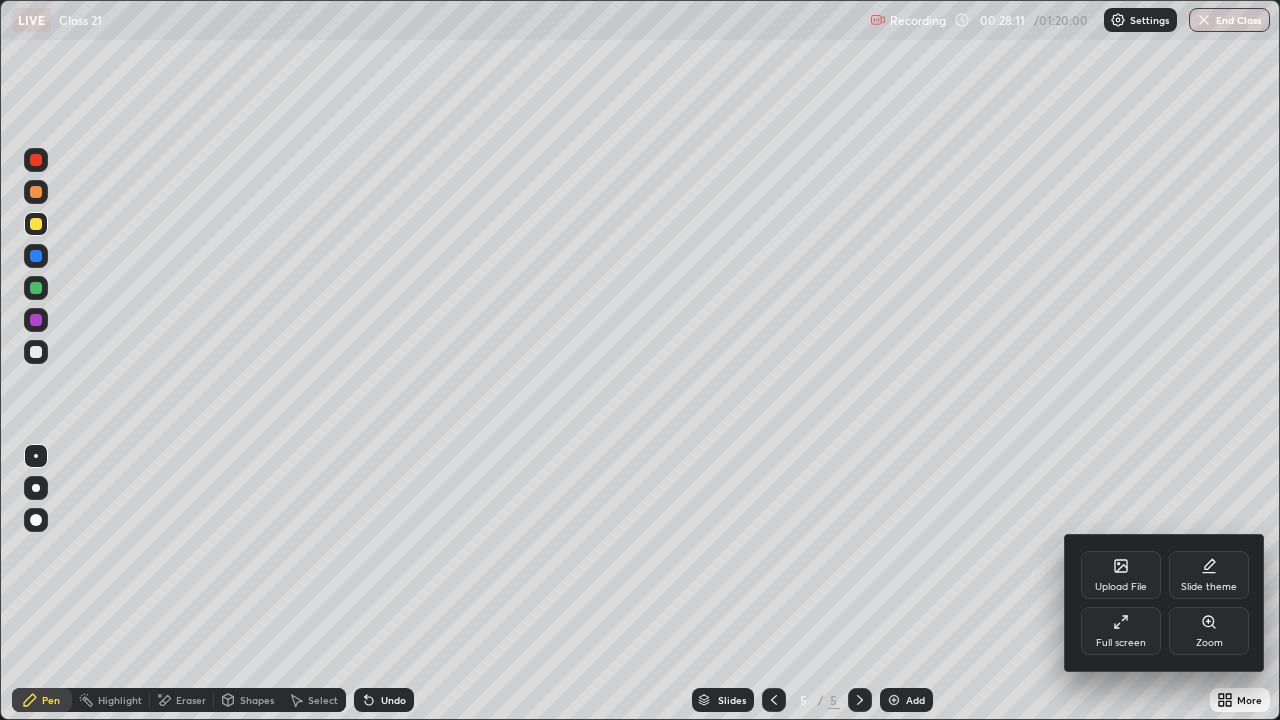 click on "Full screen" at bounding box center [1121, 631] 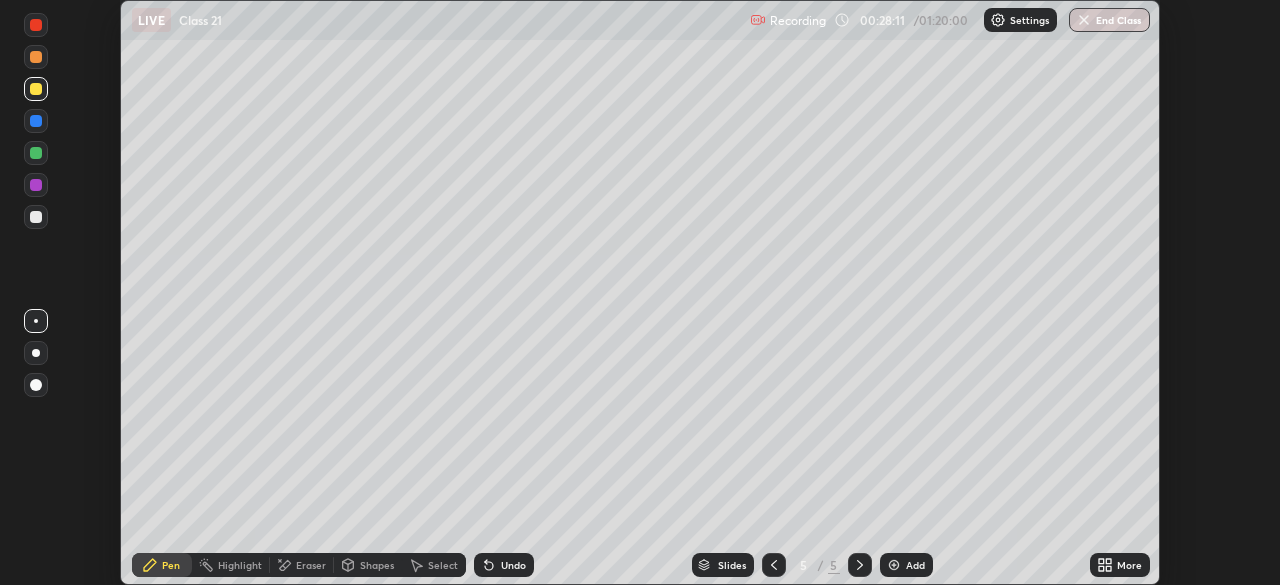 scroll, scrollTop: 585, scrollLeft: 1280, axis: both 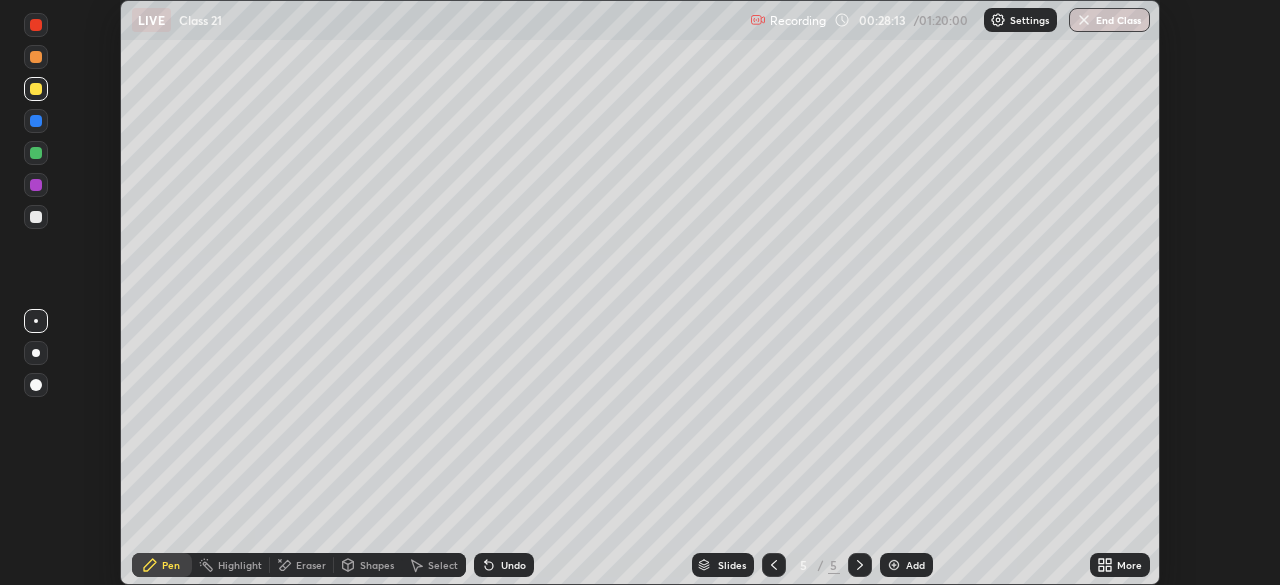 click on "Eraser" at bounding box center [302, 565] 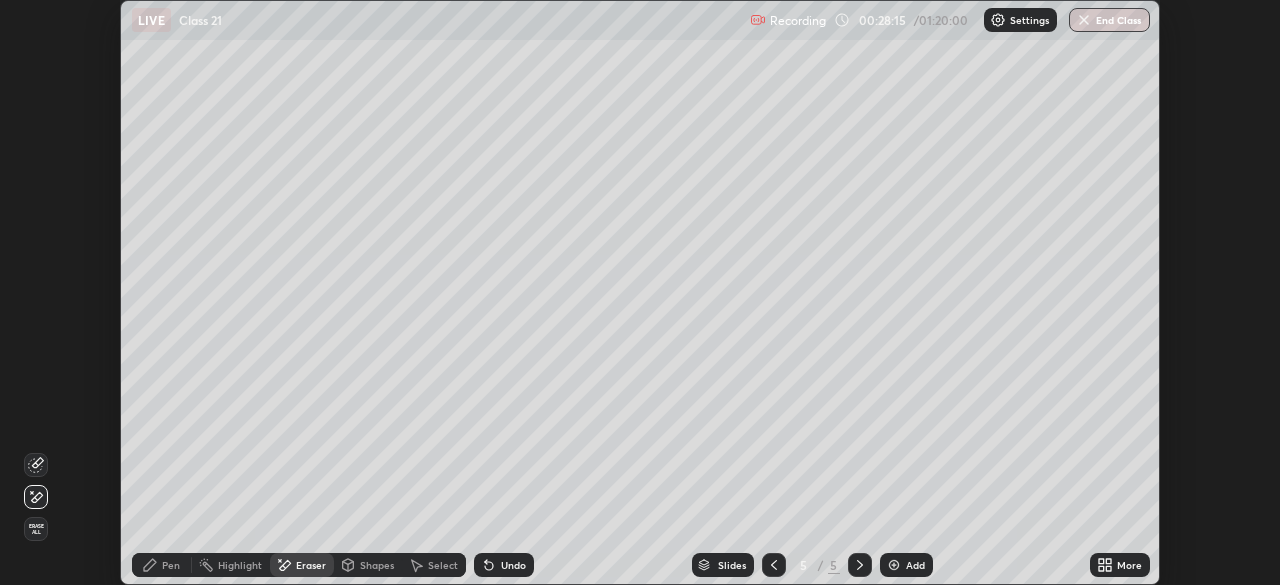 click on "Pen" at bounding box center (171, 565) 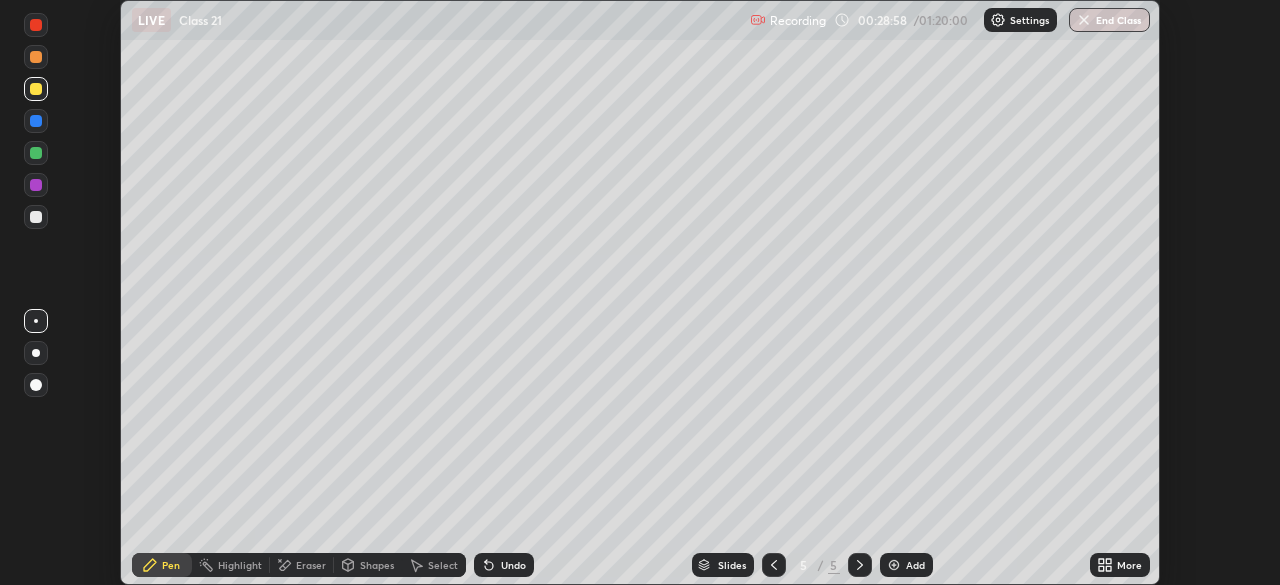 click at bounding box center [36, 217] 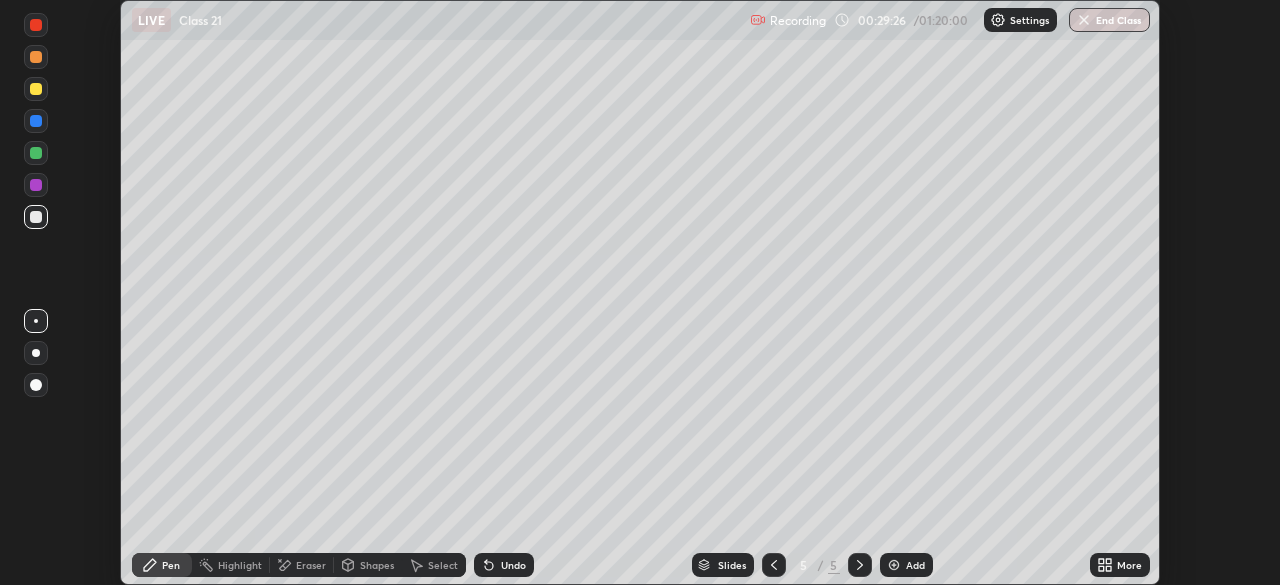 click 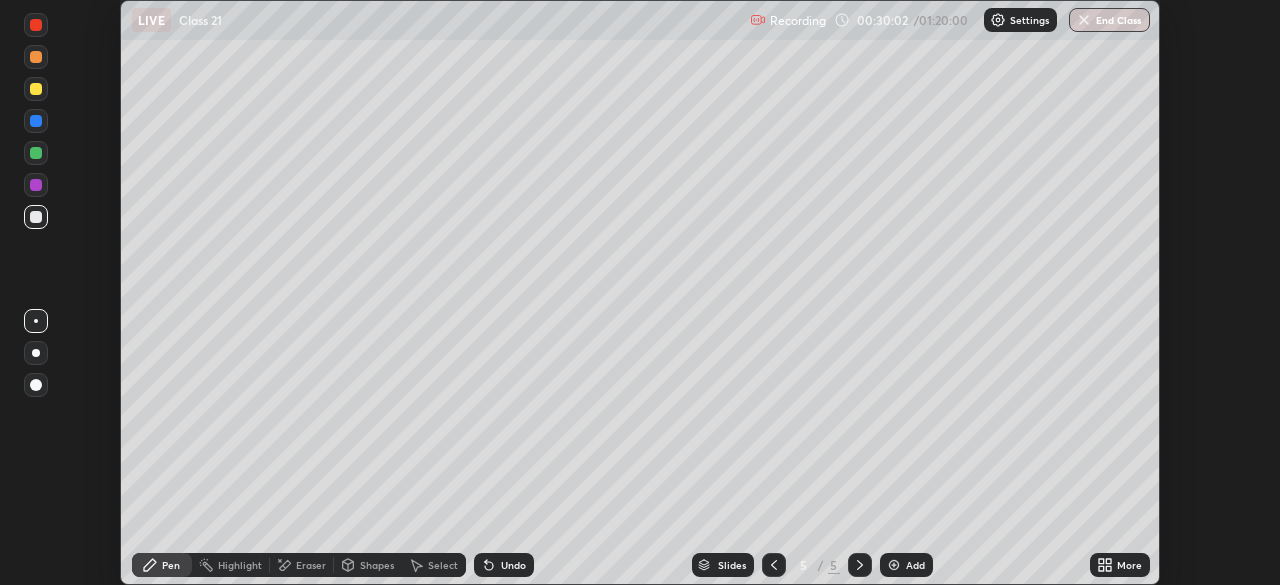 click on "Undo" at bounding box center (504, 565) 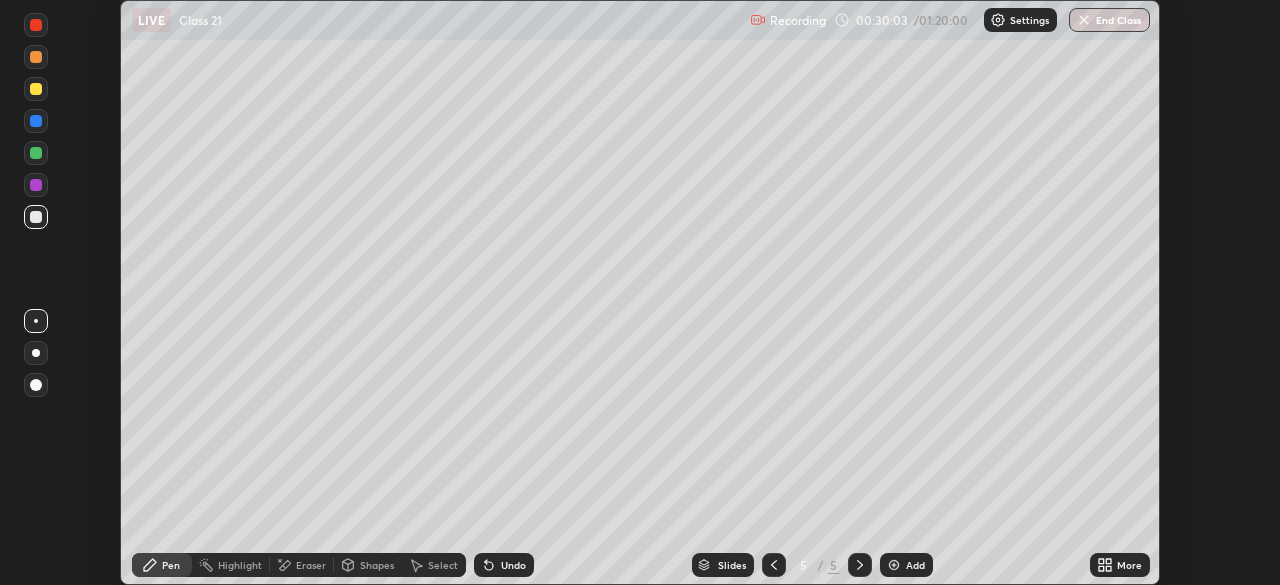 click 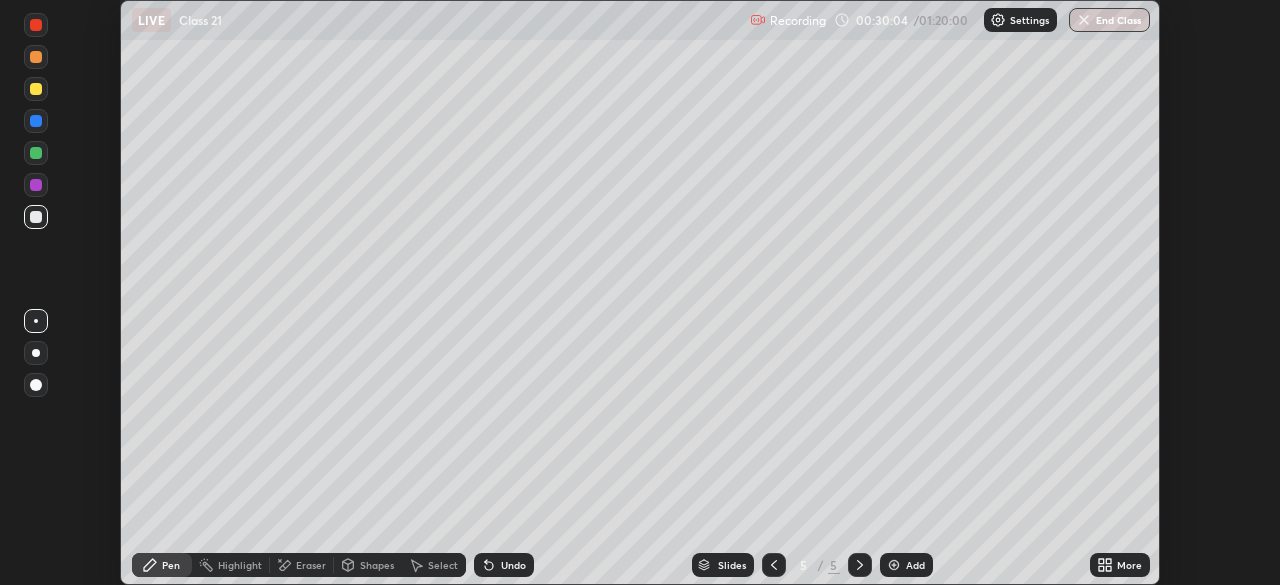 click on "Undo" at bounding box center [504, 565] 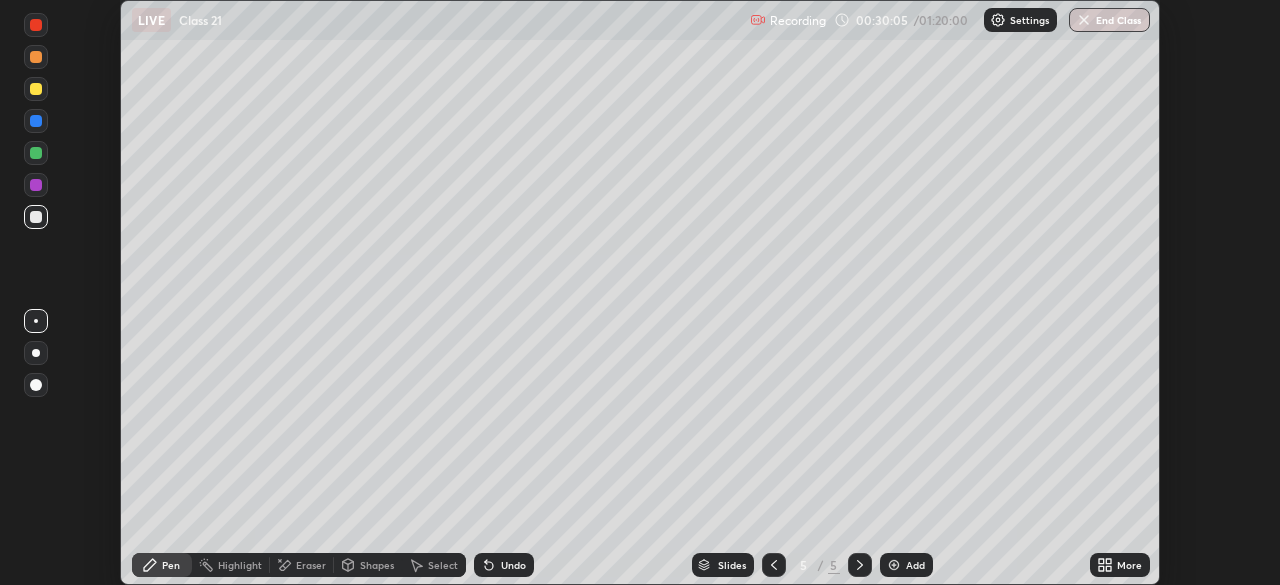 click 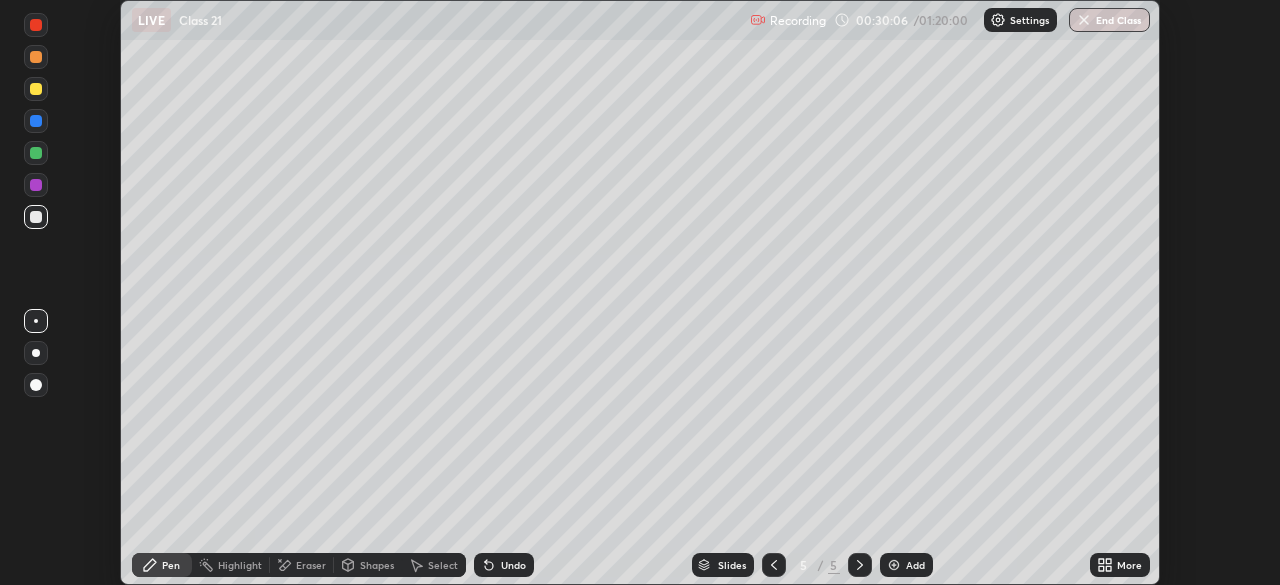 click 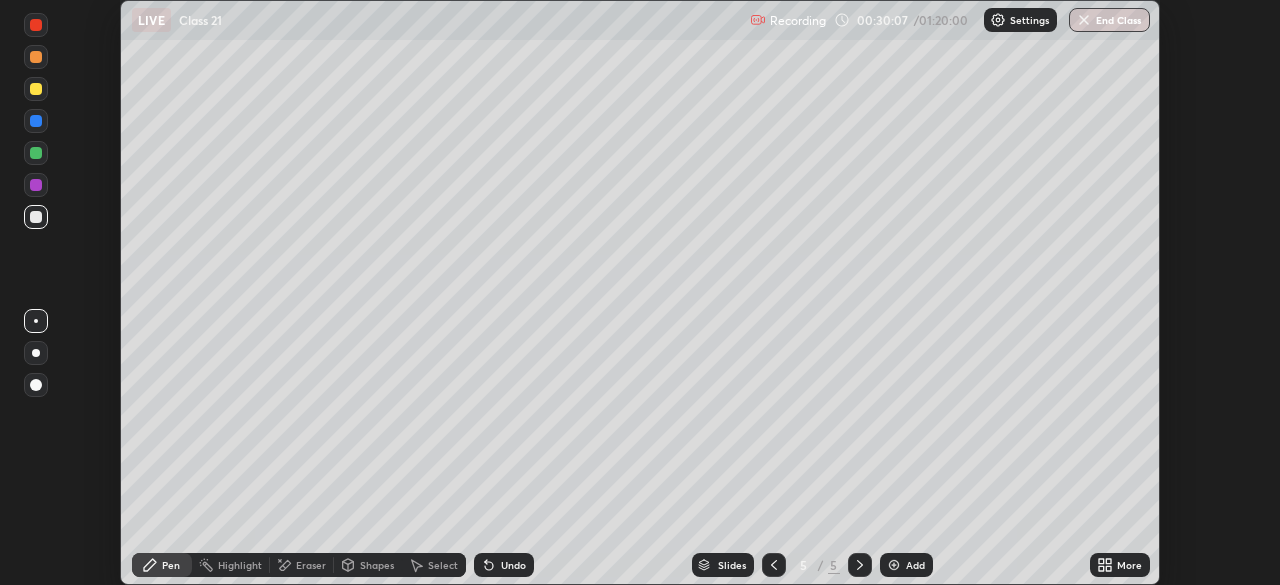 click 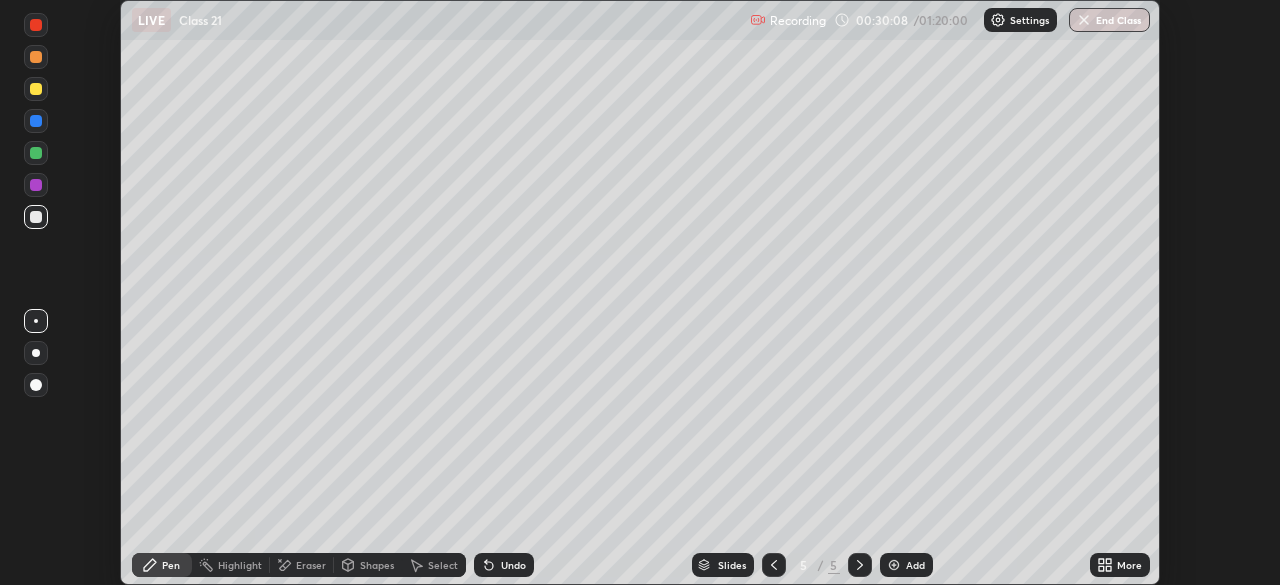 click 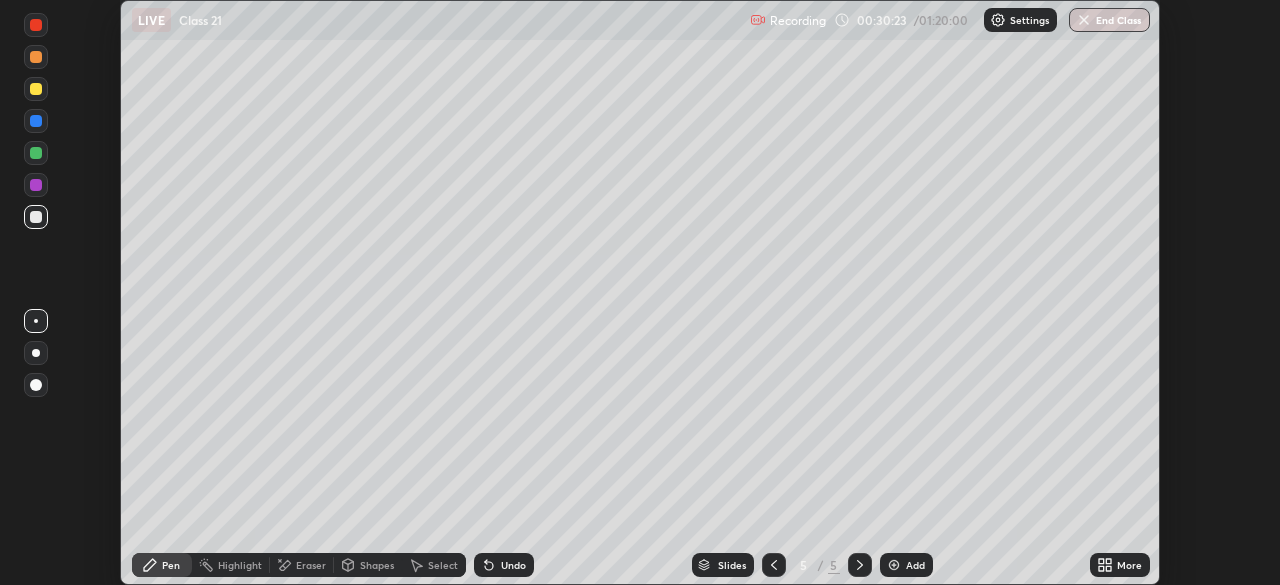 click at bounding box center (36, 89) 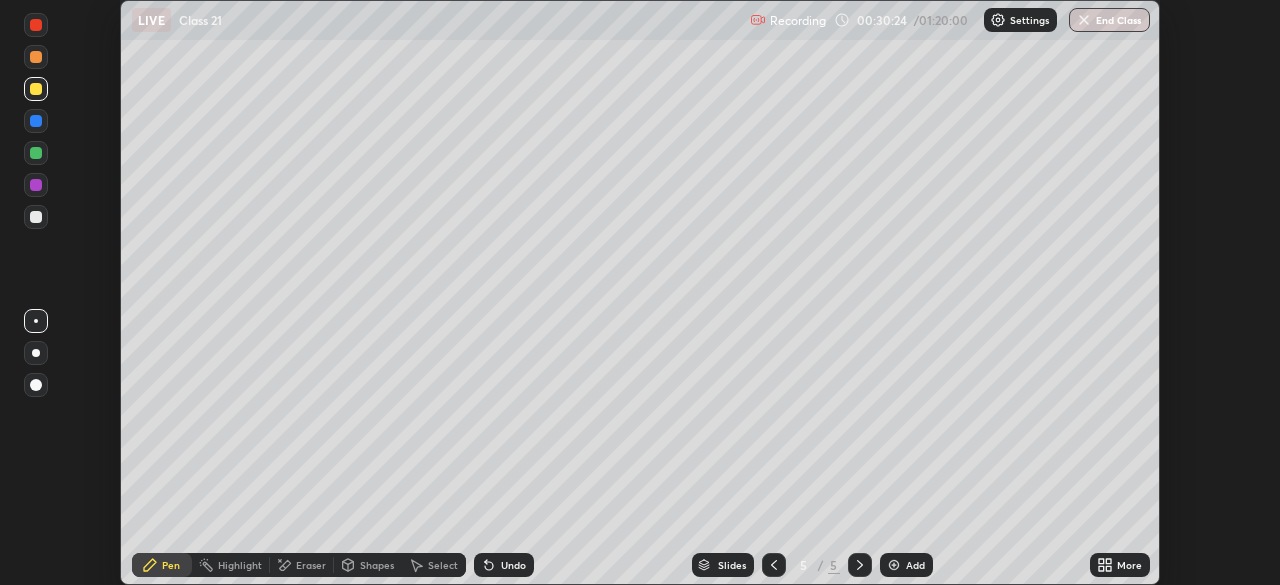 click at bounding box center [36, 121] 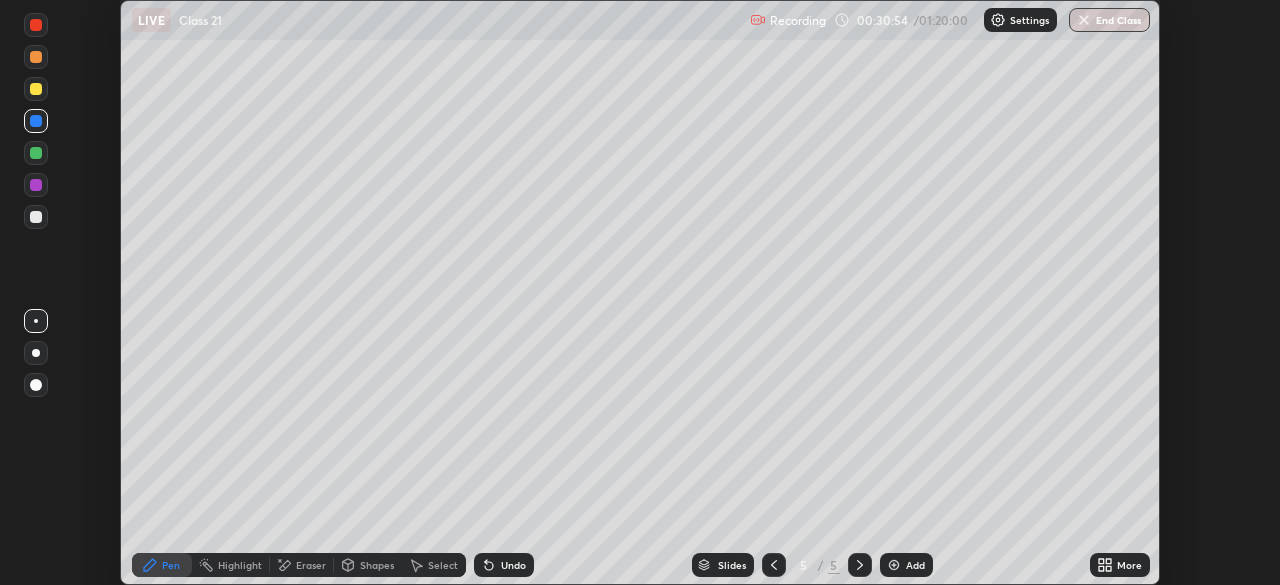 click at bounding box center [36, 217] 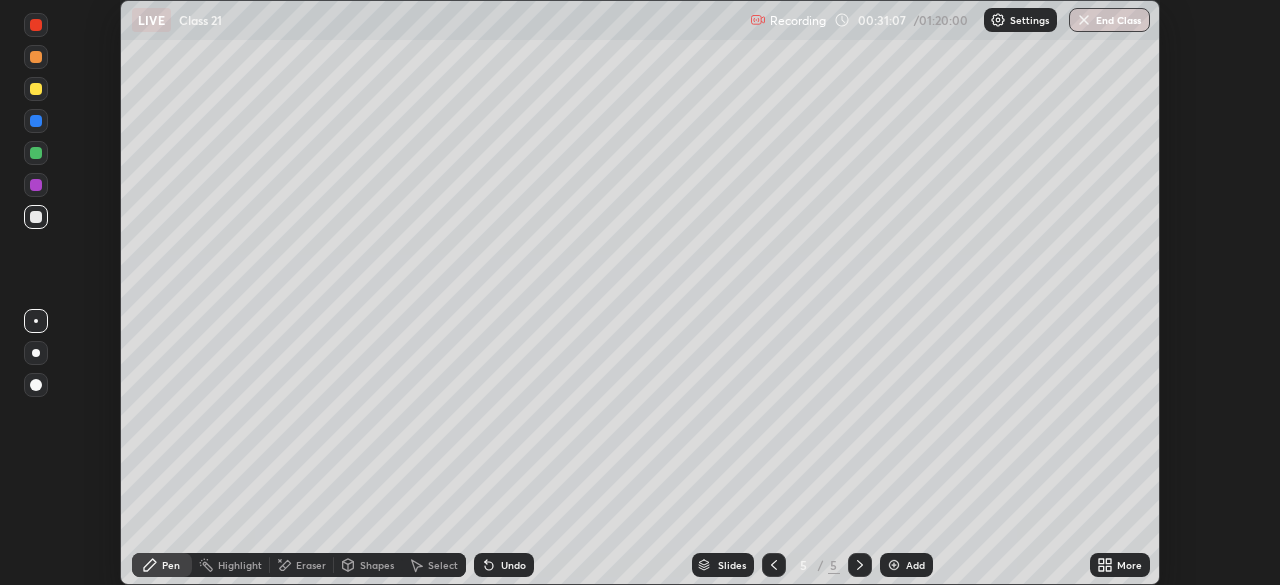 click on "Eraser" at bounding box center [311, 565] 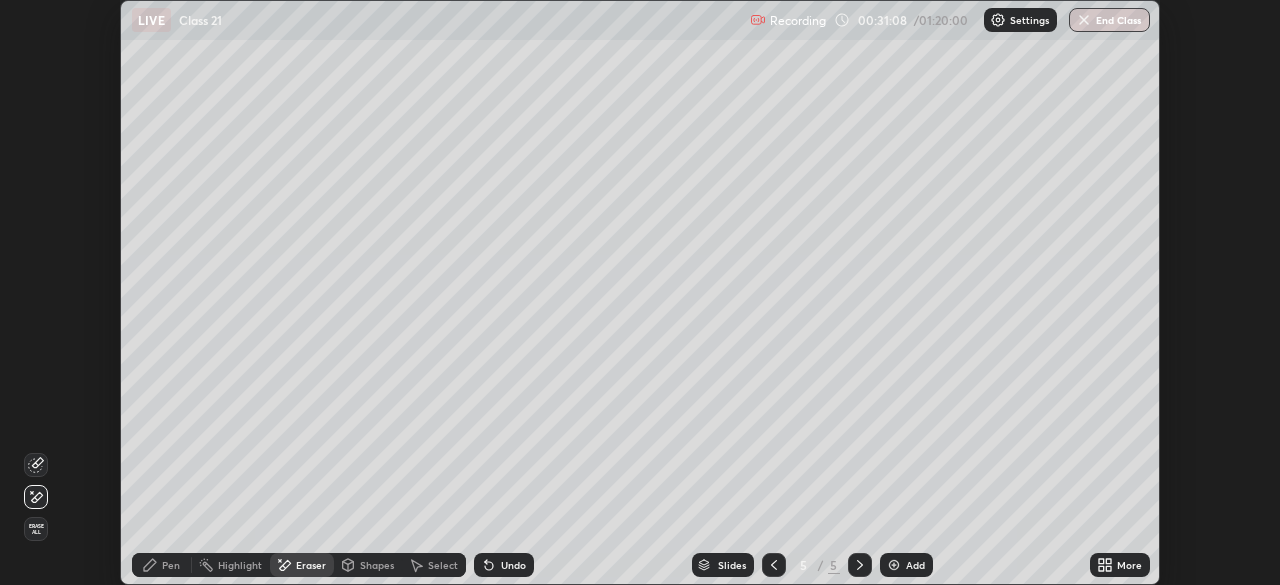 click on "Pen" at bounding box center (162, 565) 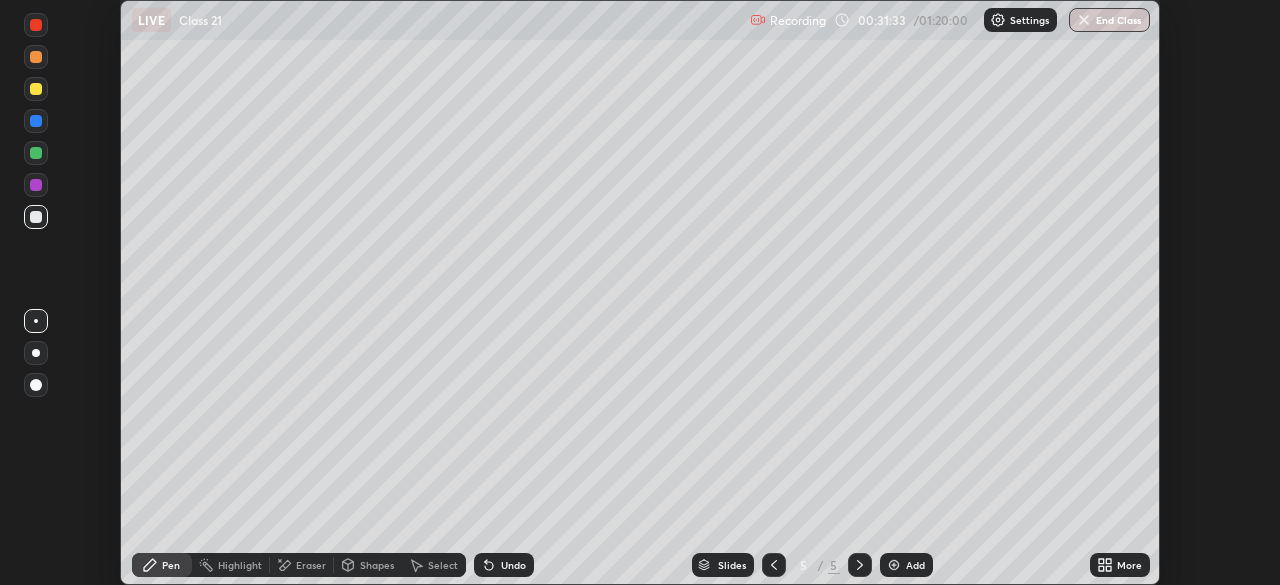 click 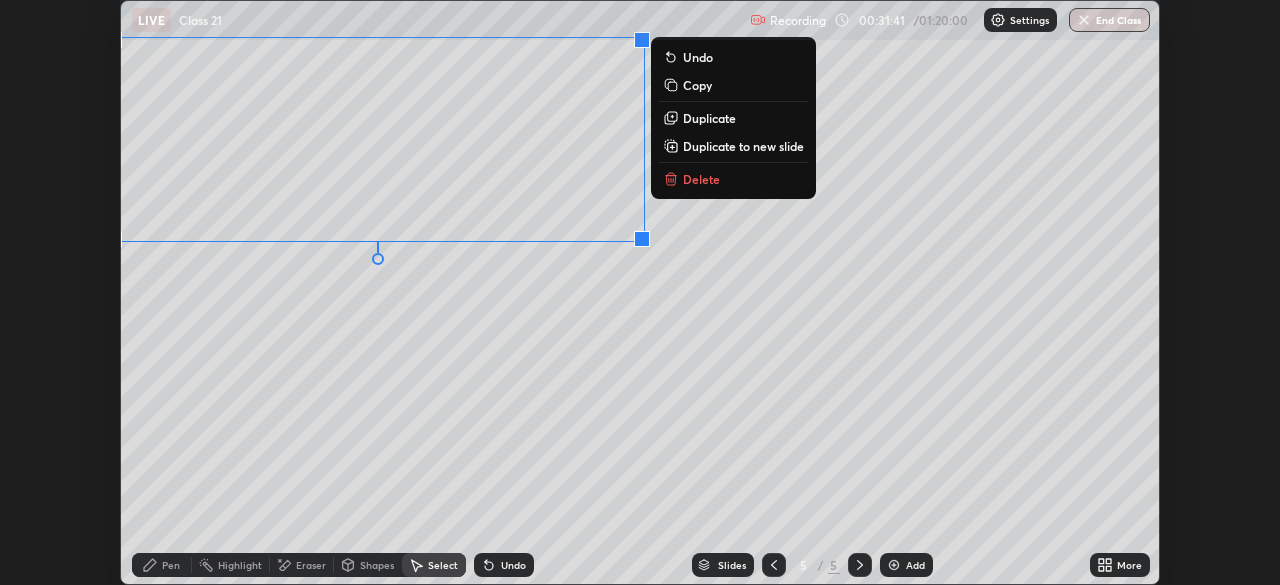 click on "0 ° Undo Copy Duplicate Duplicate to new slide Delete" at bounding box center [640, 292] 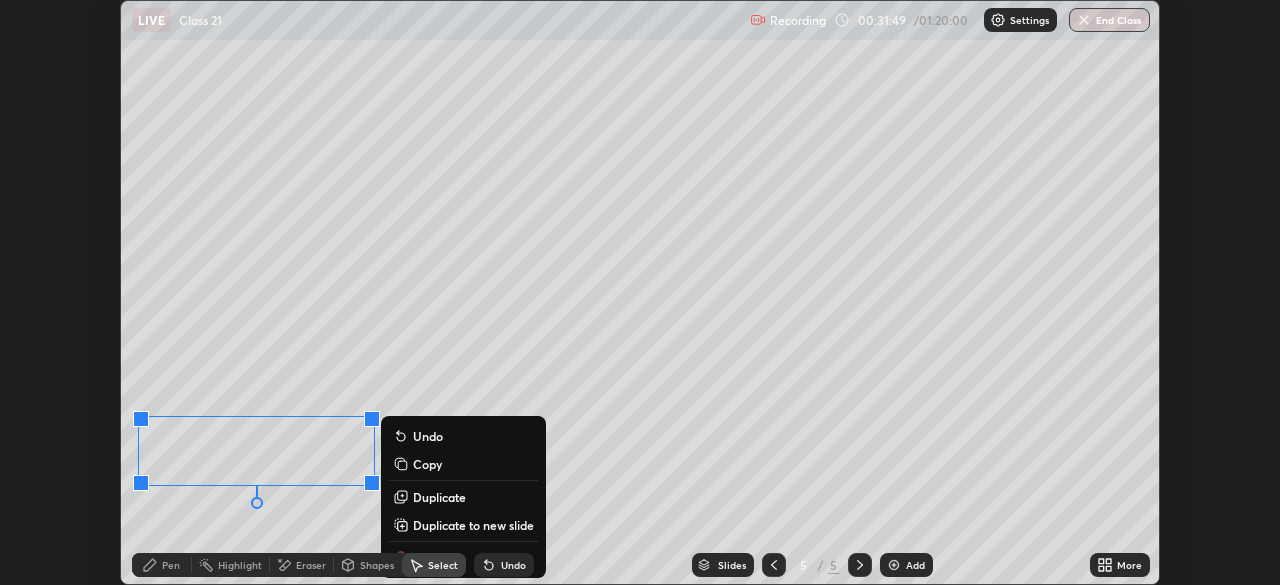 click on "Pen" at bounding box center (171, 565) 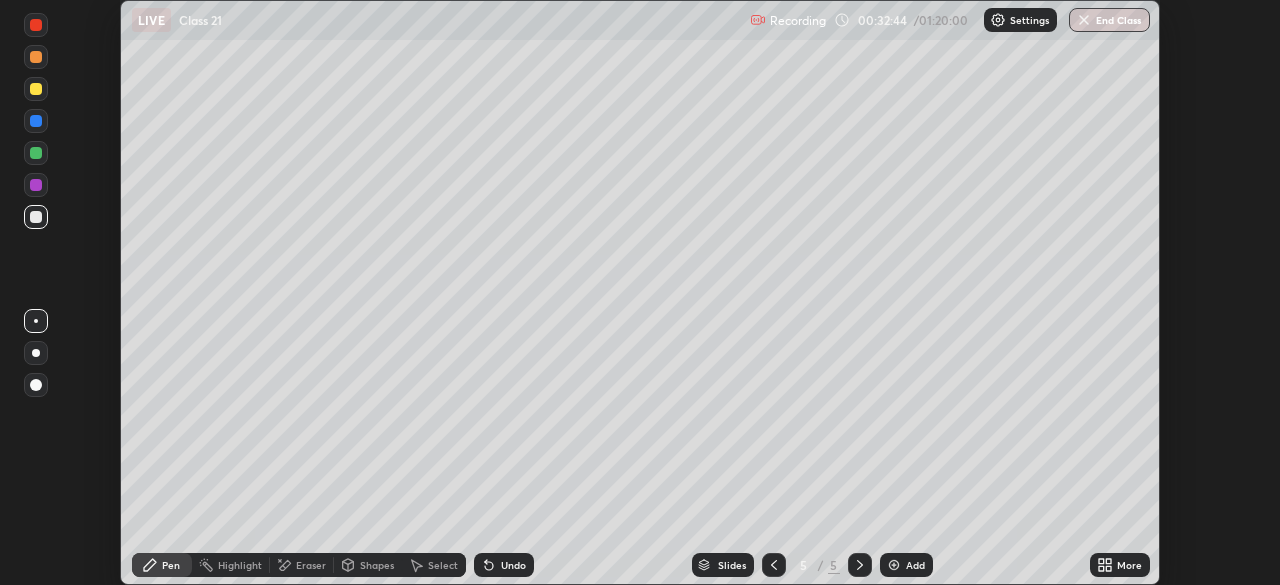 click 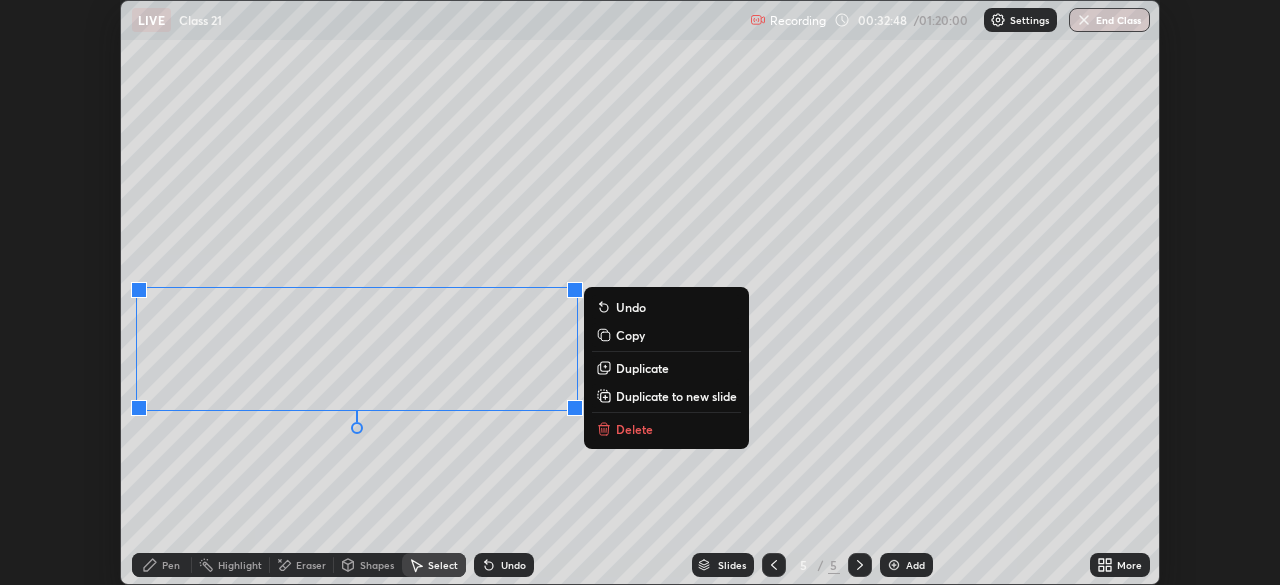 click on "Pen" at bounding box center (171, 565) 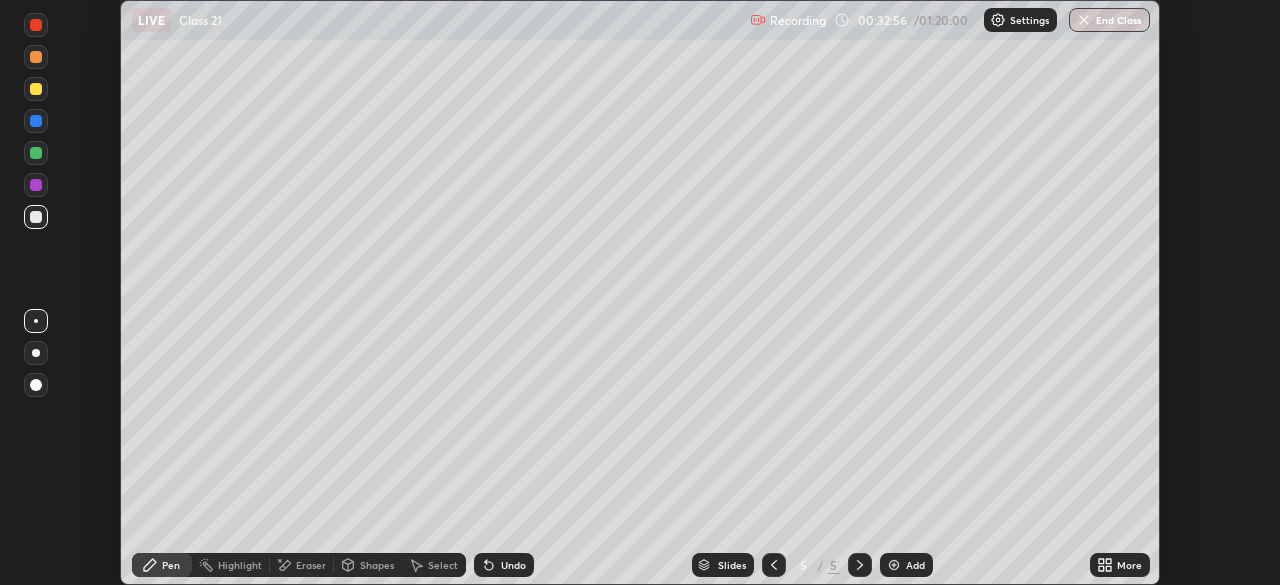 click on "Eraser" at bounding box center [311, 565] 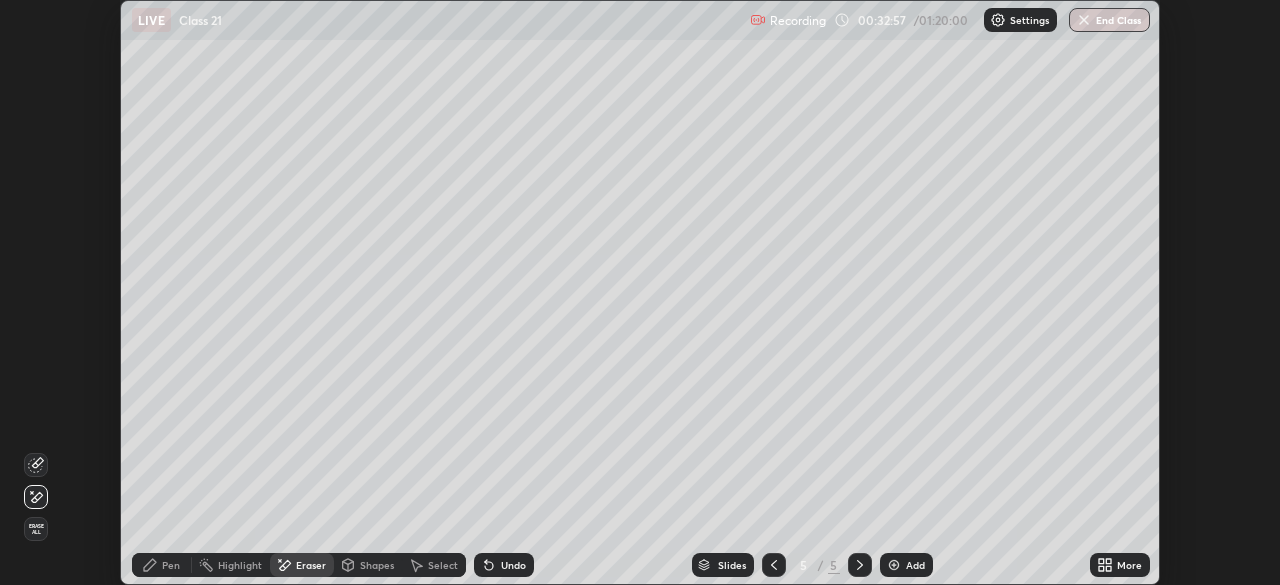 click on "Pen" at bounding box center (171, 565) 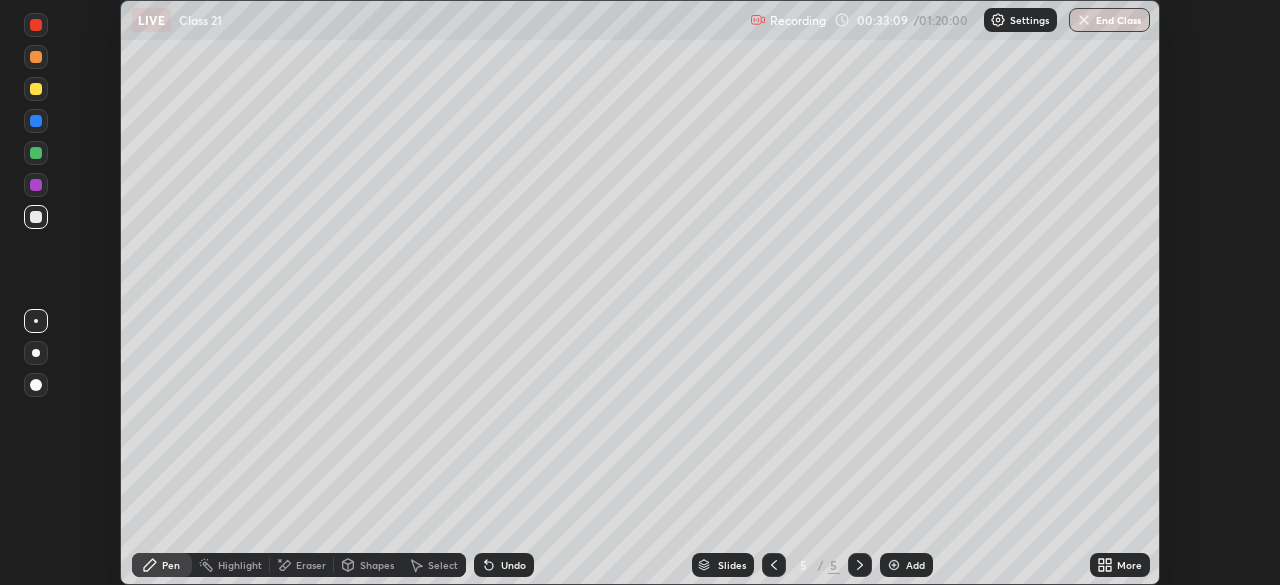 click 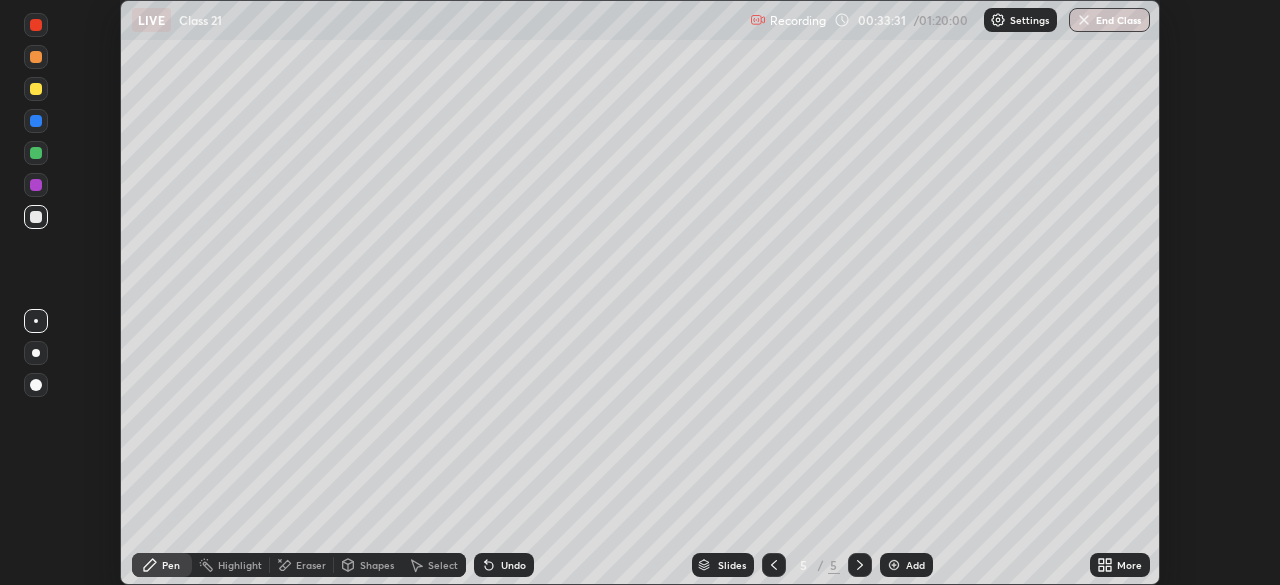 click on "More" at bounding box center (1120, 565) 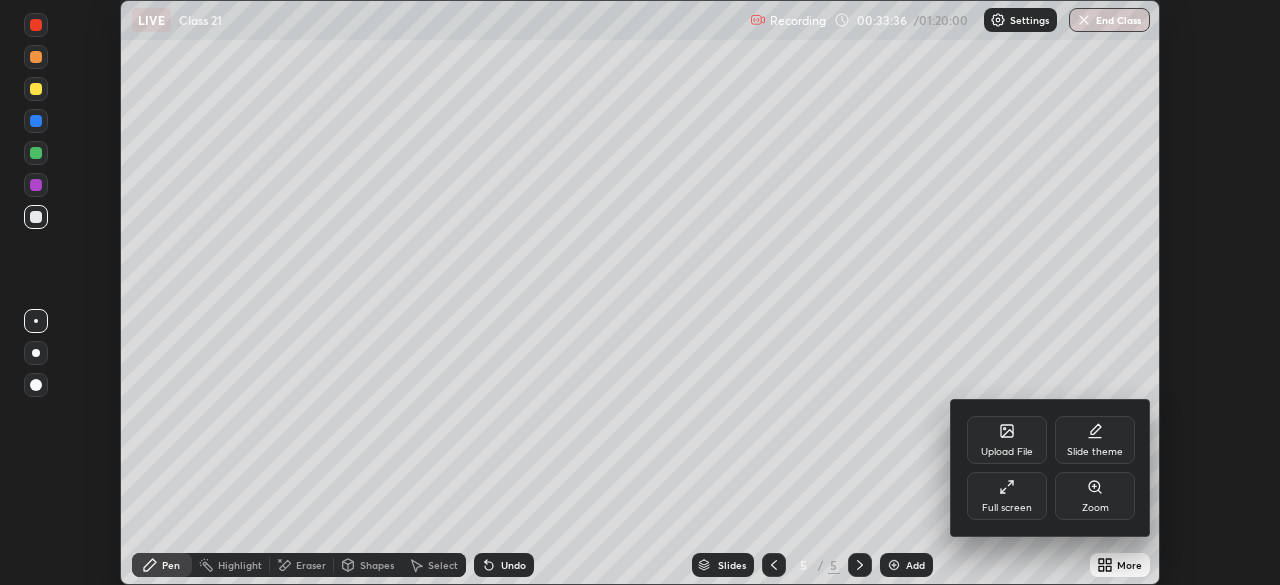 click on "Full screen" at bounding box center [1007, 496] 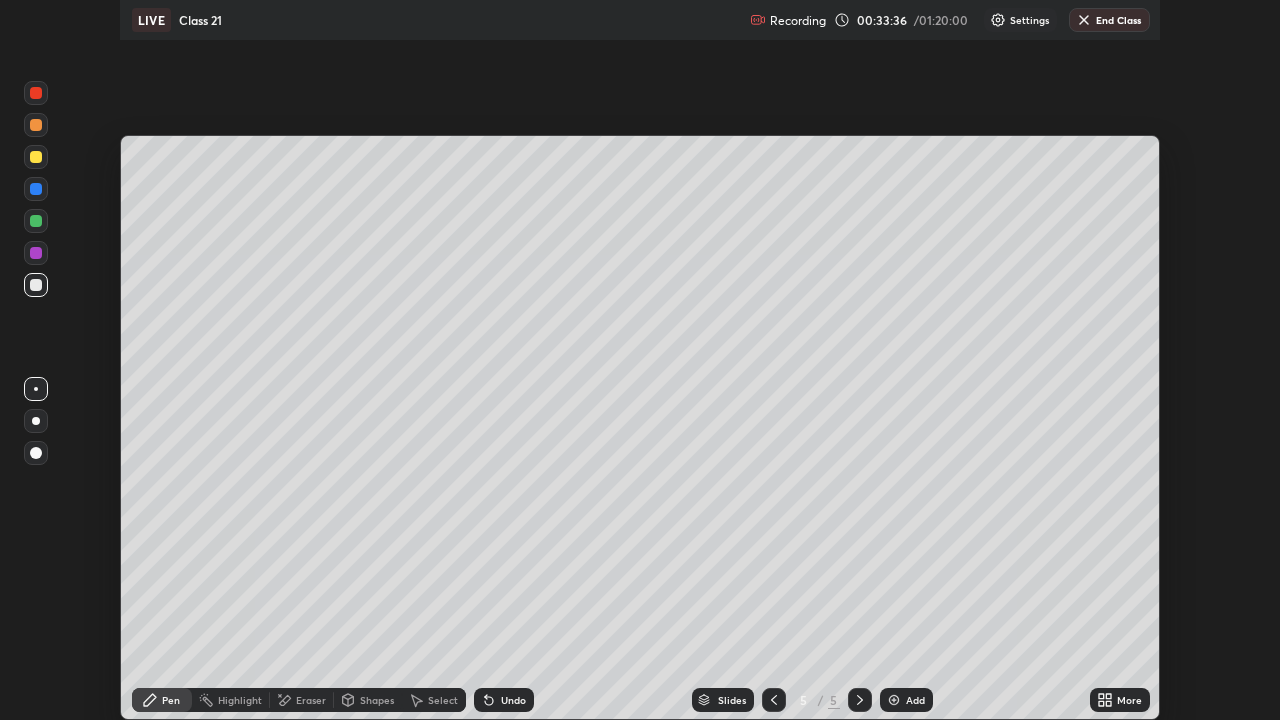 scroll, scrollTop: 99280, scrollLeft: 98720, axis: both 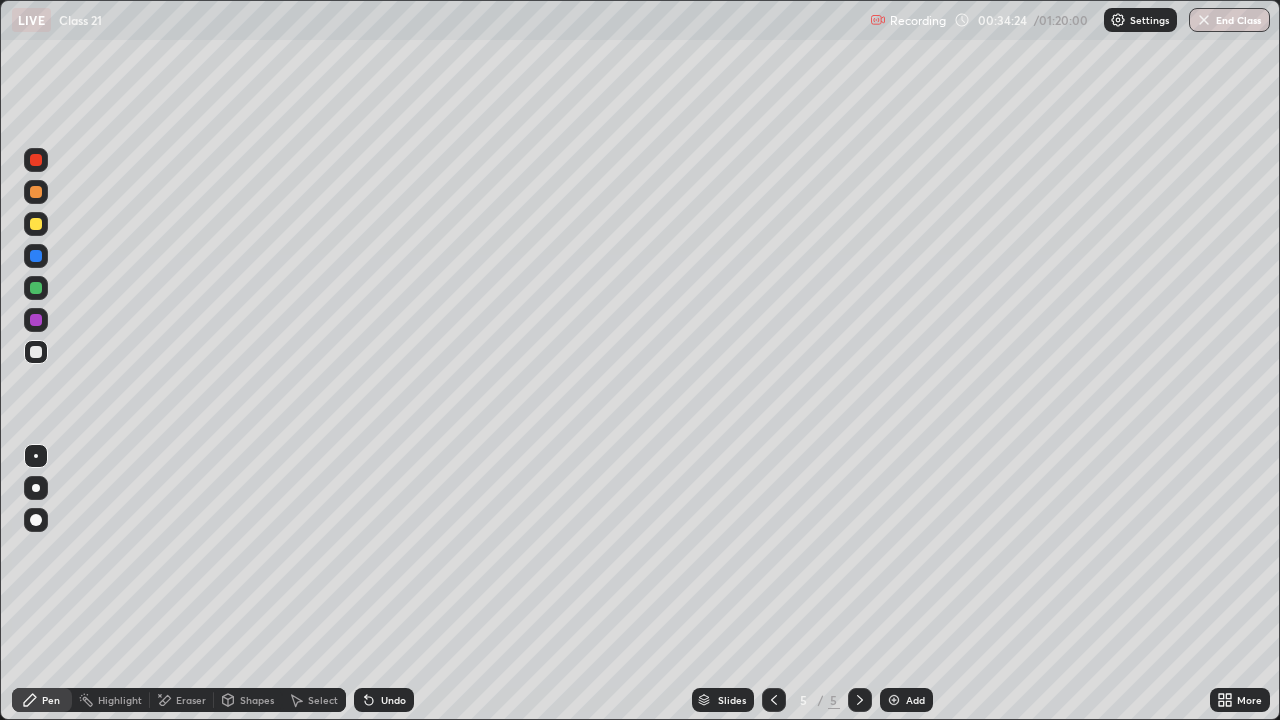 click at bounding box center [36, 288] 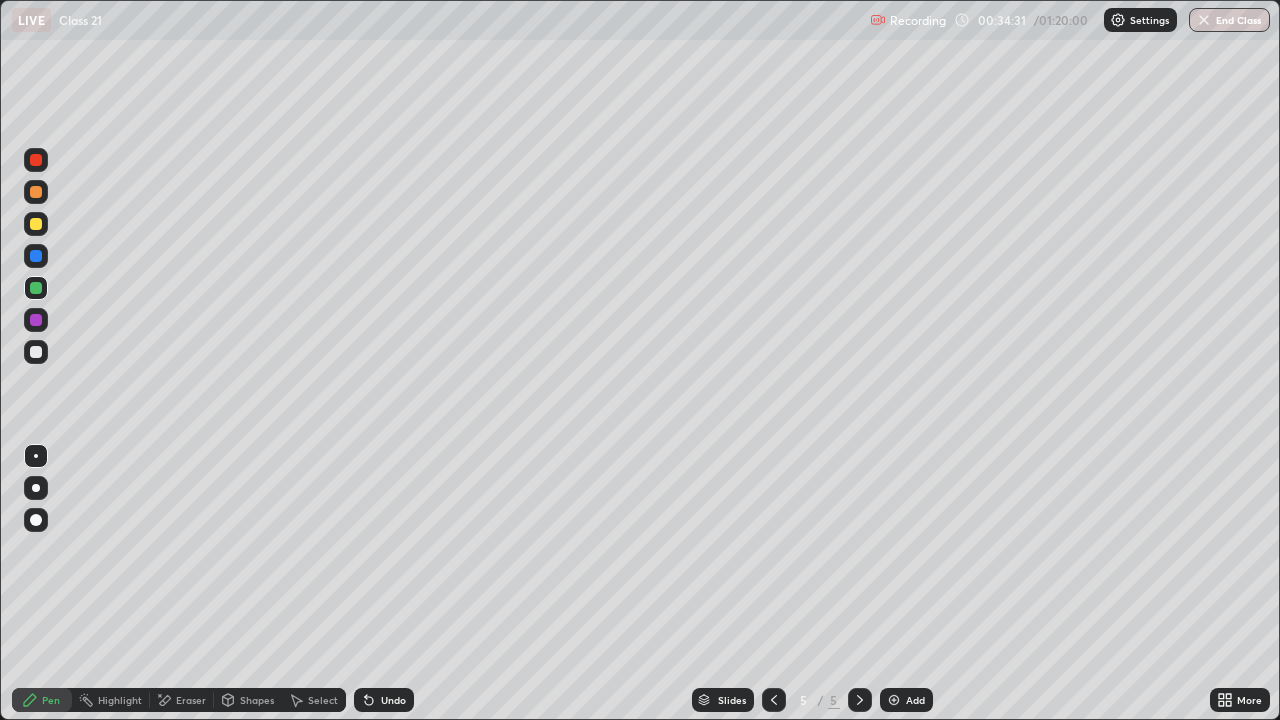 click at bounding box center (36, 192) 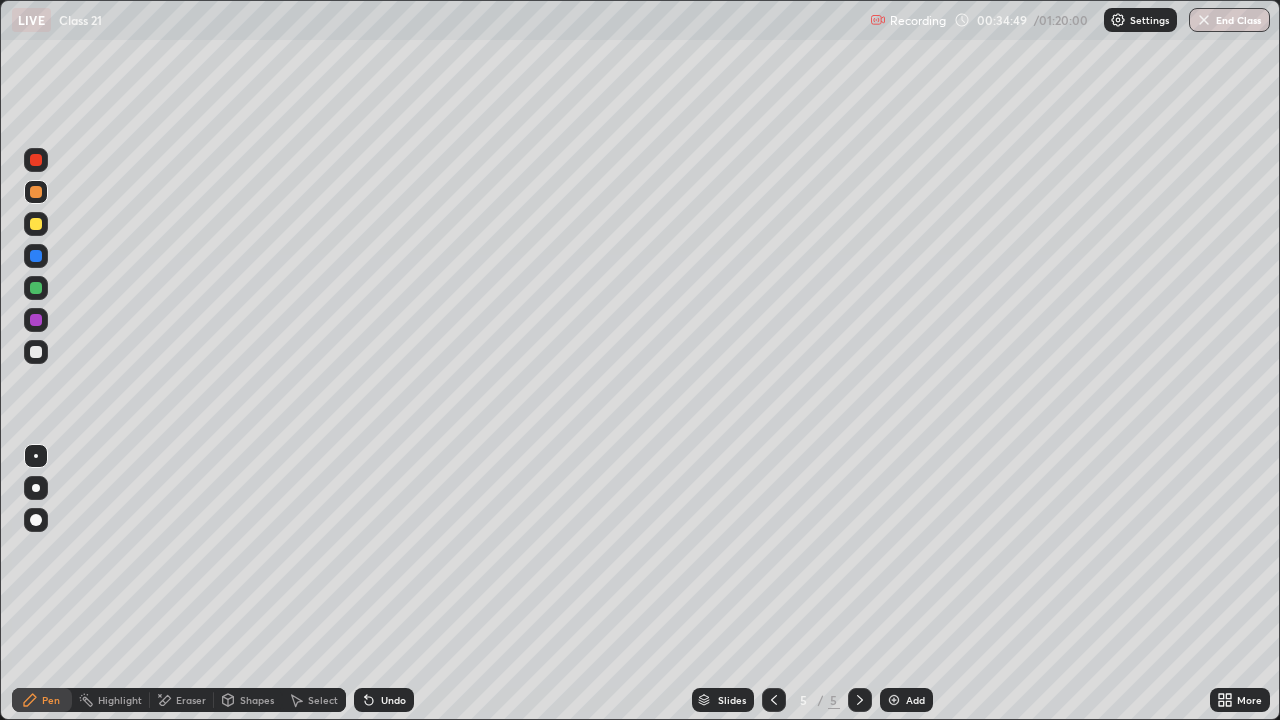 click on "Undo" at bounding box center (384, 700) 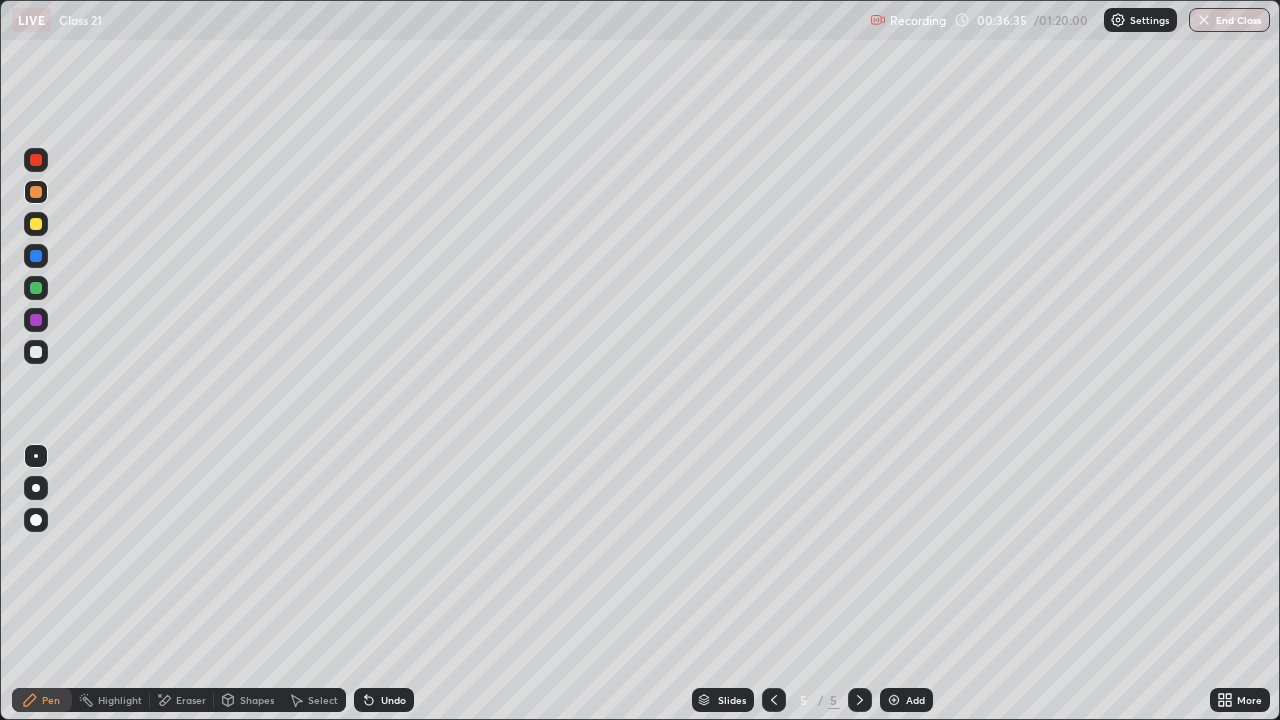 click on "Select" at bounding box center (323, 700) 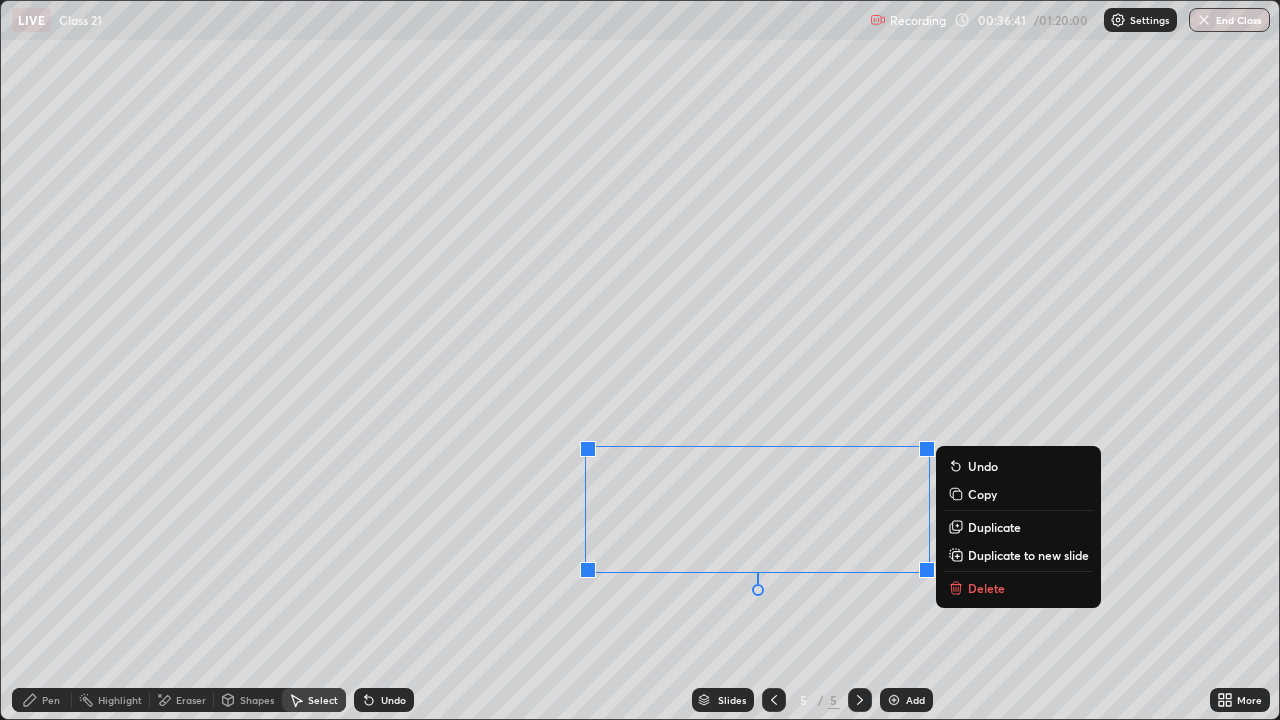 click on "Pen" at bounding box center (42, 700) 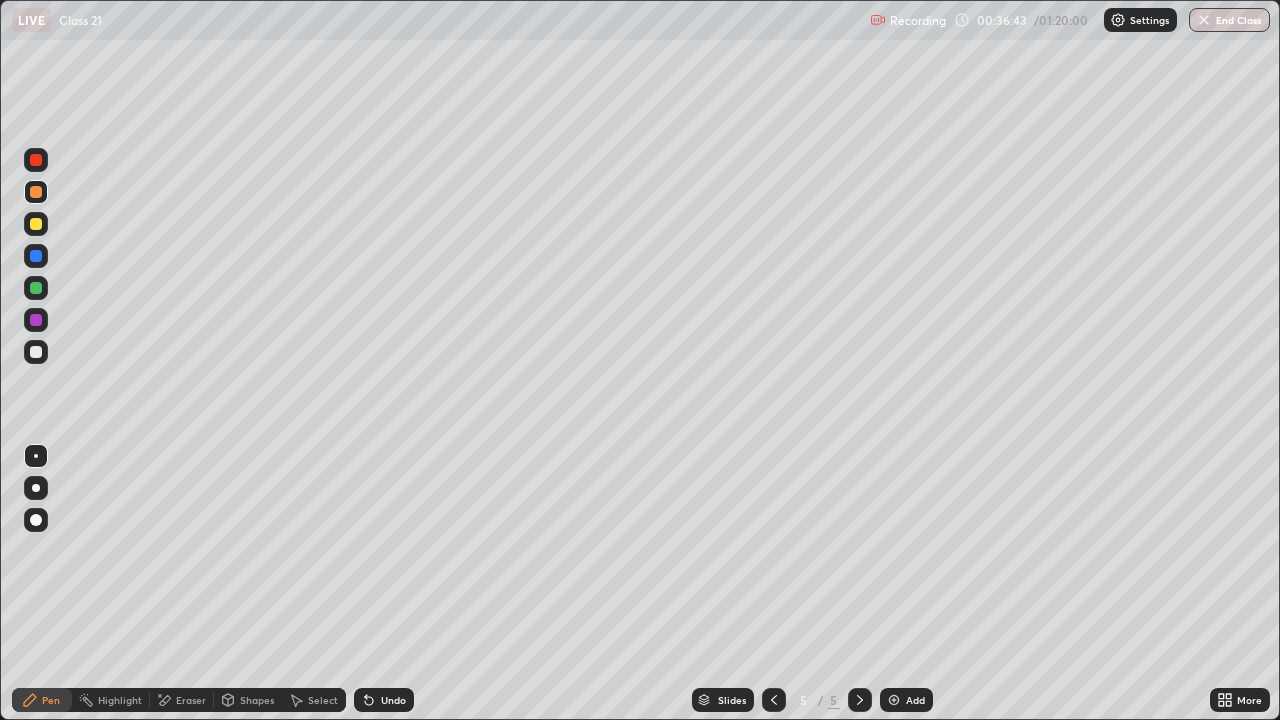 click at bounding box center (894, 700) 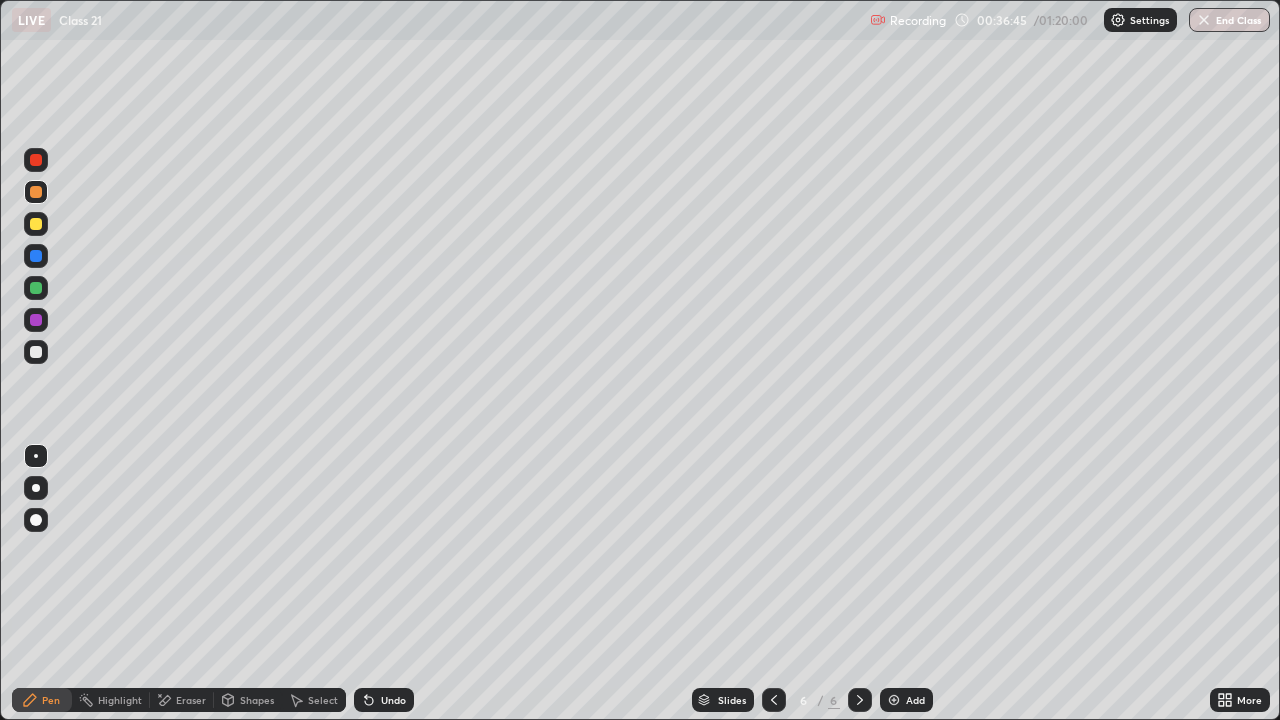 click at bounding box center [36, 224] 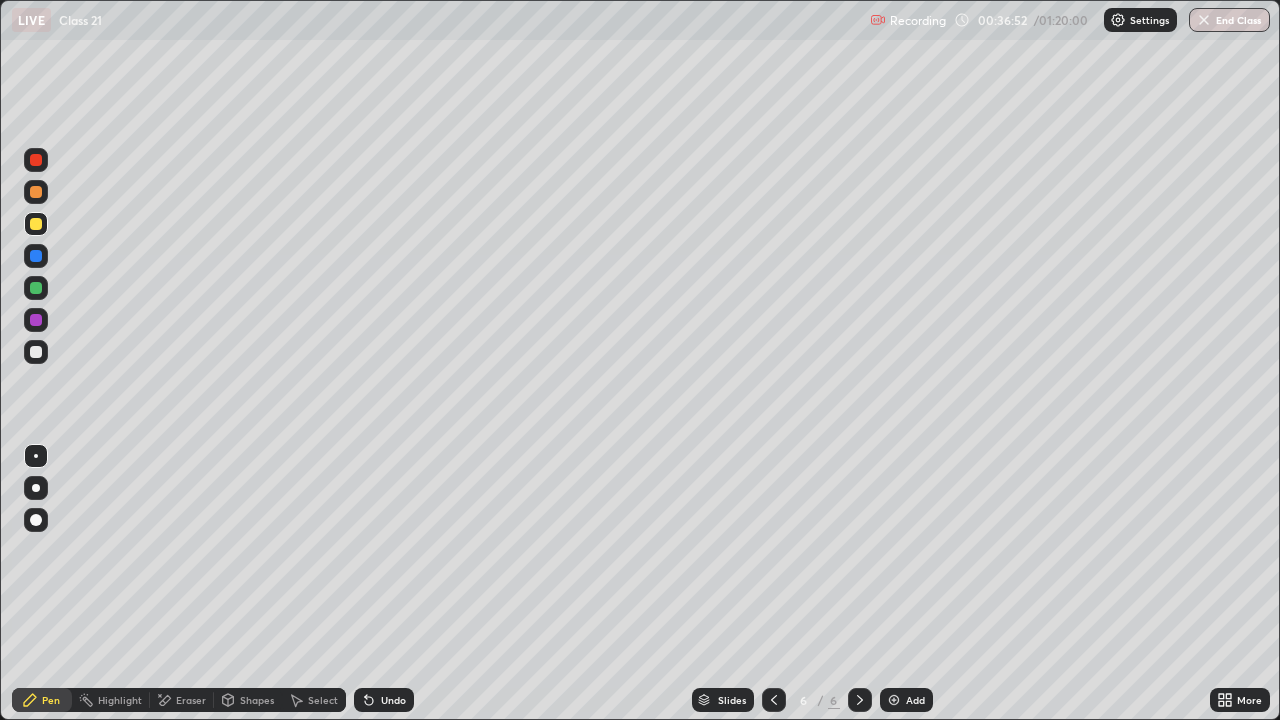 click on "Highlight" at bounding box center (120, 700) 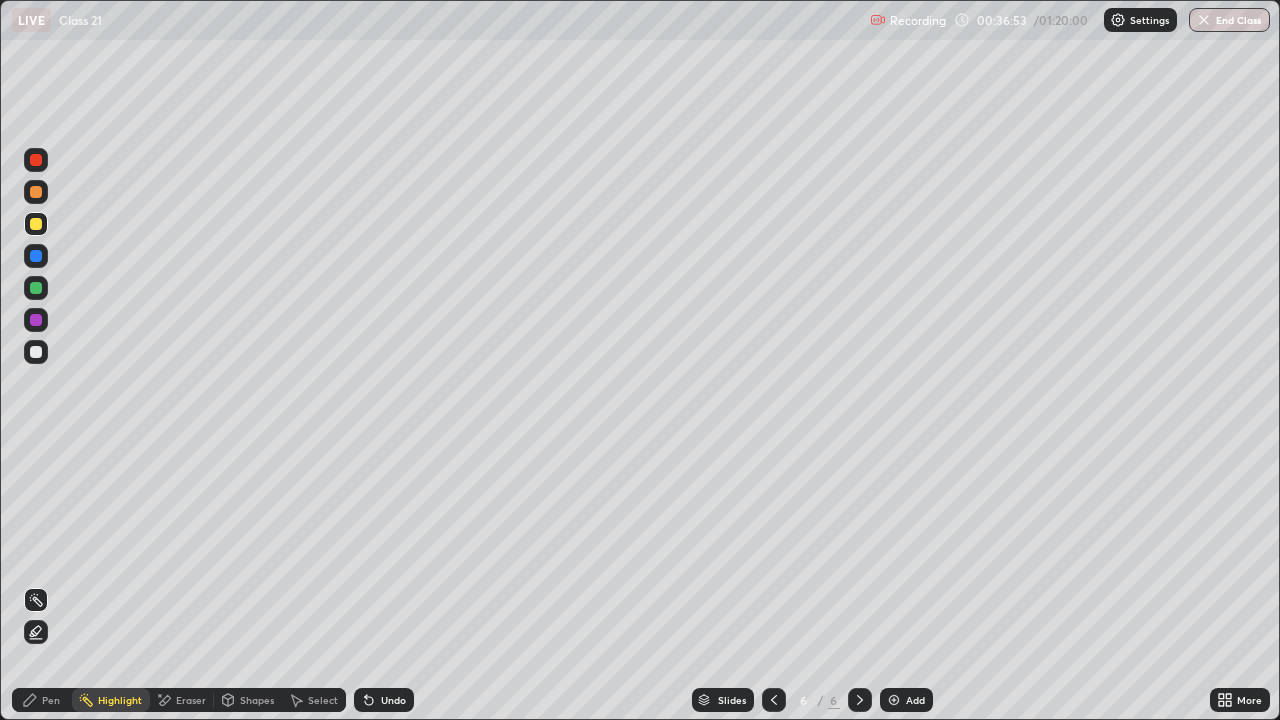 click on "Eraser" at bounding box center (191, 700) 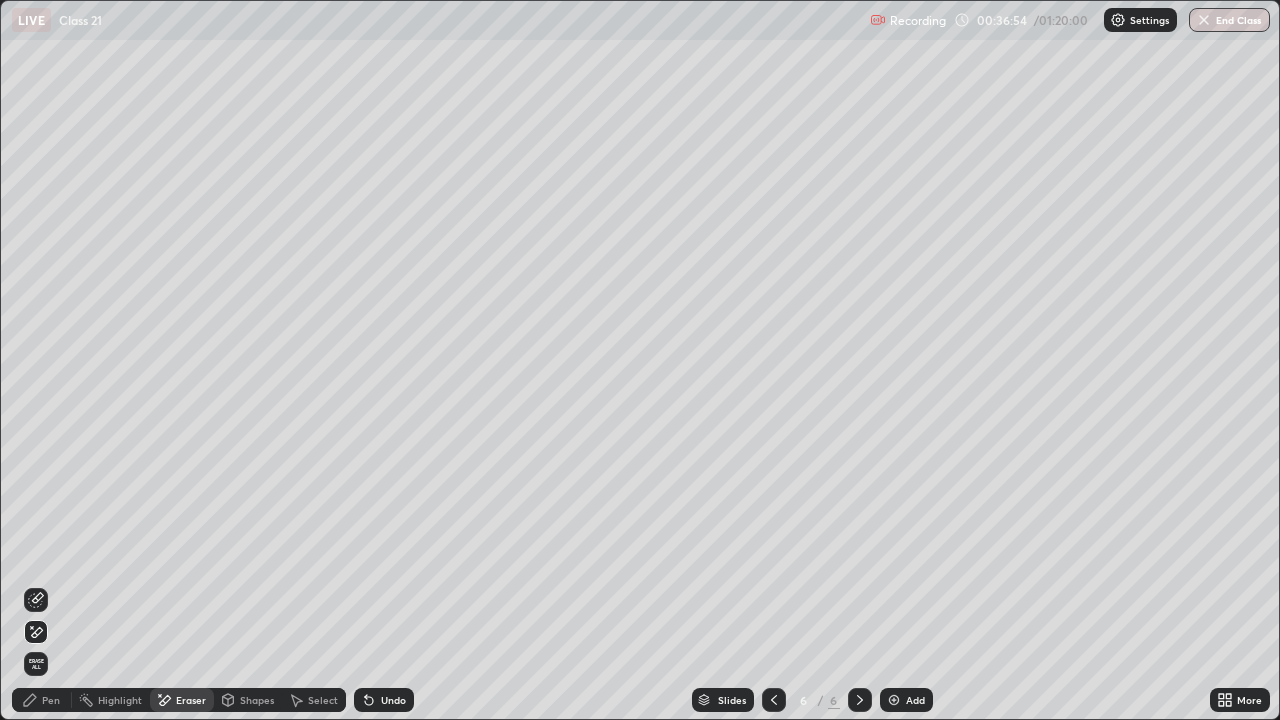 click on "Pen" at bounding box center [51, 700] 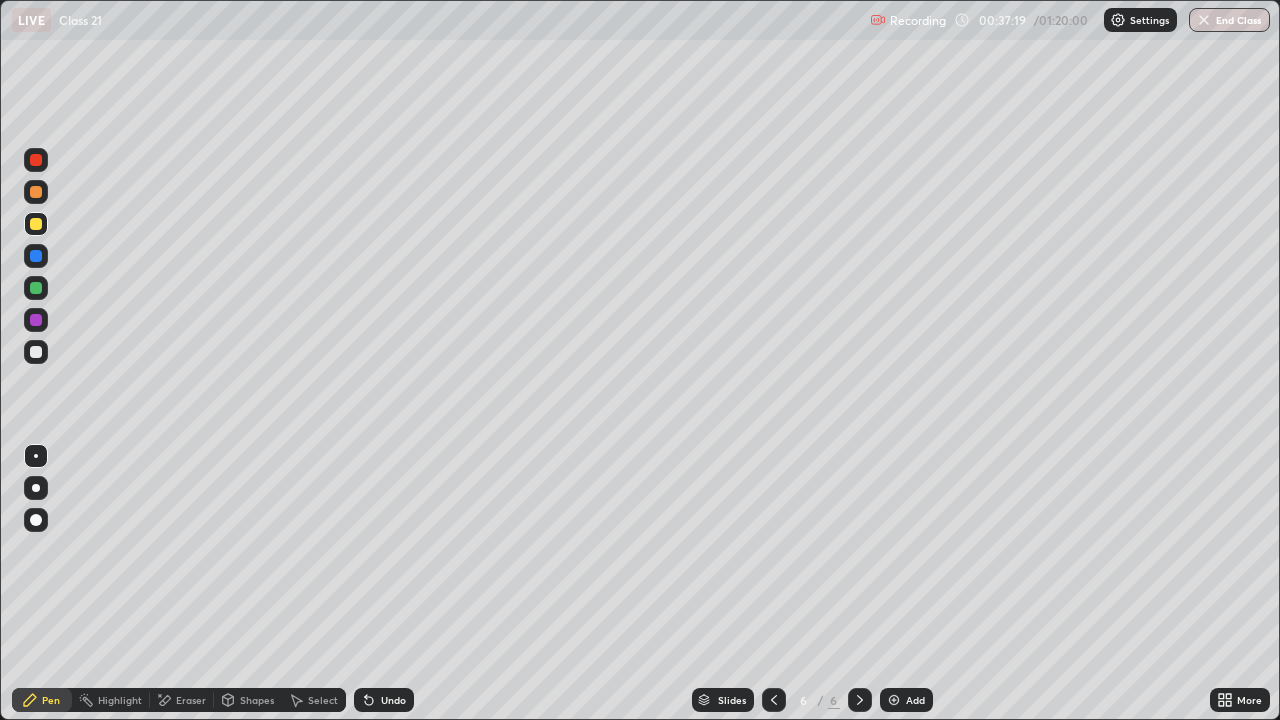 click on "More" at bounding box center [1240, 700] 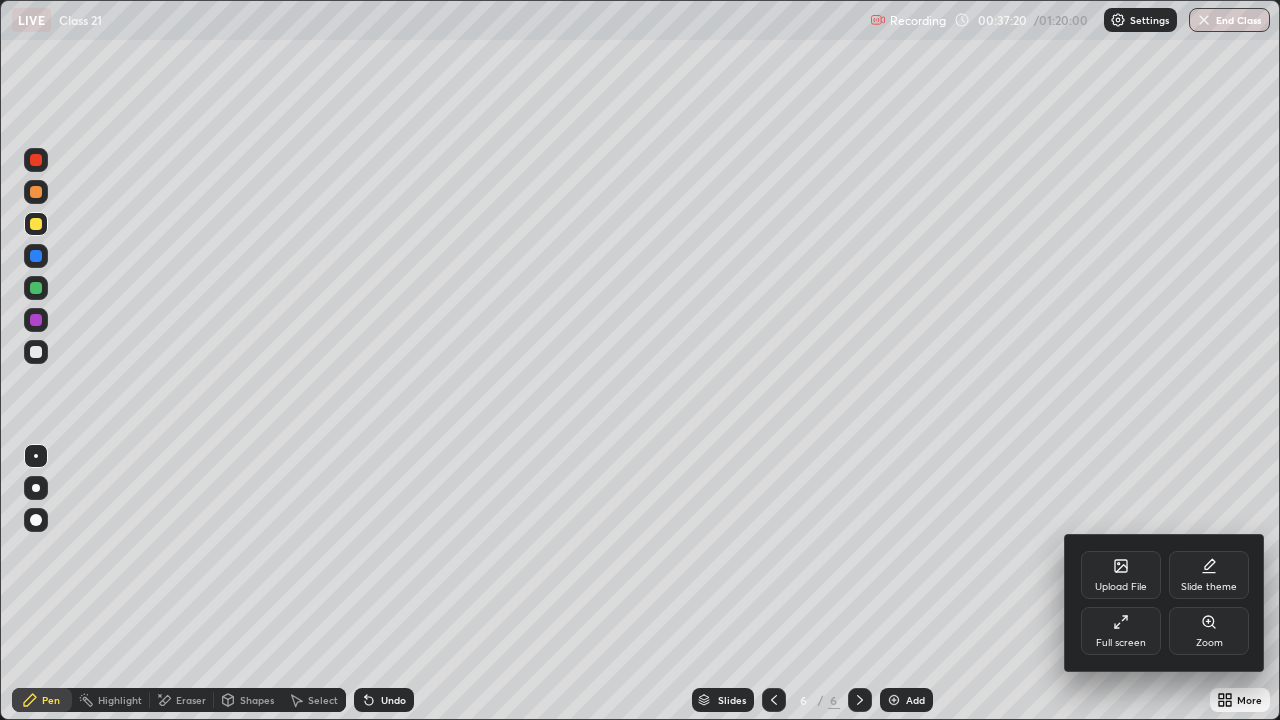 click on "Full screen" at bounding box center (1121, 643) 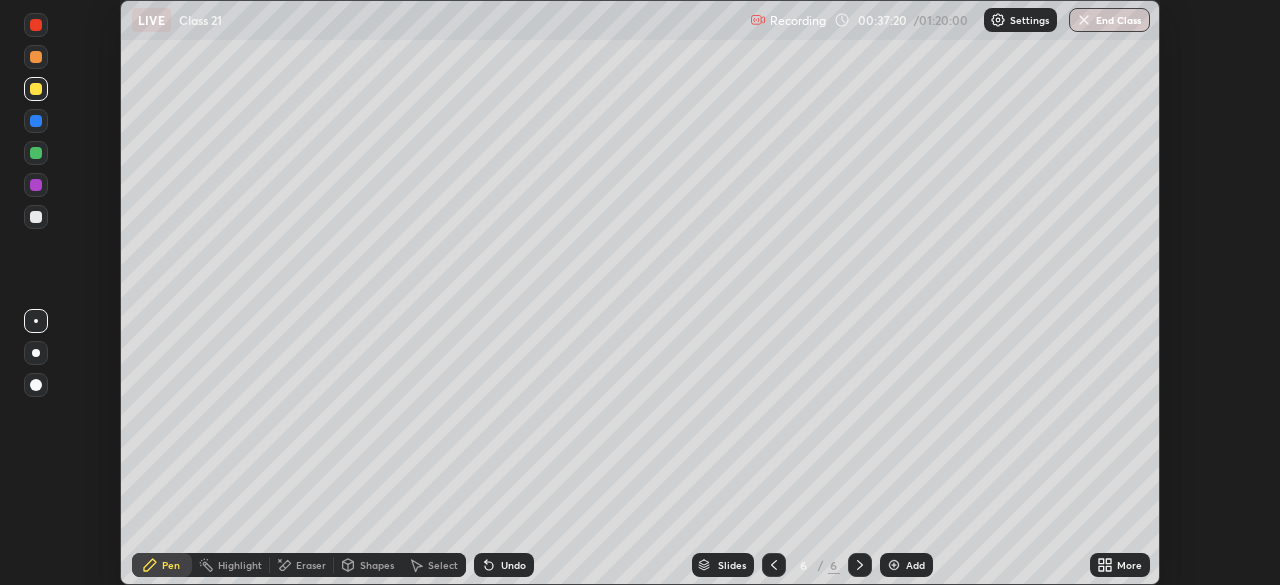 scroll, scrollTop: 585, scrollLeft: 1280, axis: both 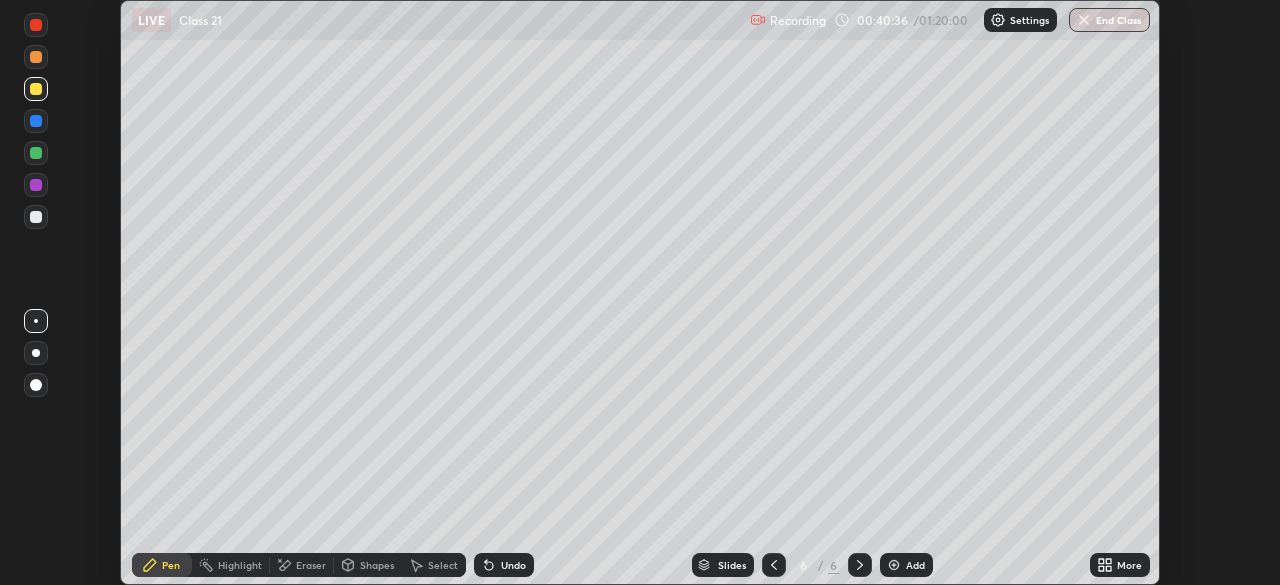 click at bounding box center [36, 217] 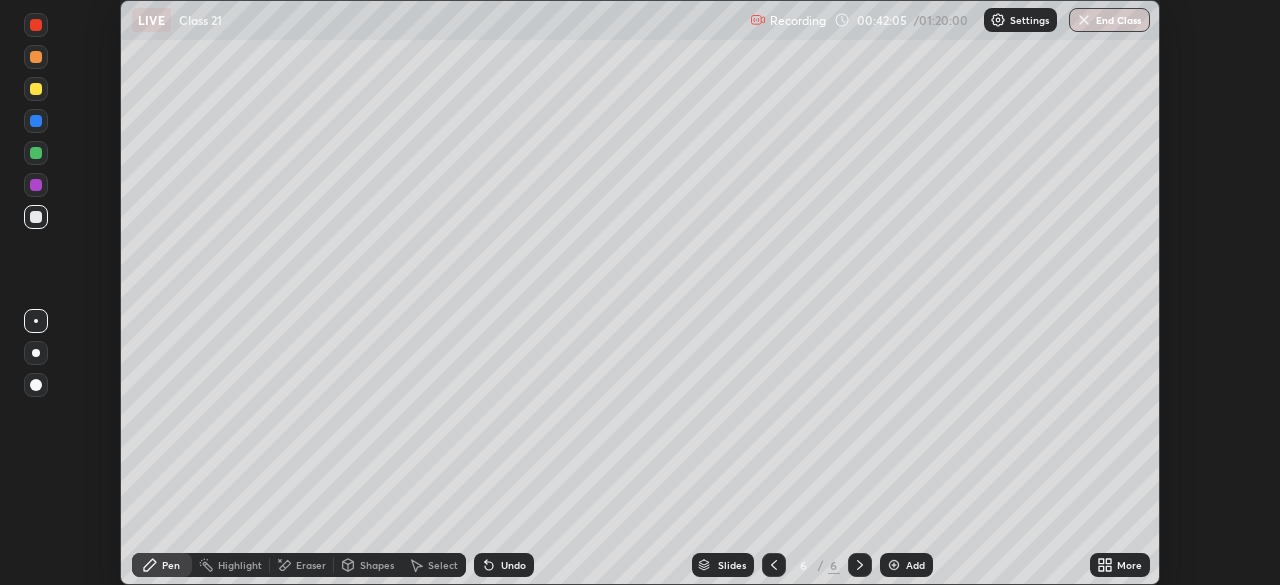 click on "Add" at bounding box center (915, 565) 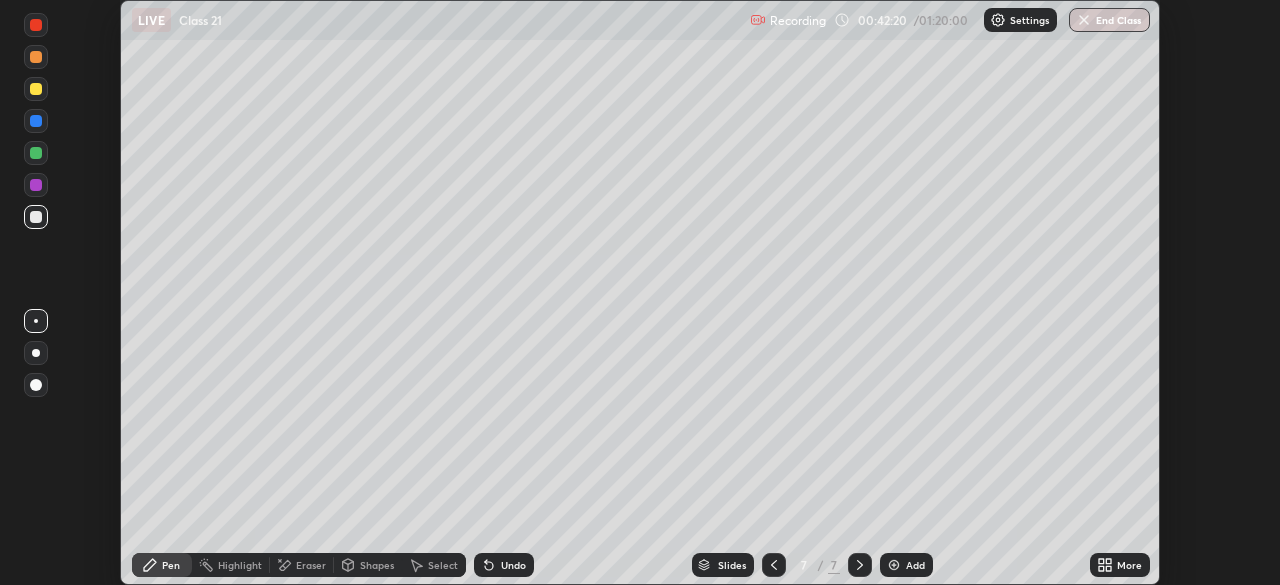 click 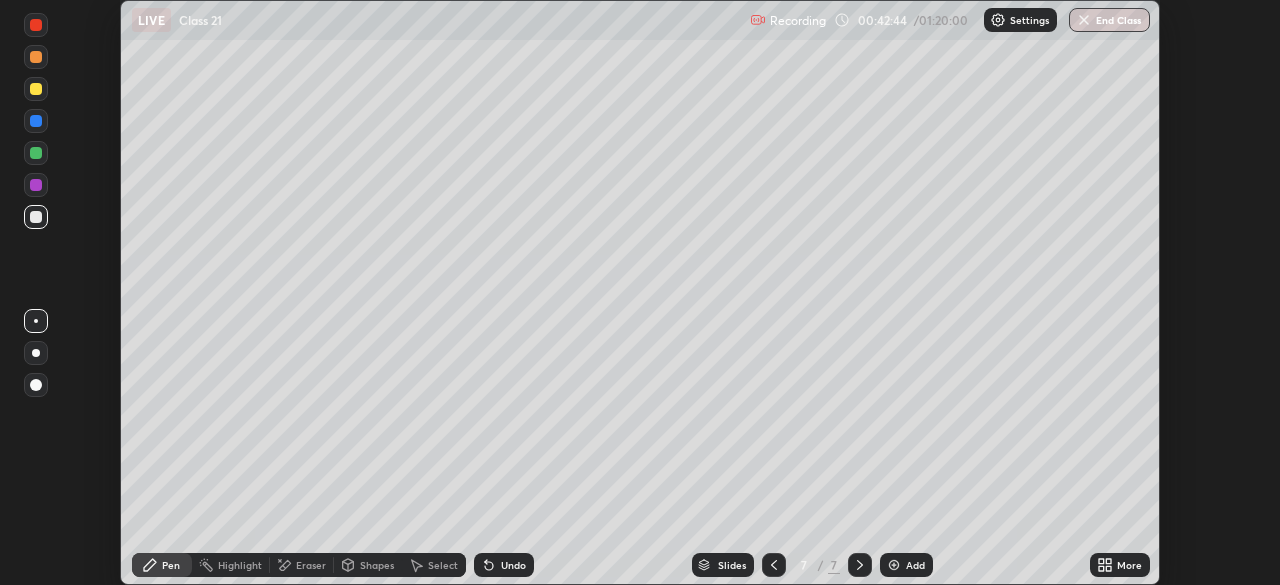 click on "Eraser" at bounding box center [311, 565] 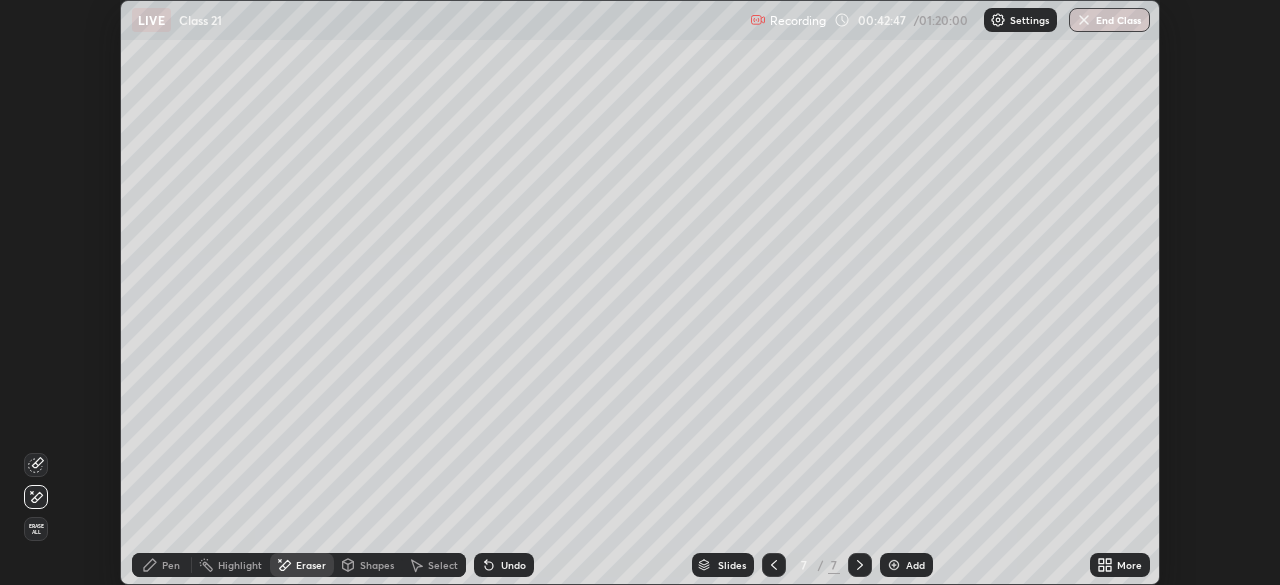 click on "Pen" at bounding box center (162, 565) 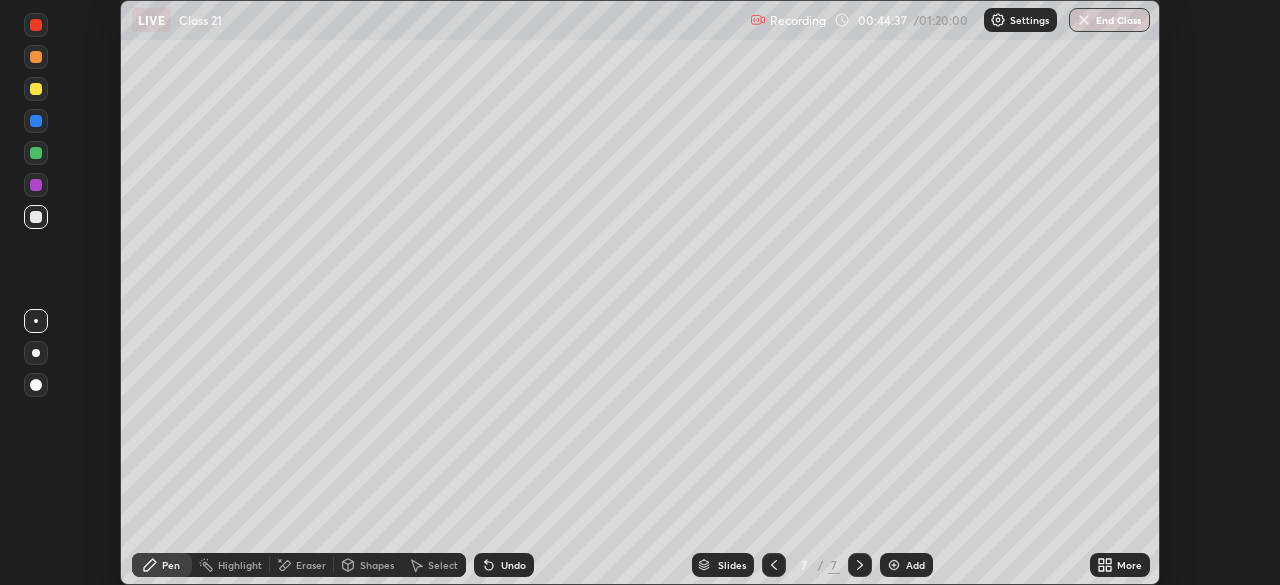 click 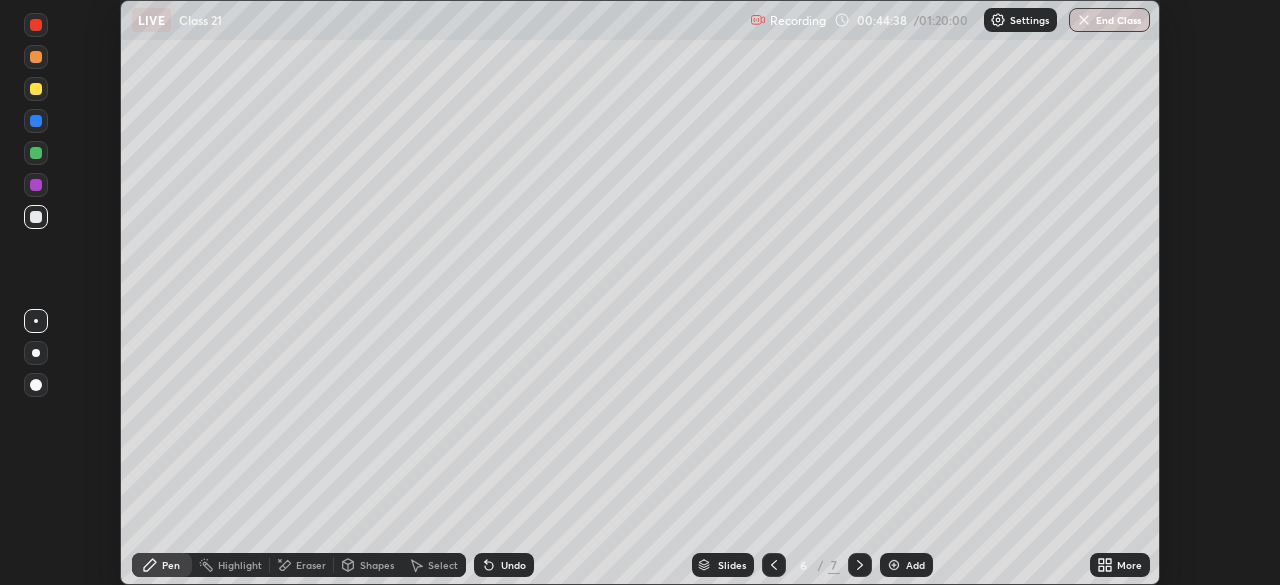 click 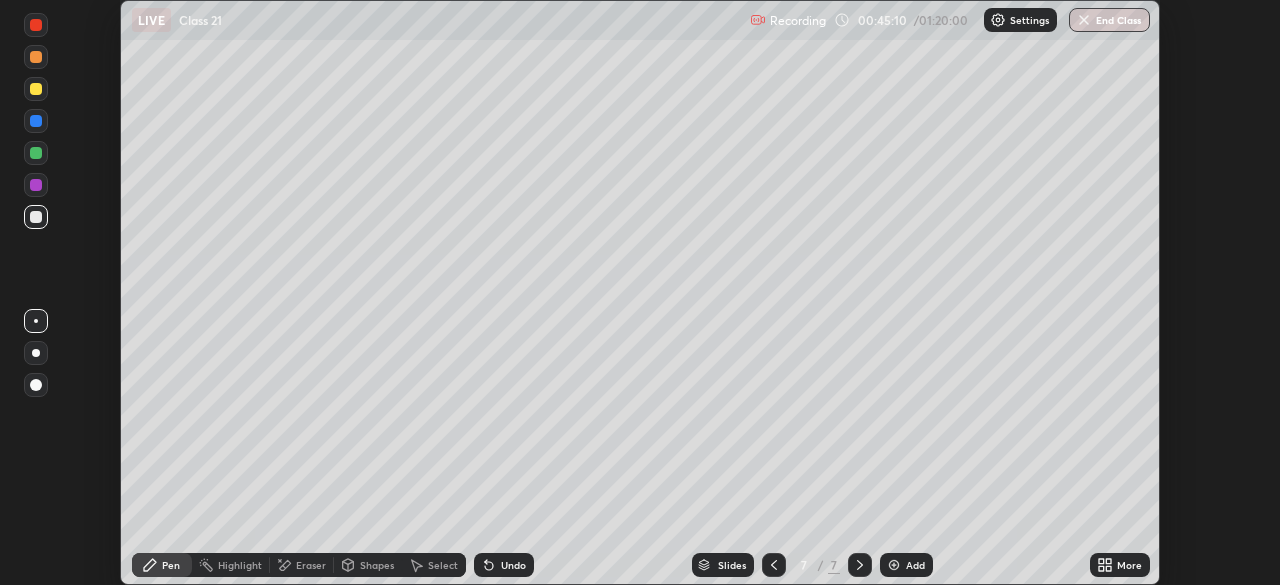 click at bounding box center [36, 121] 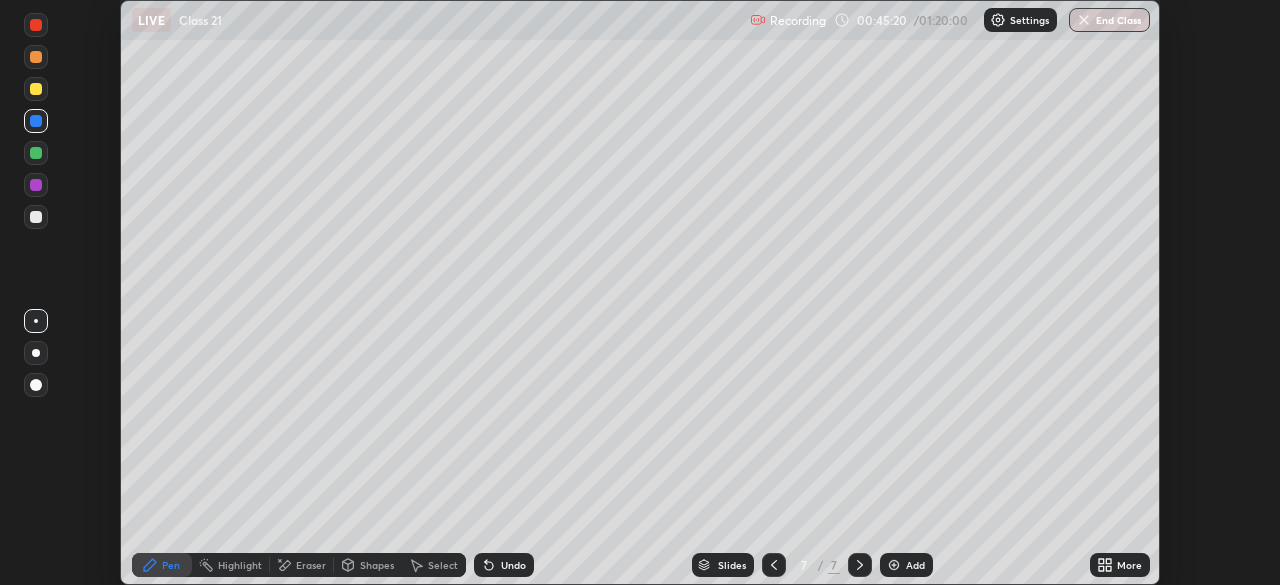 click 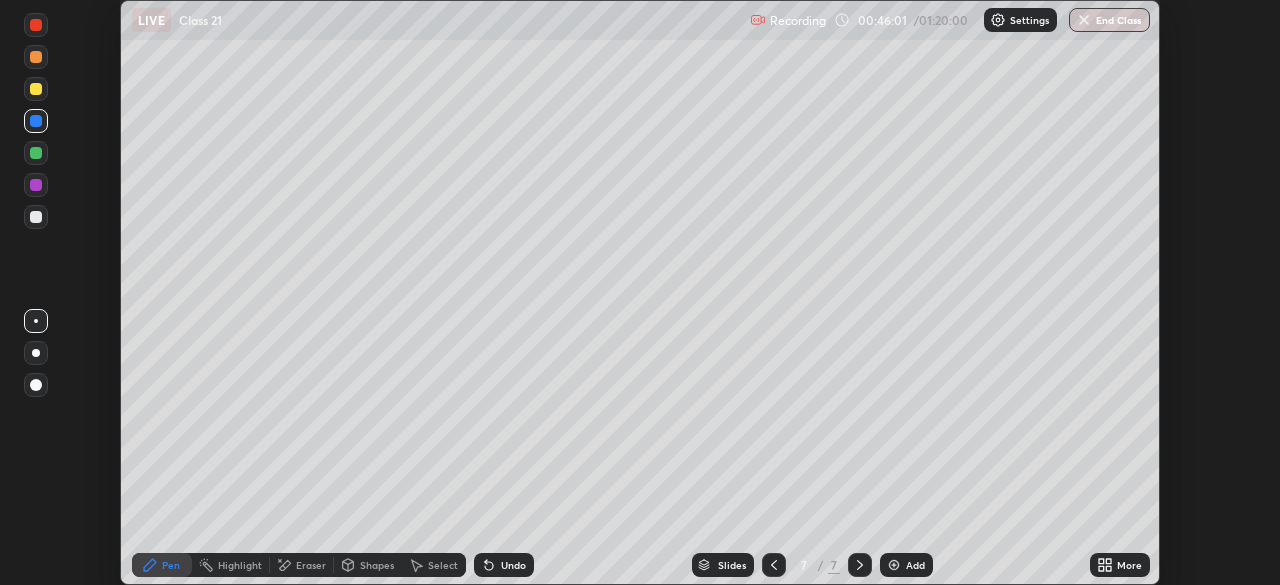 click 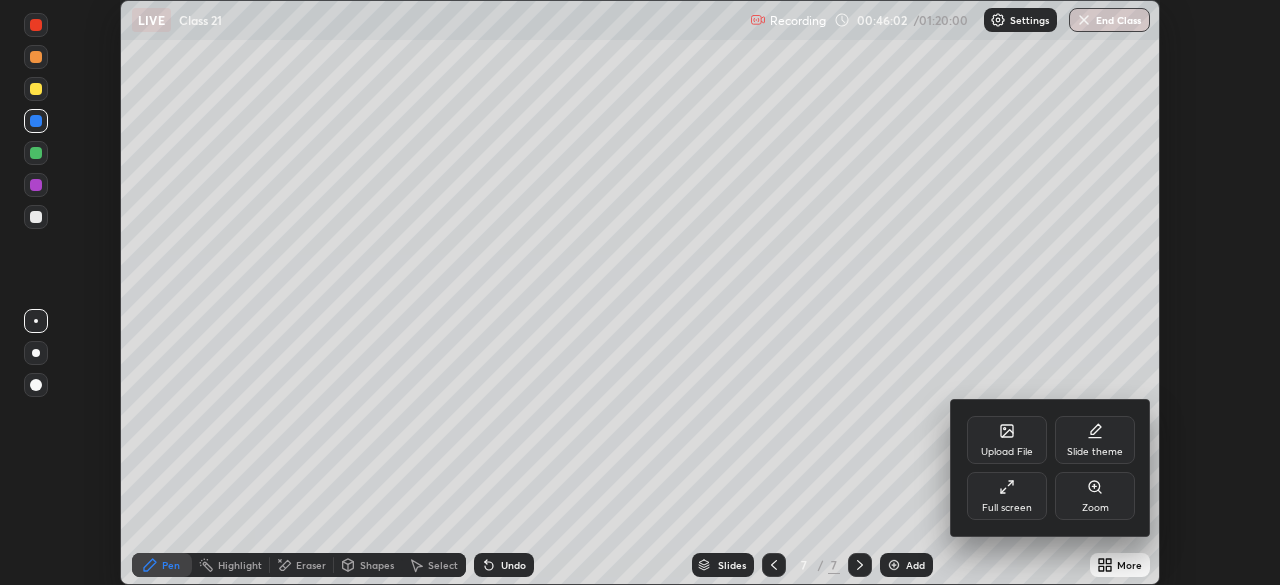 click on "Full screen" at bounding box center (1007, 496) 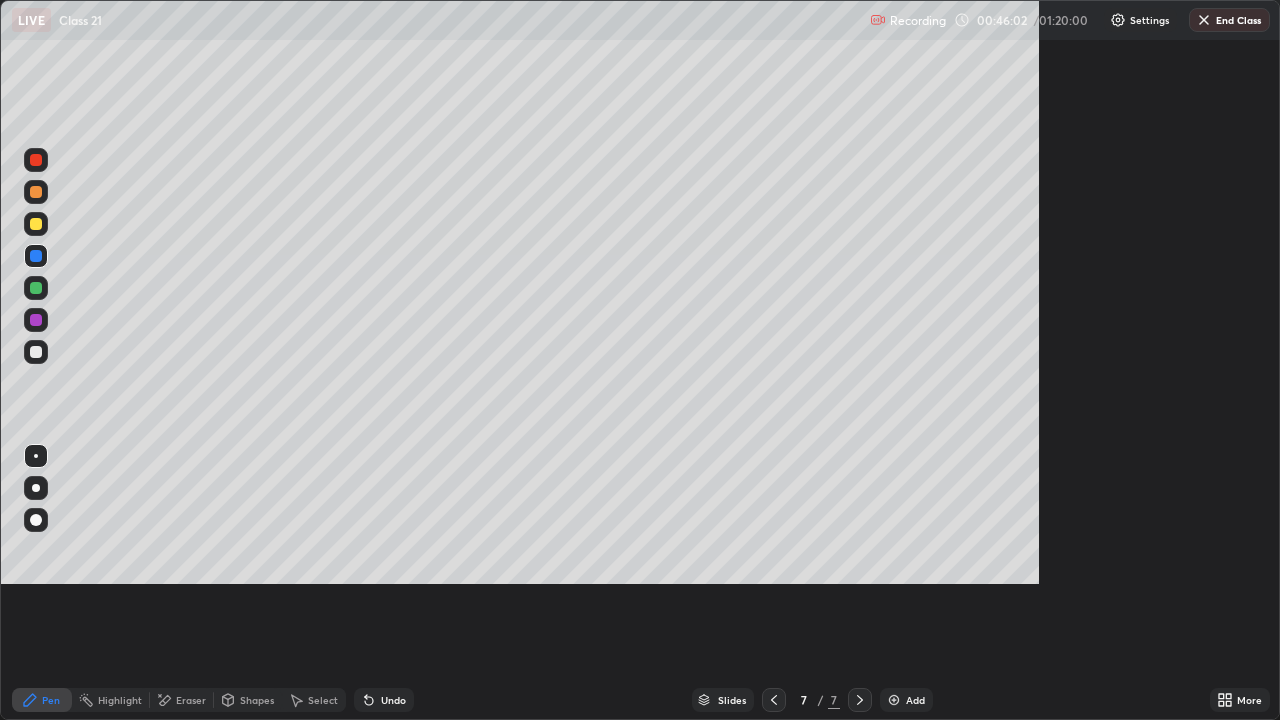 scroll, scrollTop: 99280, scrollLeft: 98720, axis: both 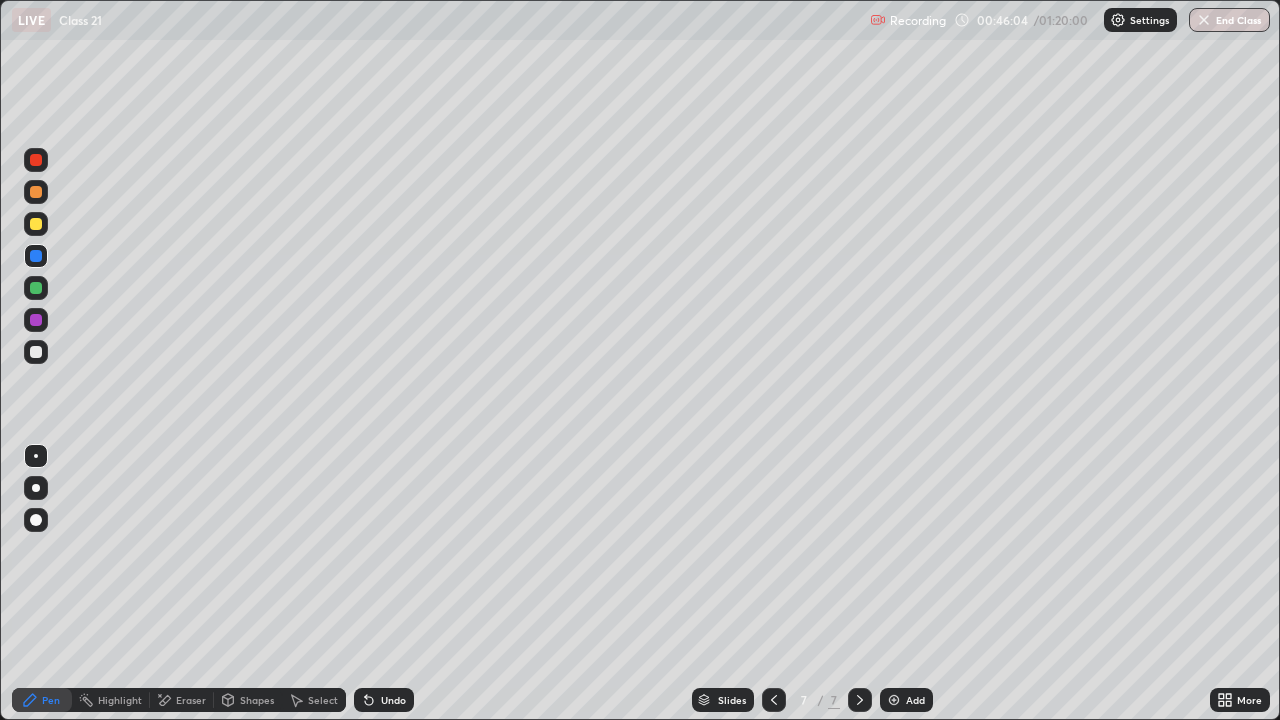 click on "Select" at bounding box center [314, 700] 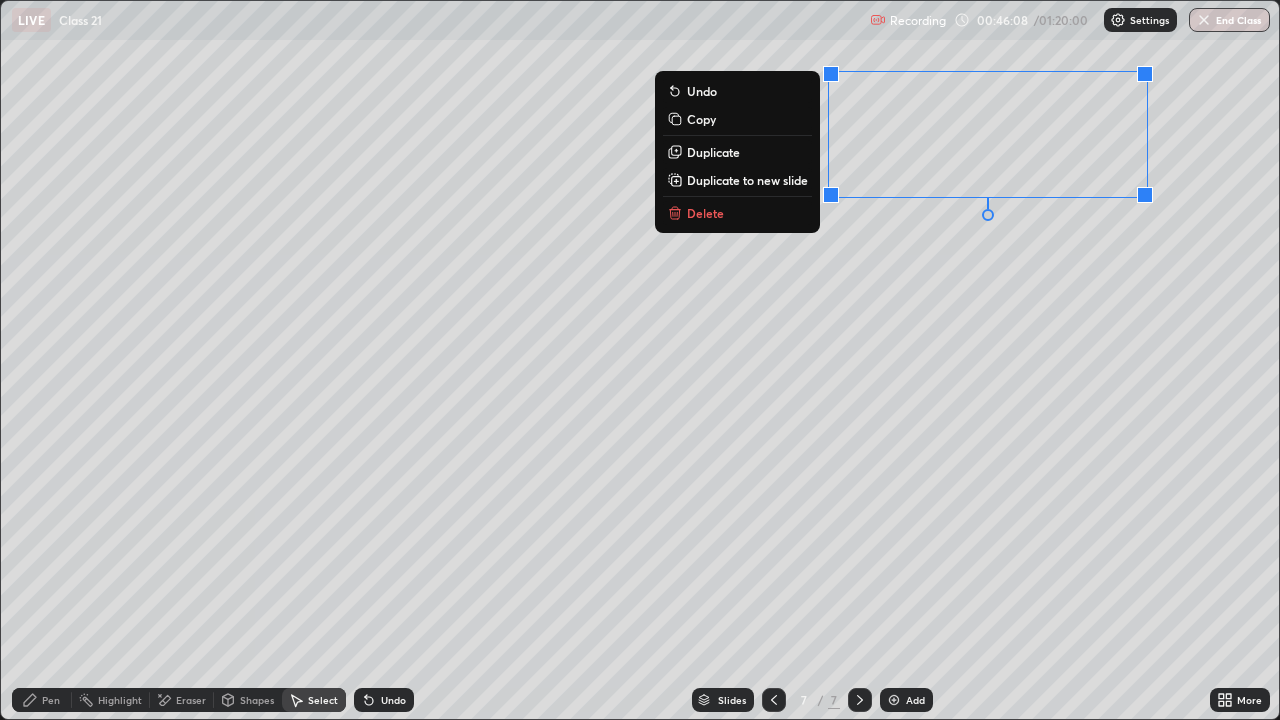 click on "Pen" at bounding box center [51, 700] 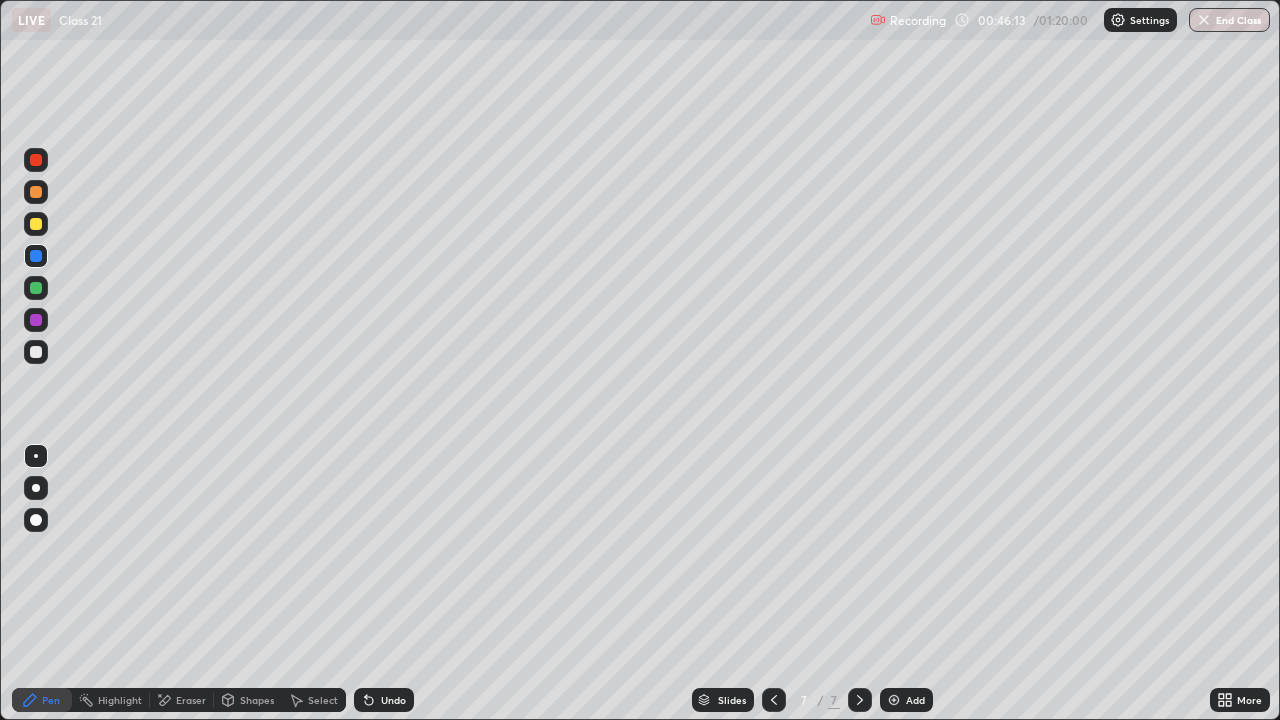 click on "More" at bounding box center (1240, 700) 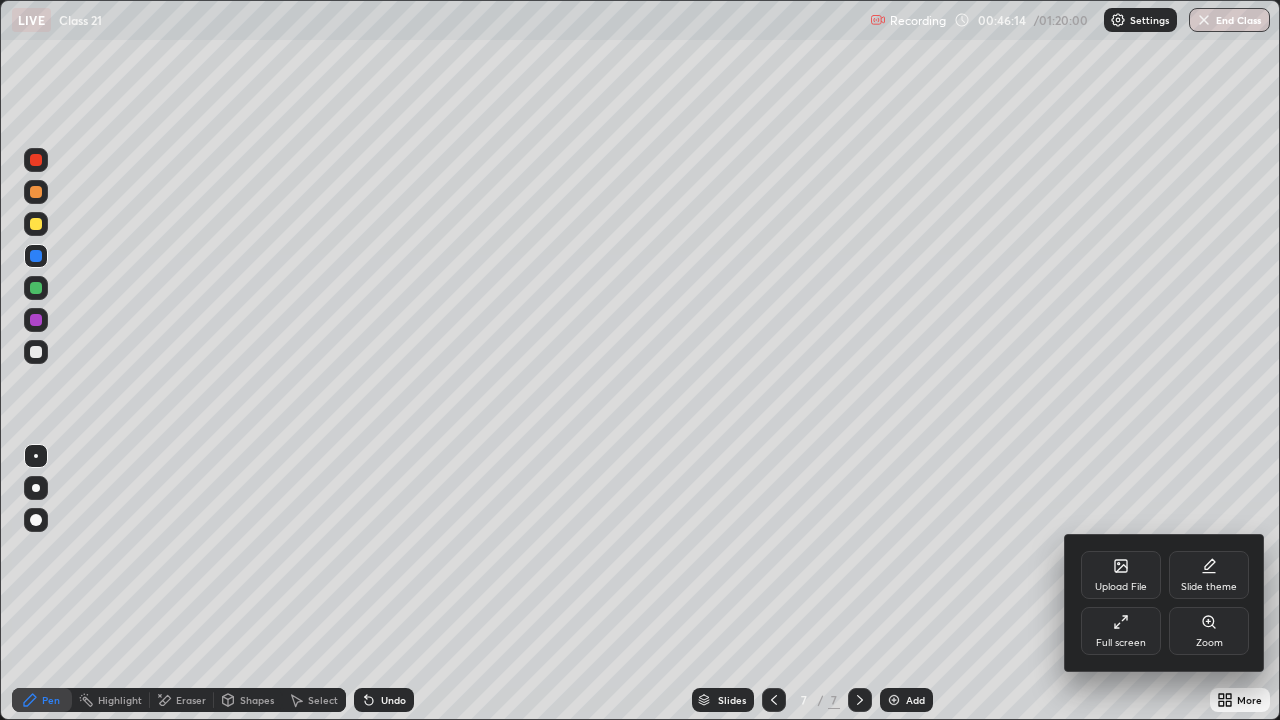 click on "Full screen" at bounding box center (1121, 631) 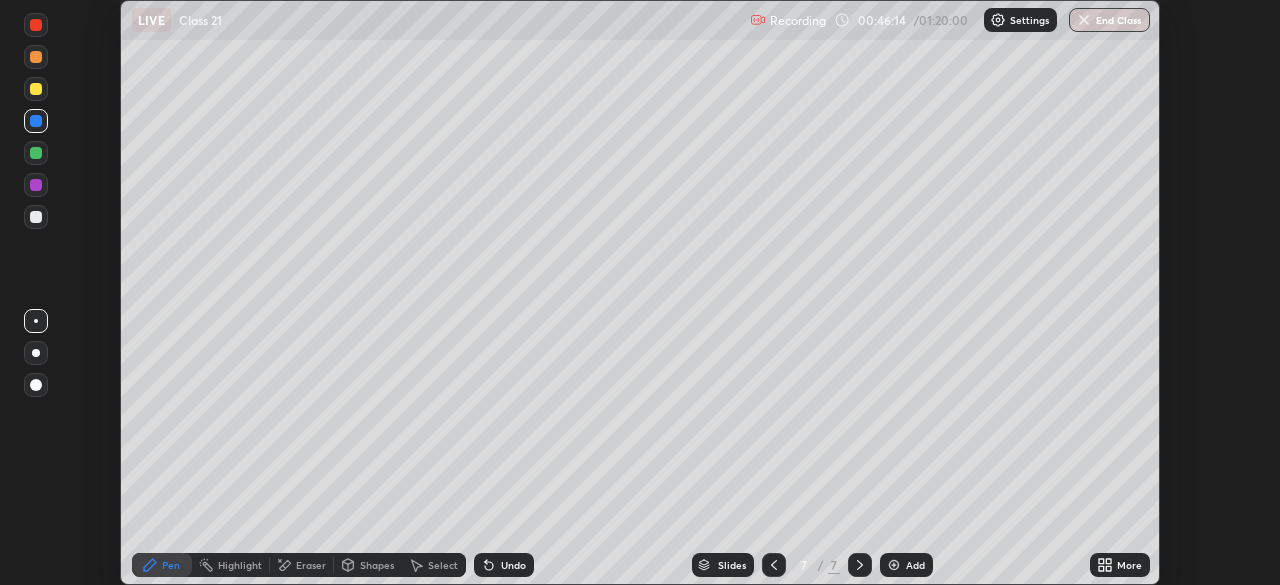 scroll, scrollTop: 585, scrollLeft: 1280, axis: both 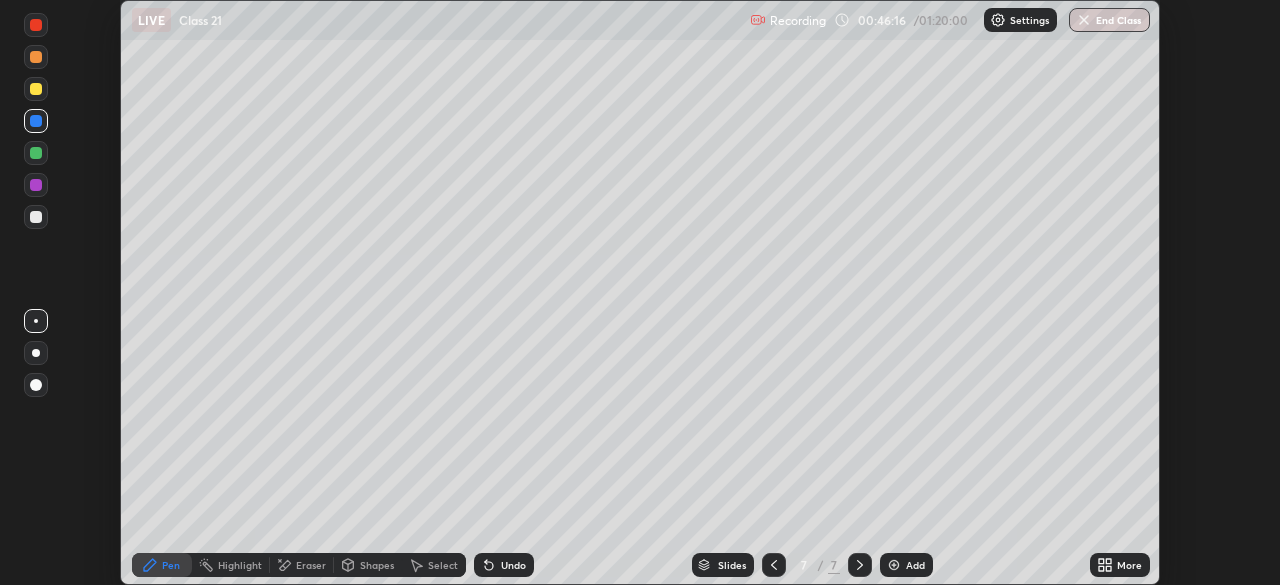 click 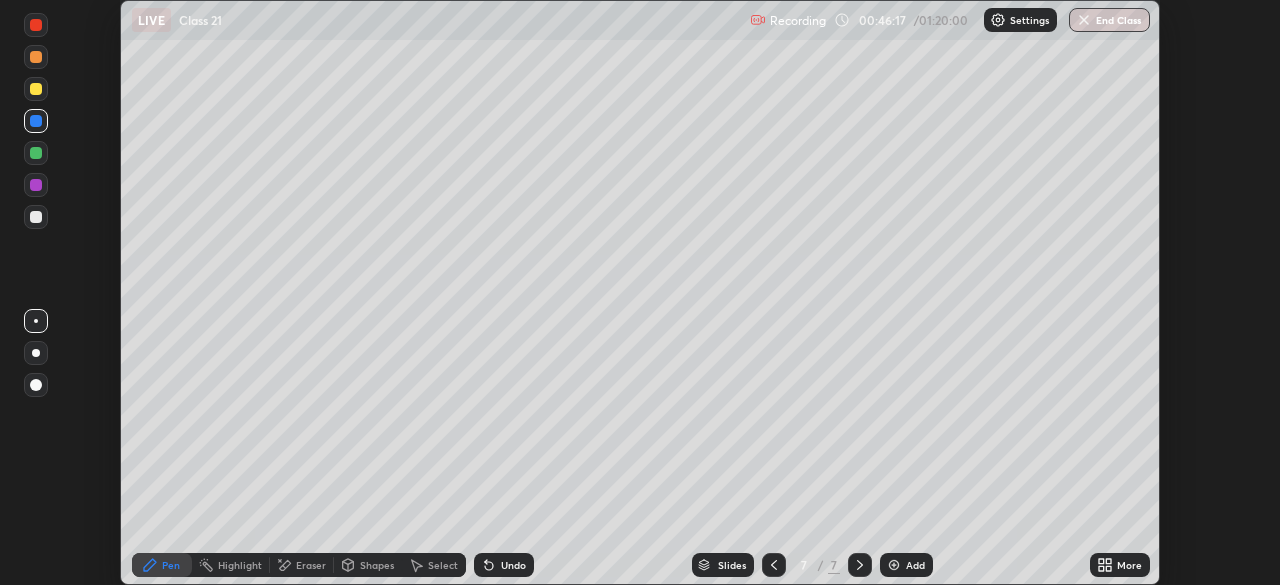 click 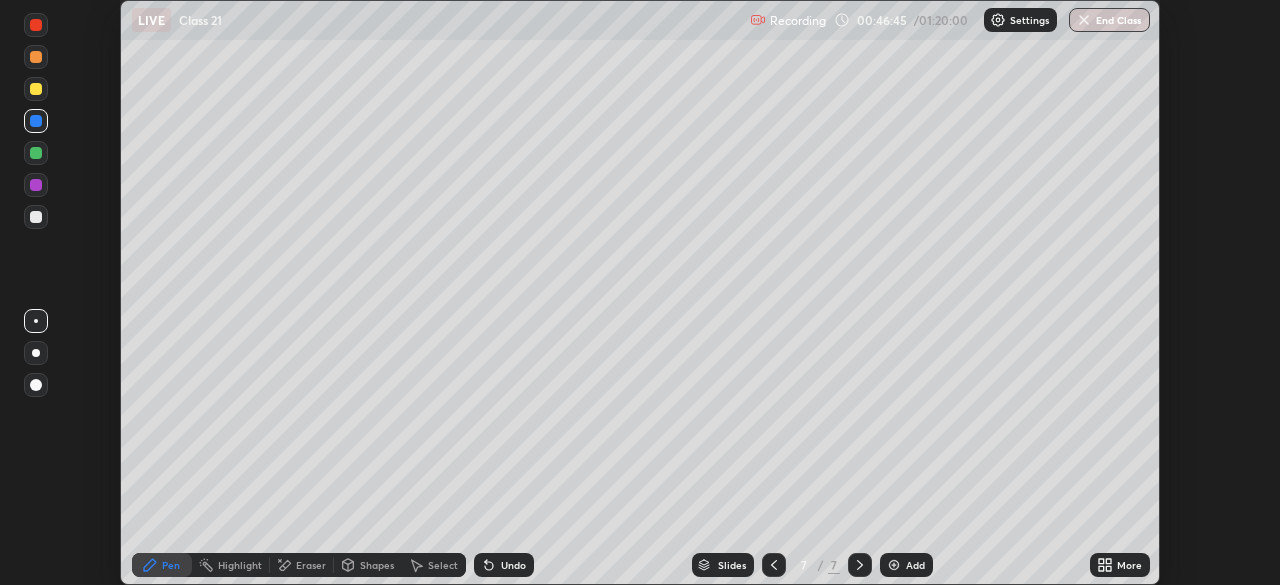 click on "Eraser" at bounding box center (311, 565) 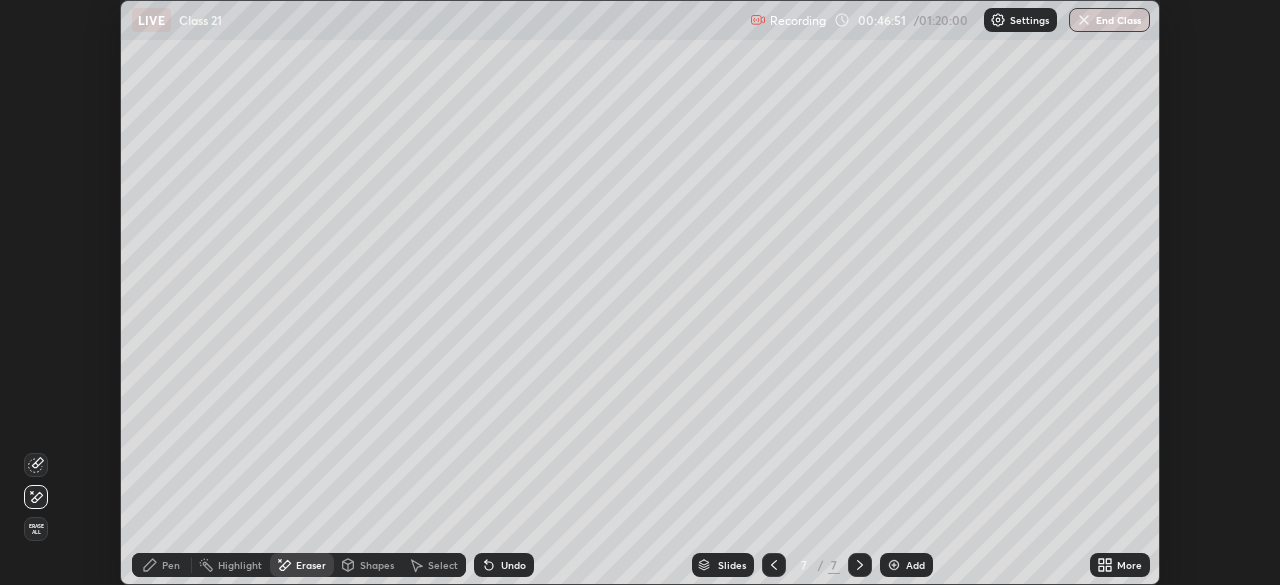 click on "Pen" at bounding box center [171, 565] 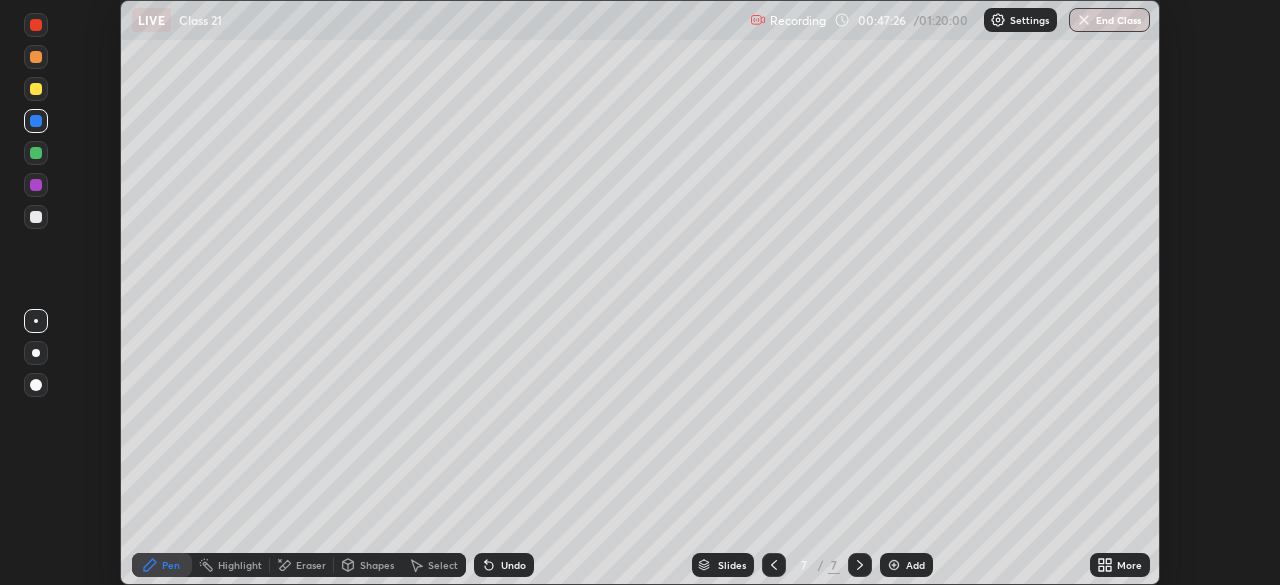 click at bounding box center [36, 185] 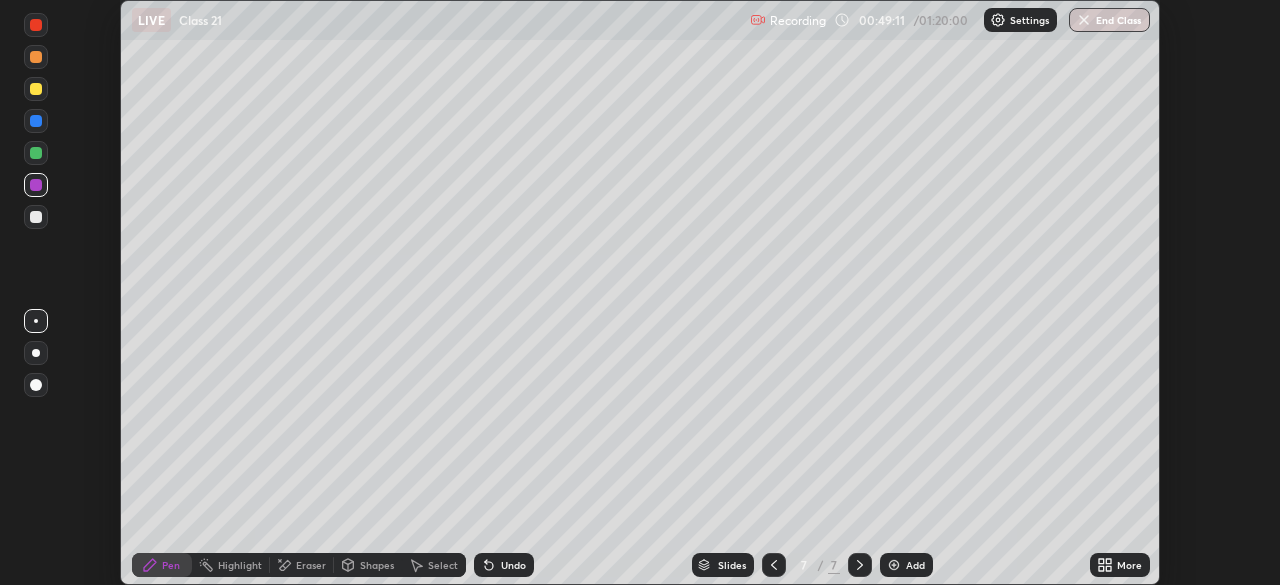 click on "Select" at bounding box center [434, 565] 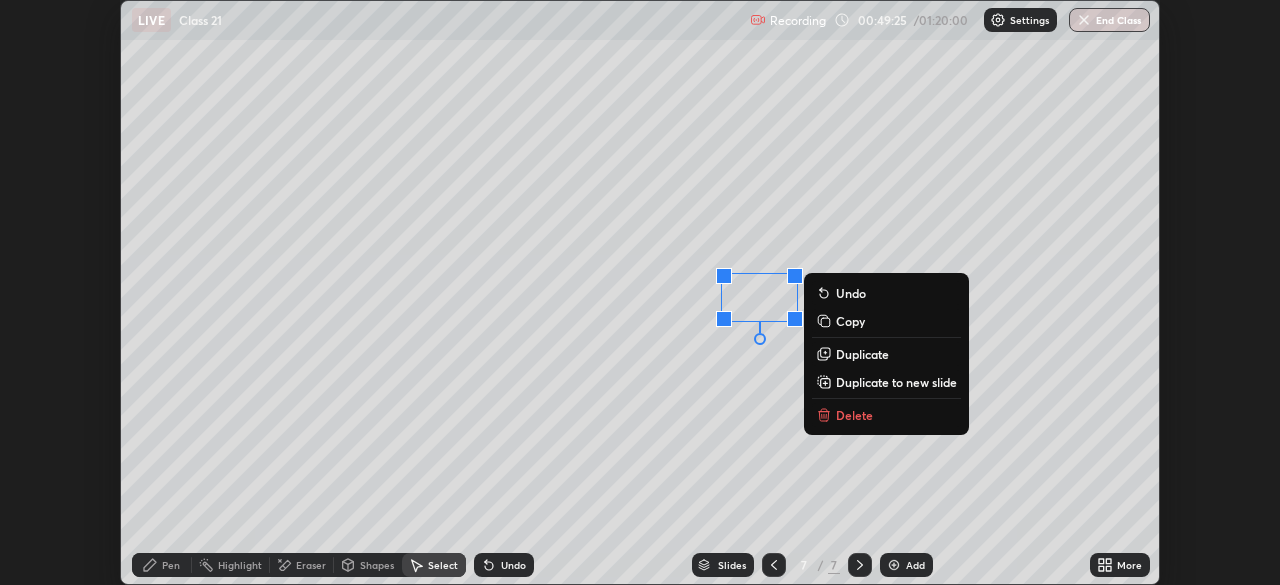 click on "0 ° Undo Copy Duplicate Duplicate to new slide Delete" at bounding box center [640, 292] 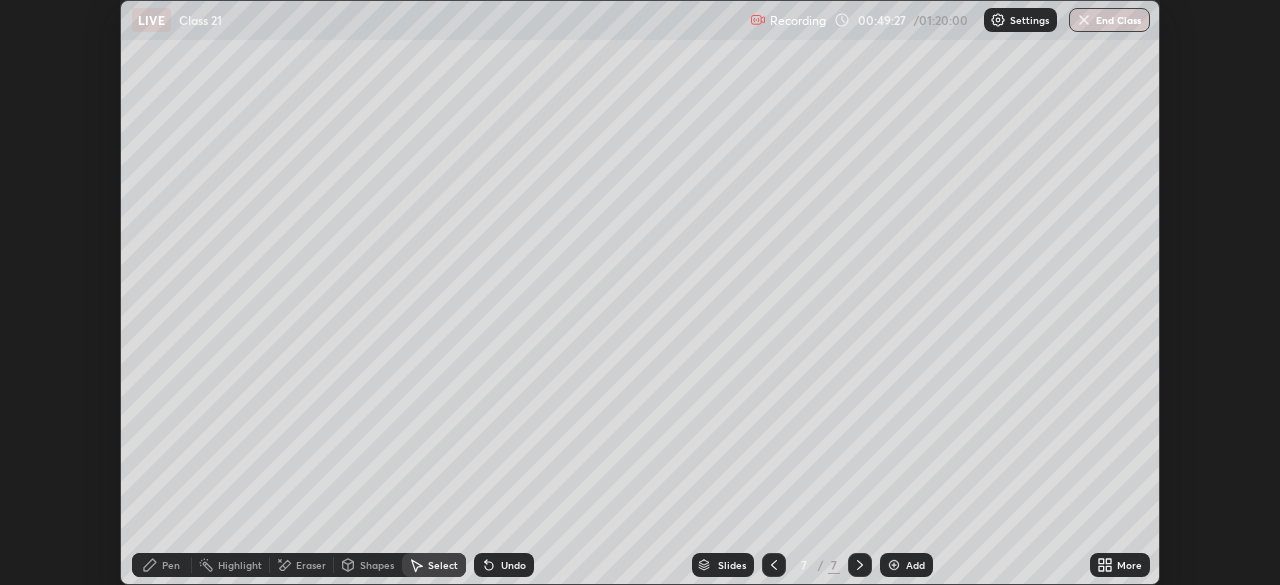 click on "Pen" at bounding box center [171, 565] 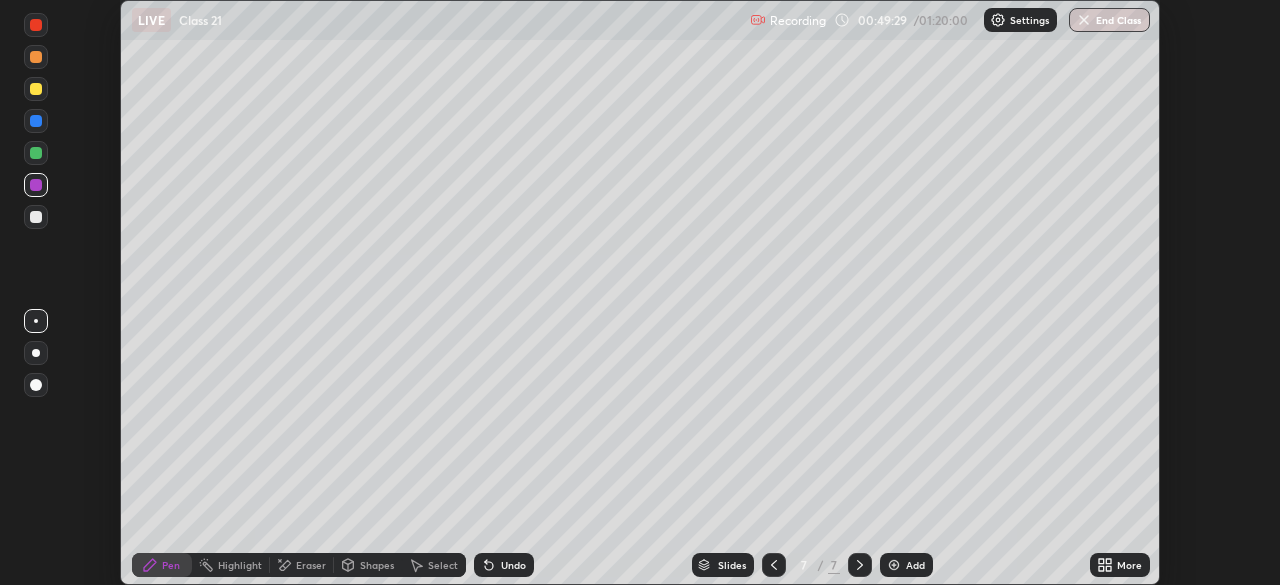 click at bounding box center (36, 153) 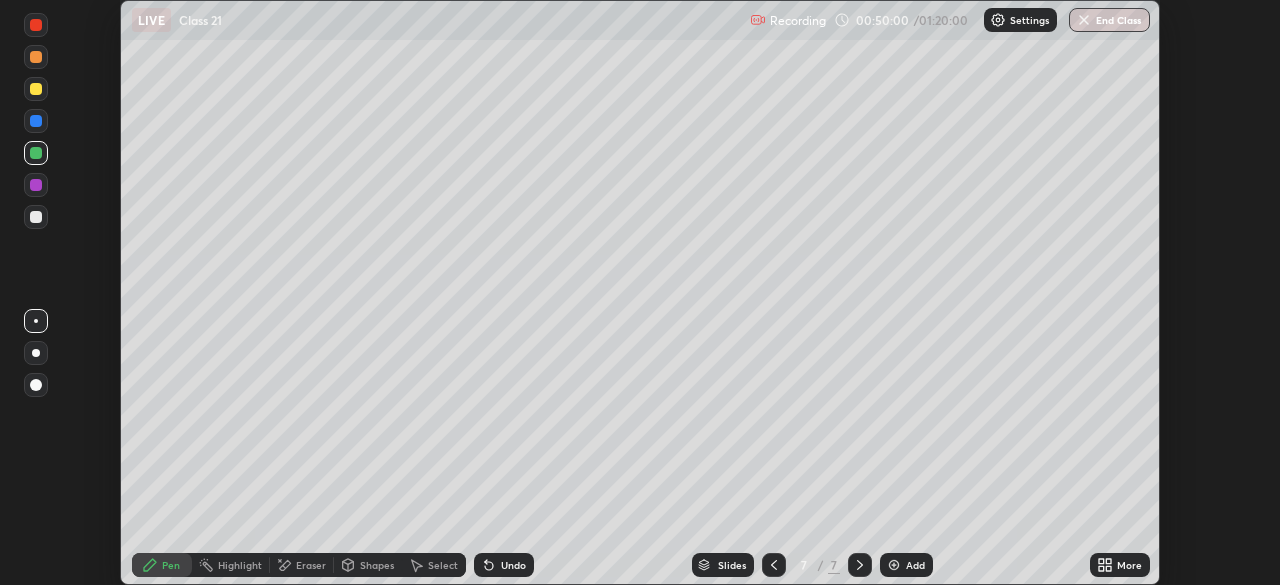 click at bounding box center (36, 89) 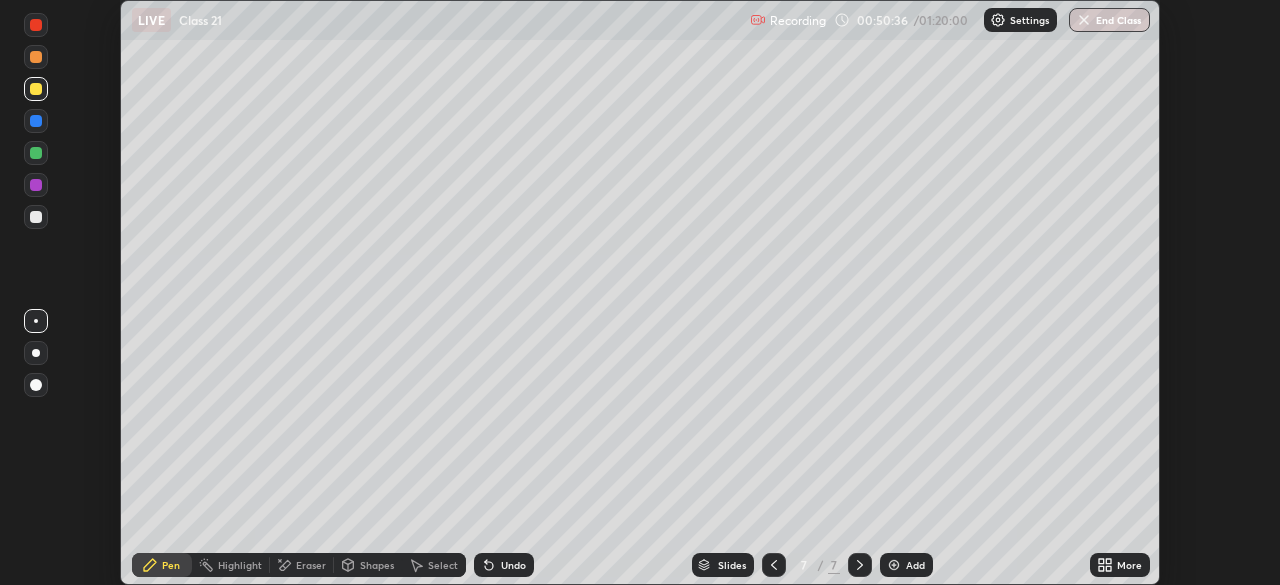 click on "Undo" at bounding box center (513, 565) 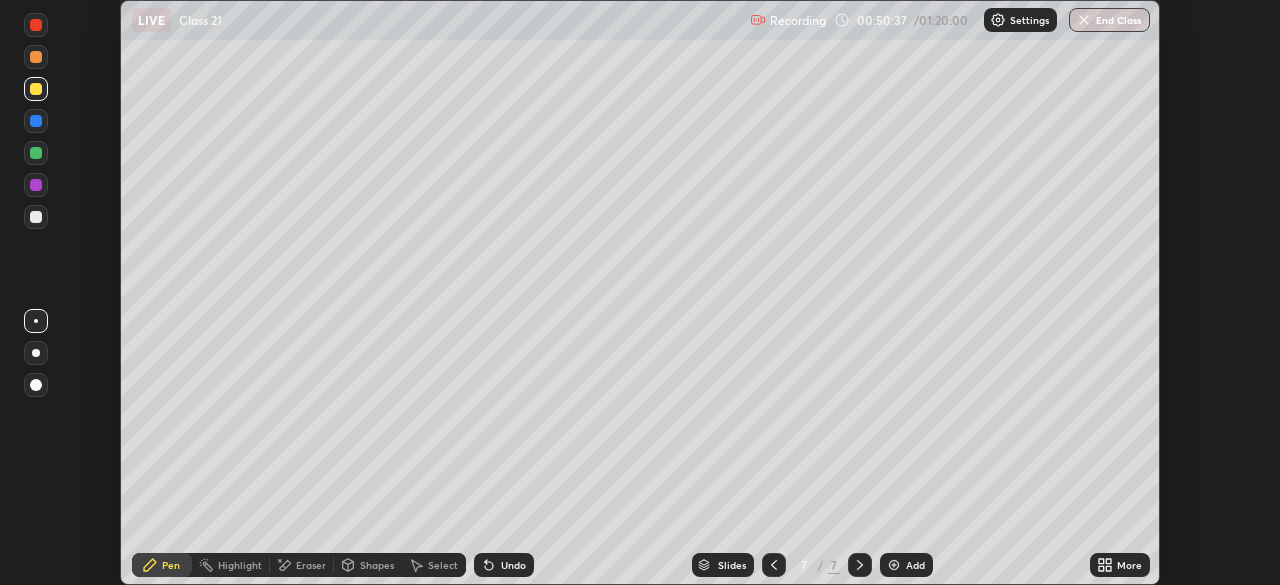 click 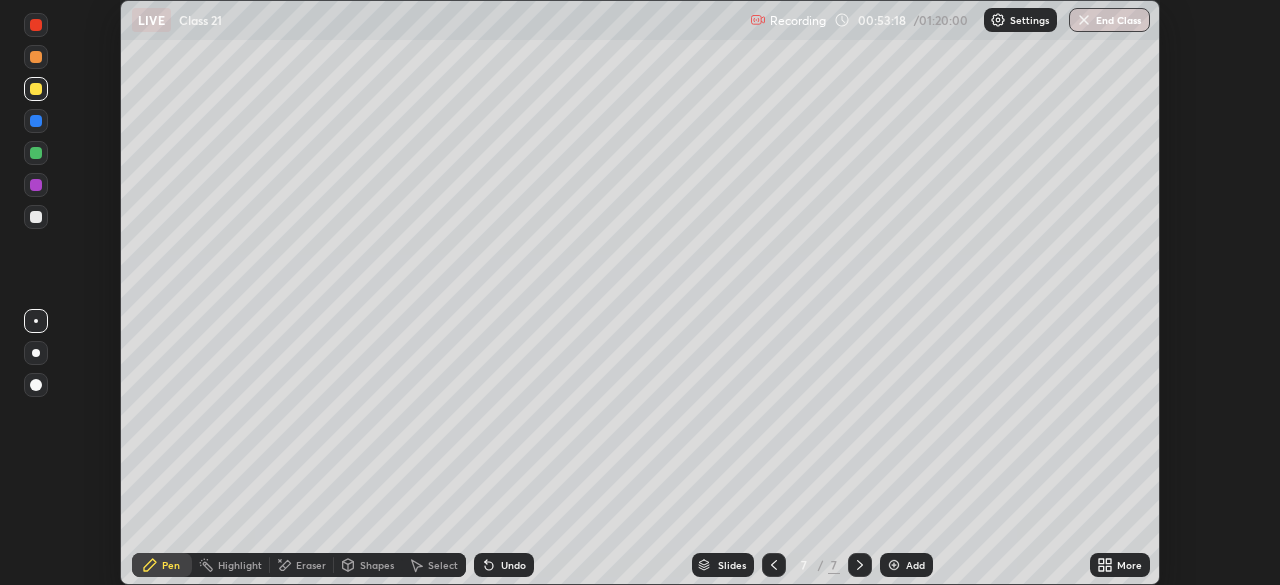click 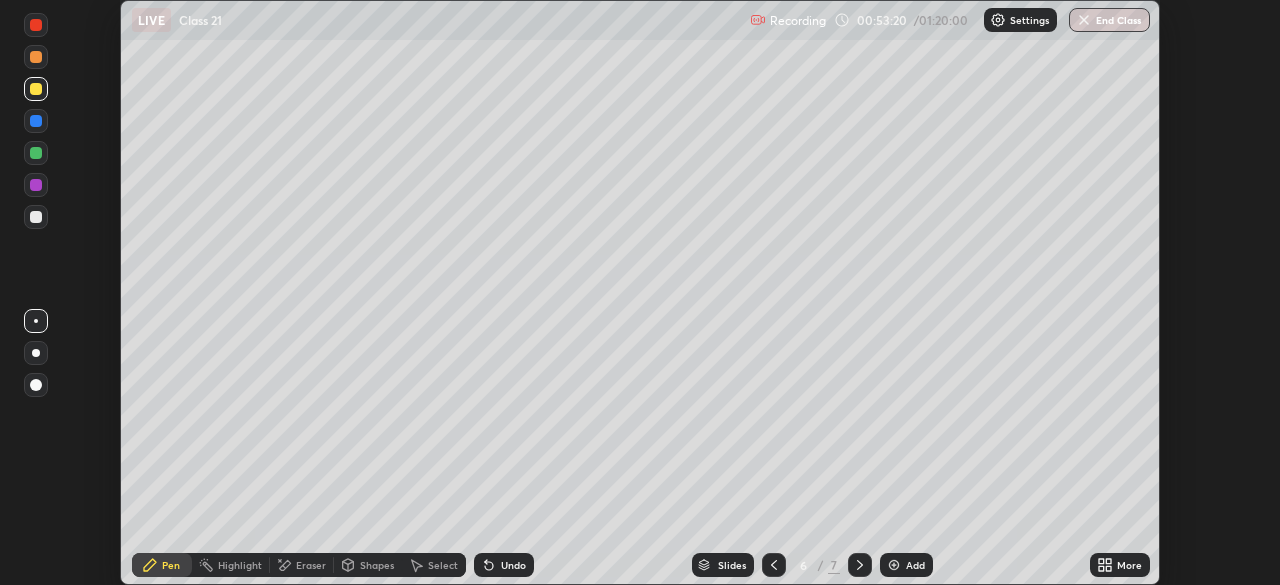 click 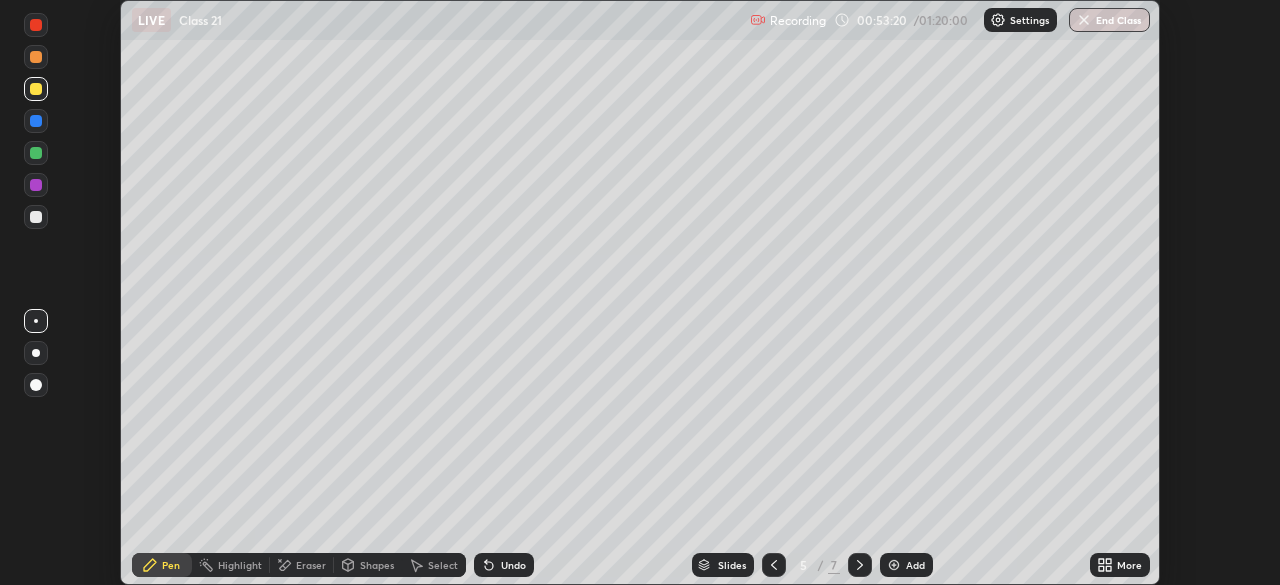 click 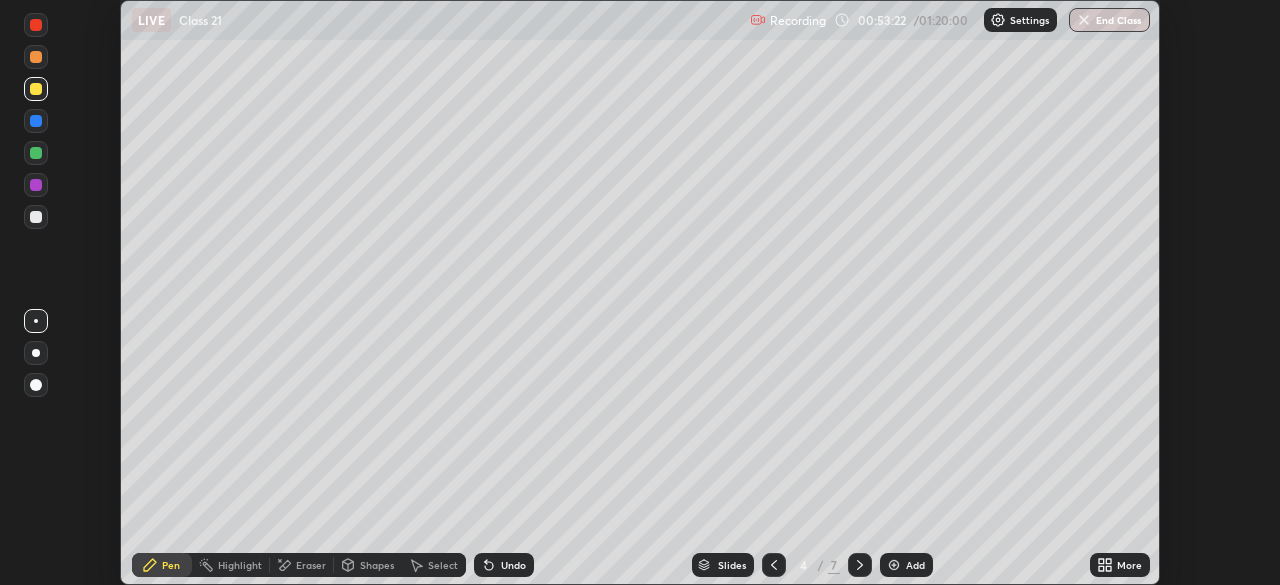 click at bounding box center [774, 565] 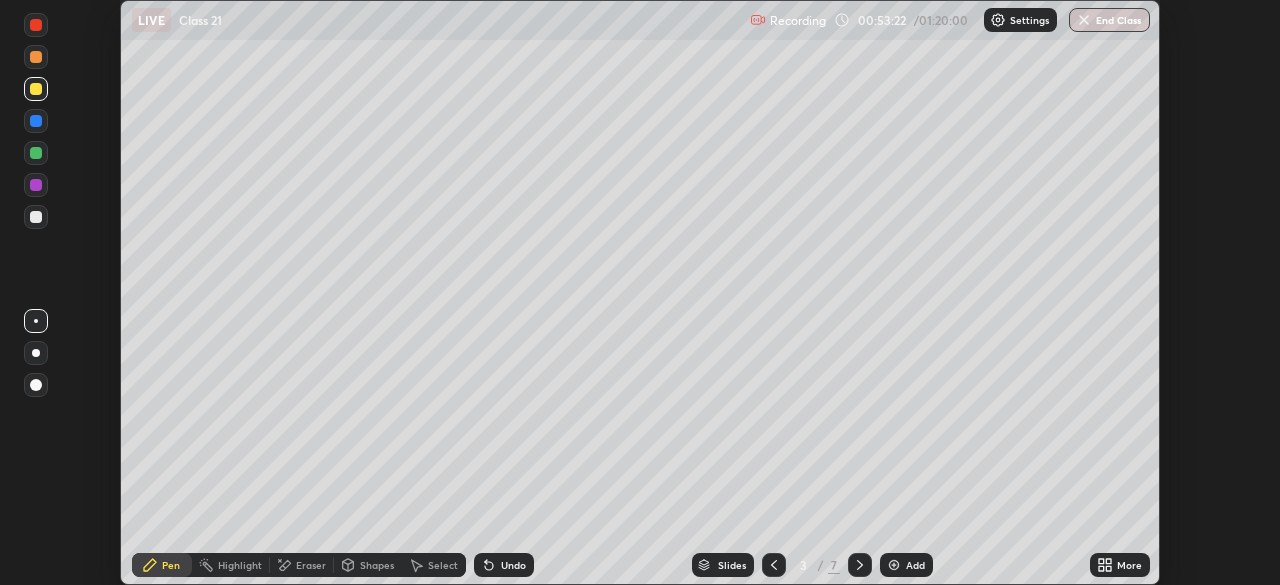 click 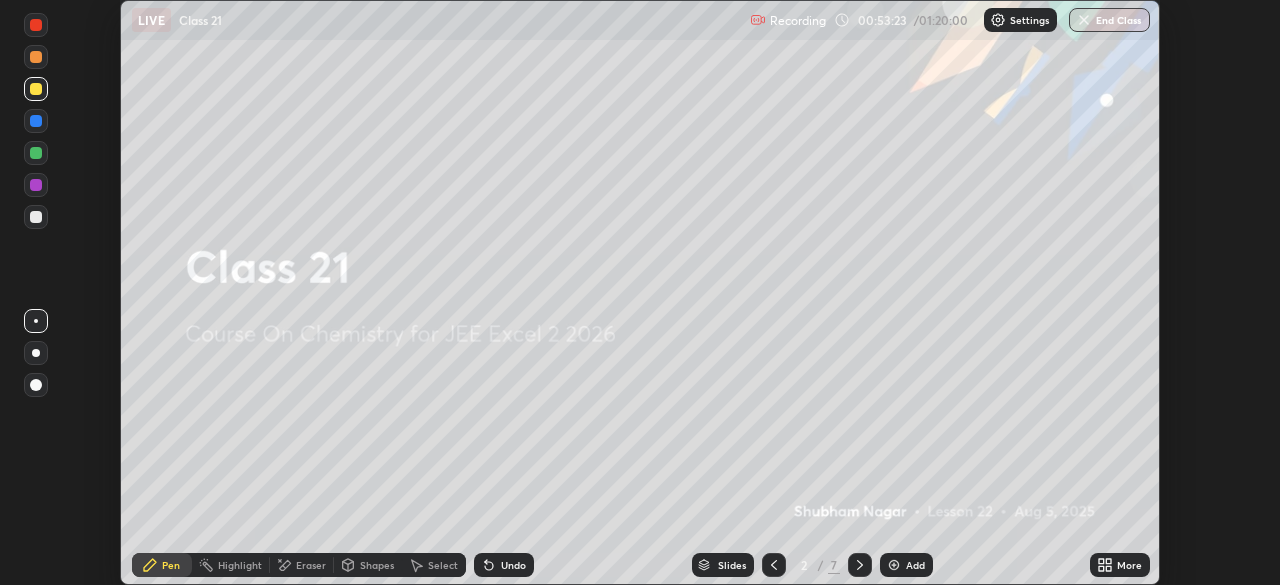 click 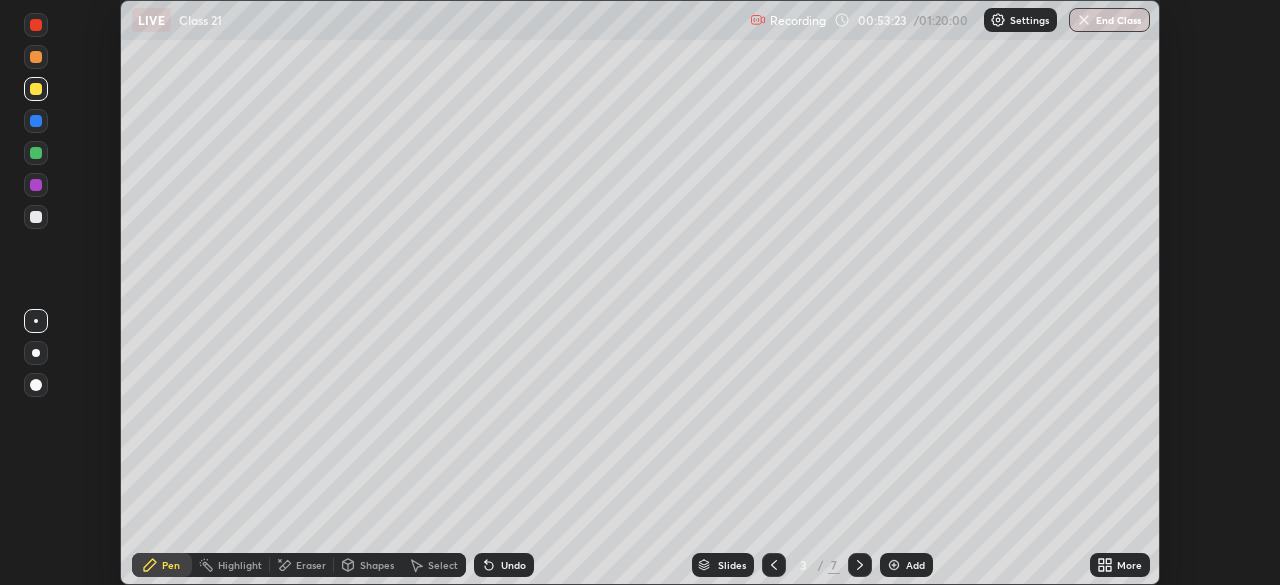 click 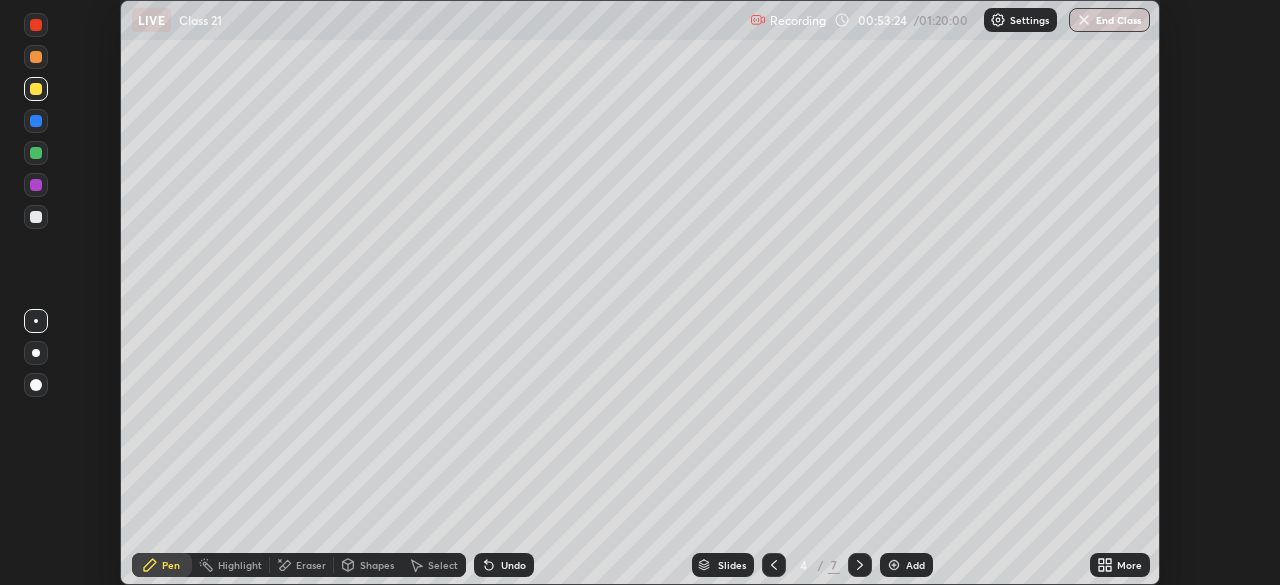 click 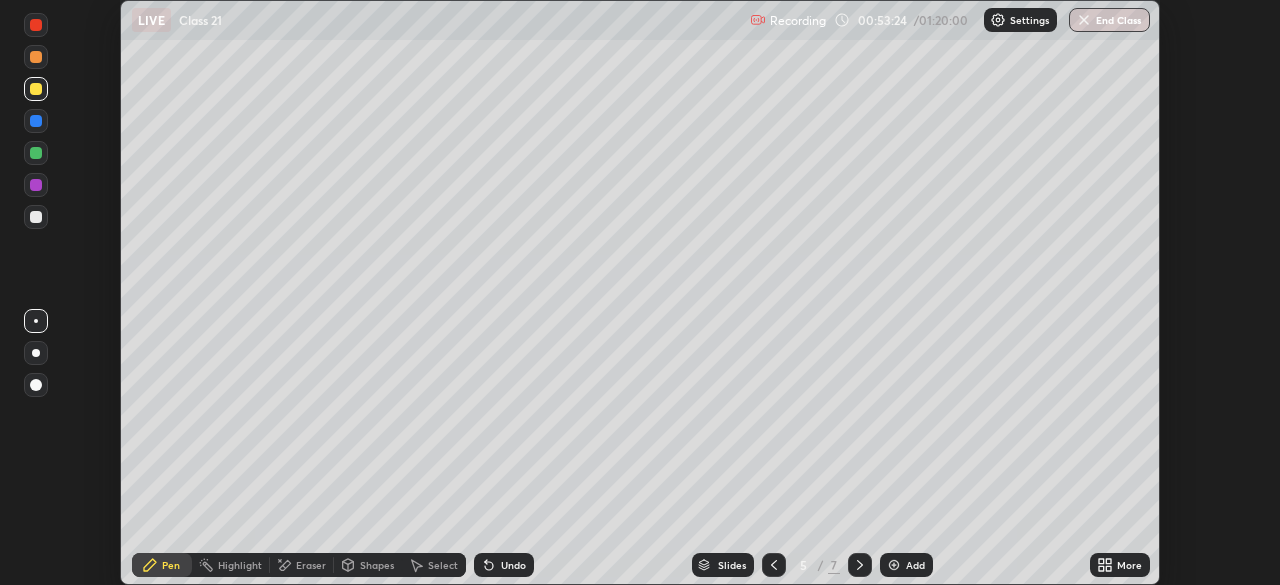 click 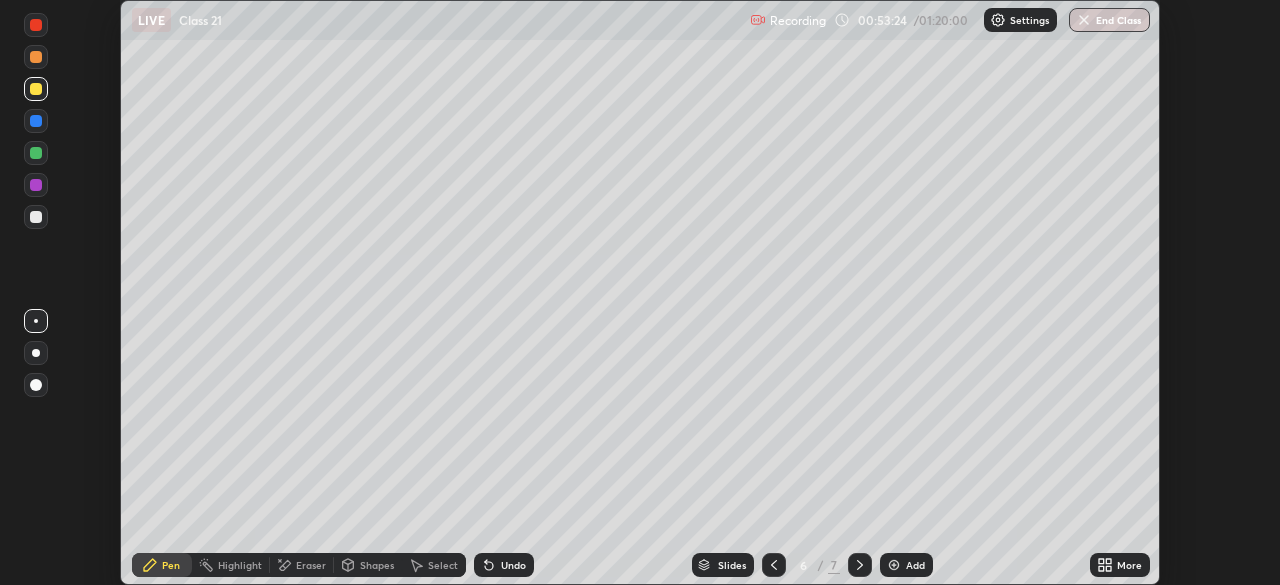 click 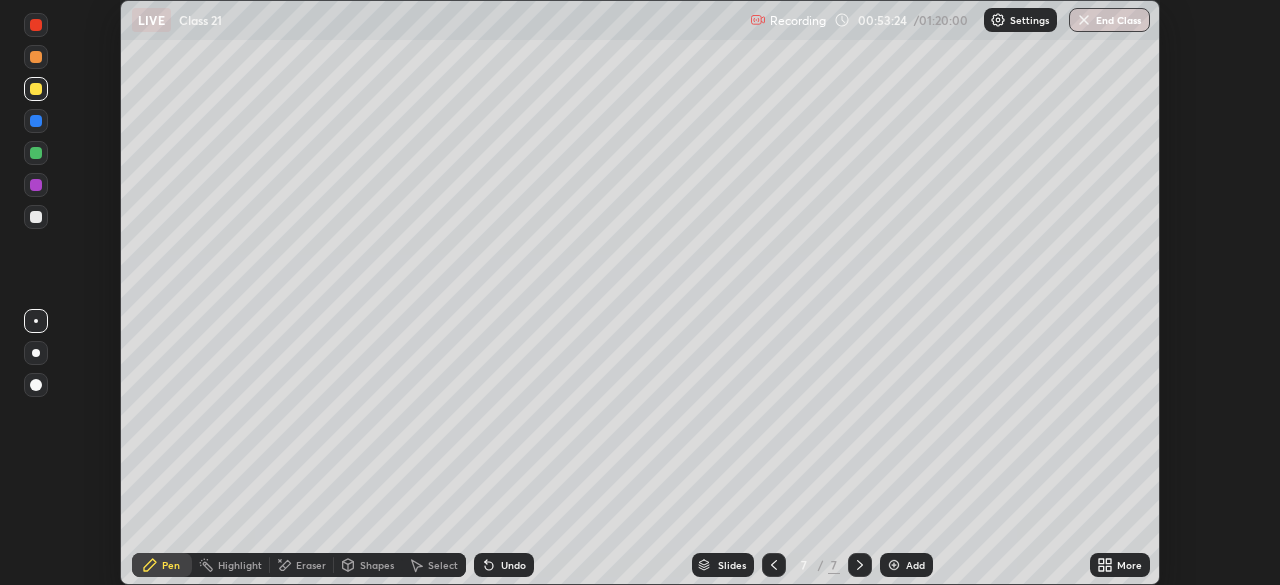 click 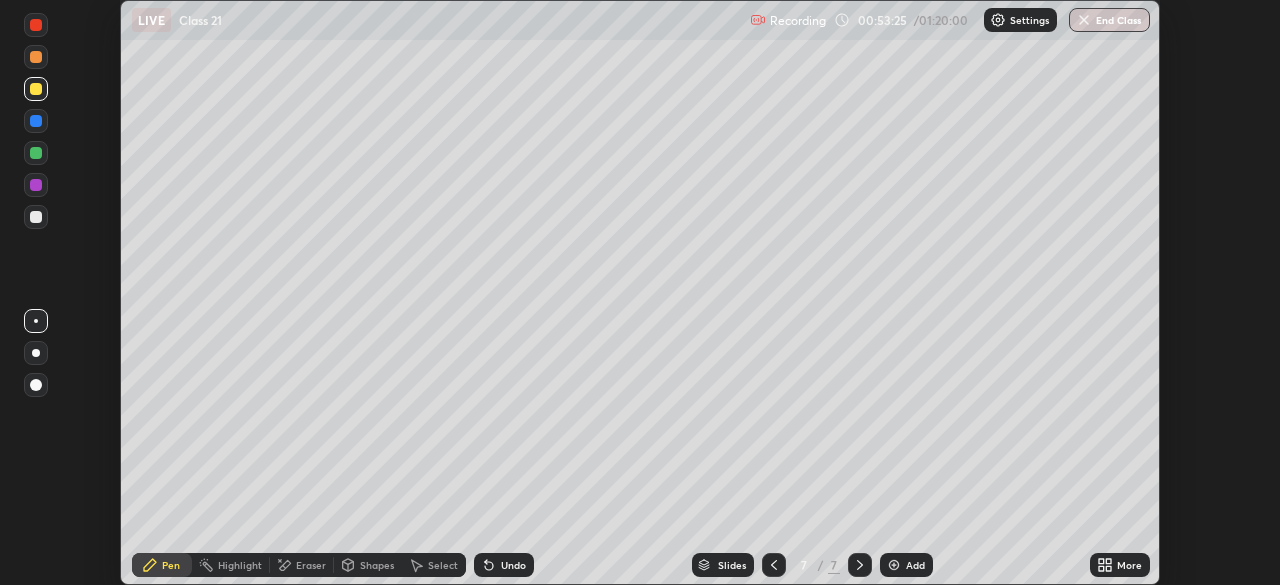click 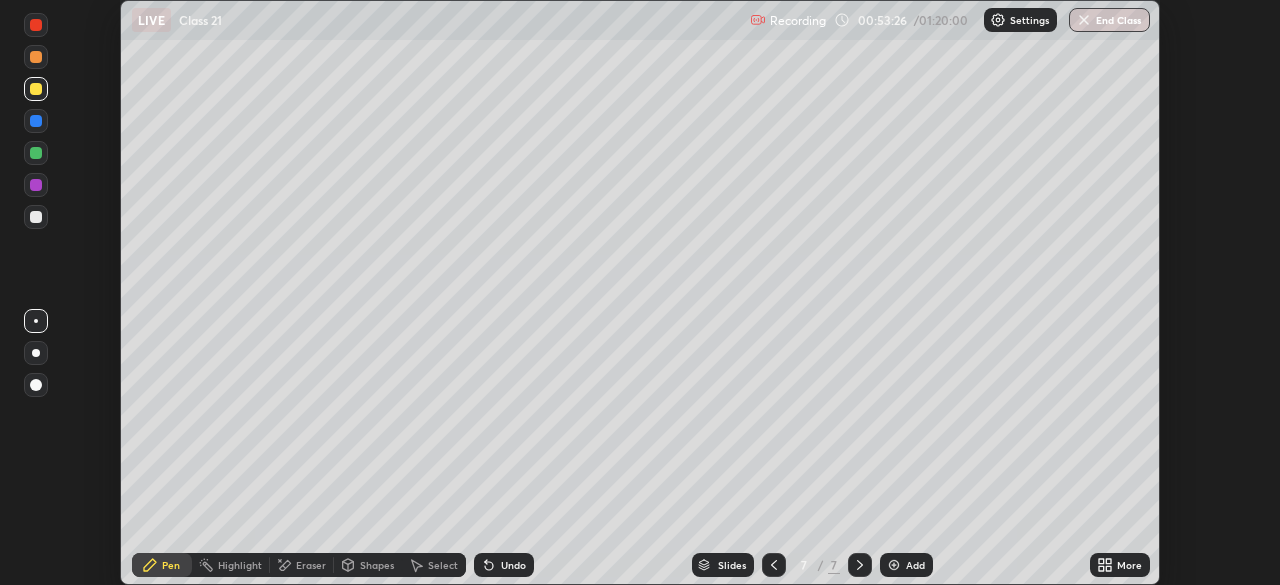 click at bounding box center (894, 565) 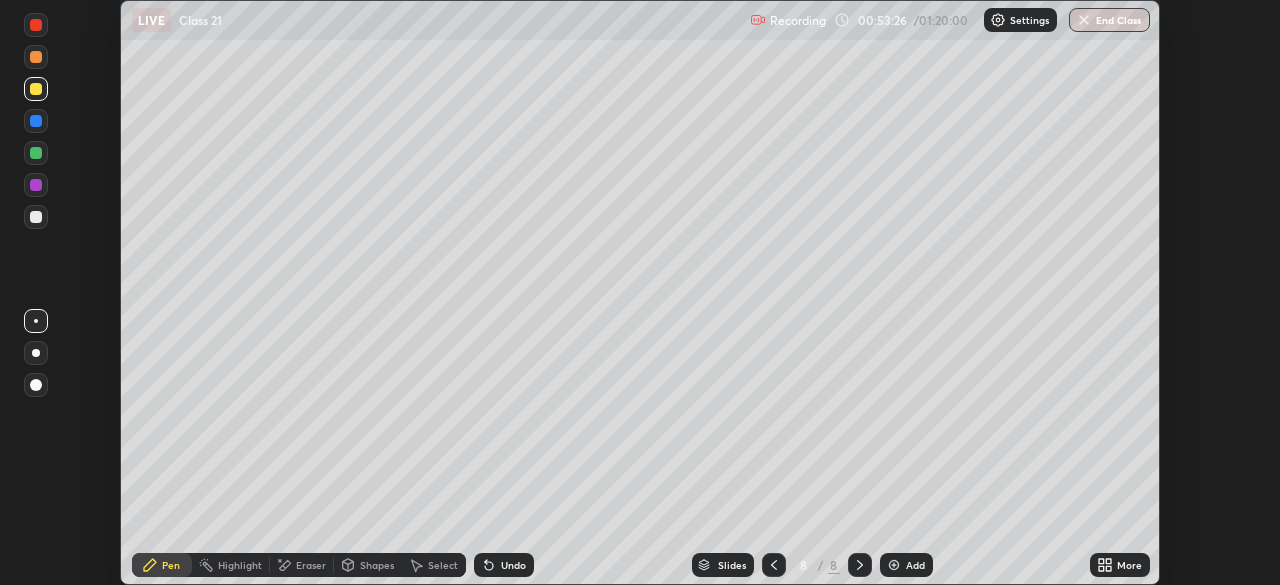 click 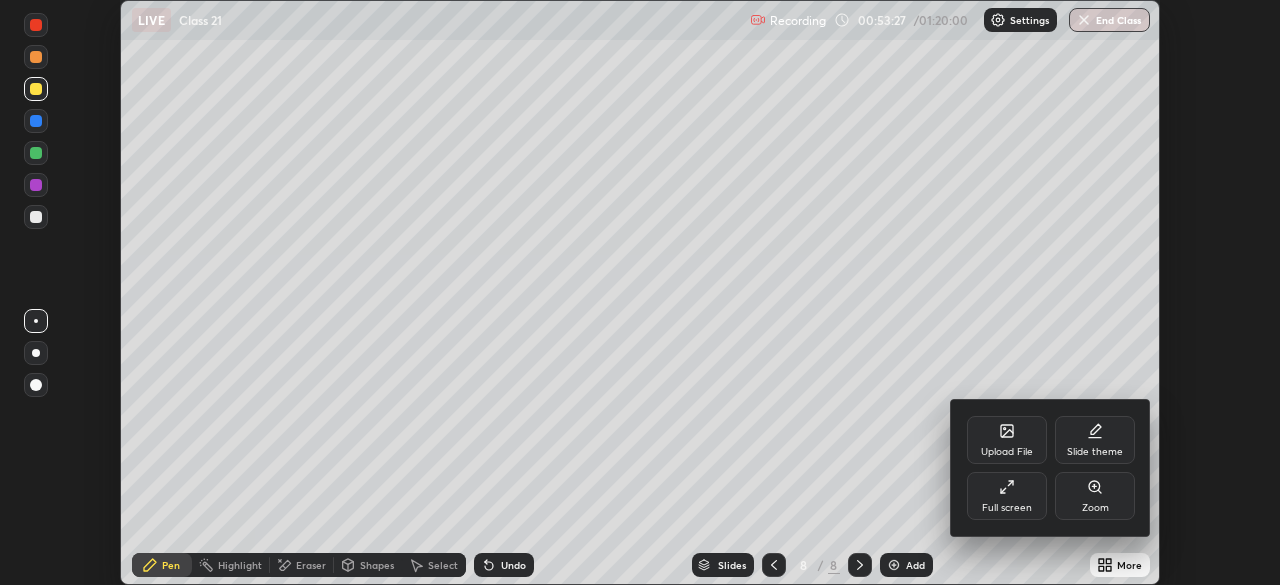 click on "Full screen" at bounding box center (1007, 496) 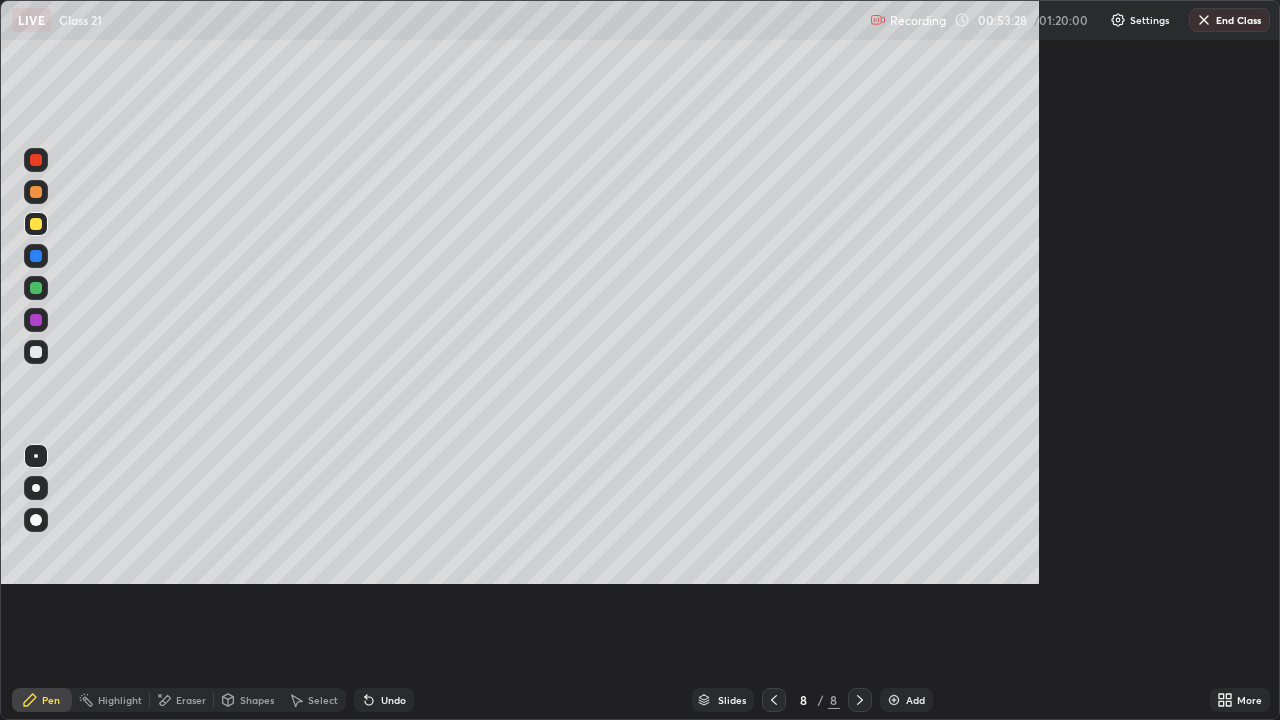 scroll, scrollTop: 99280, scrollLeft: 98720, axis: both 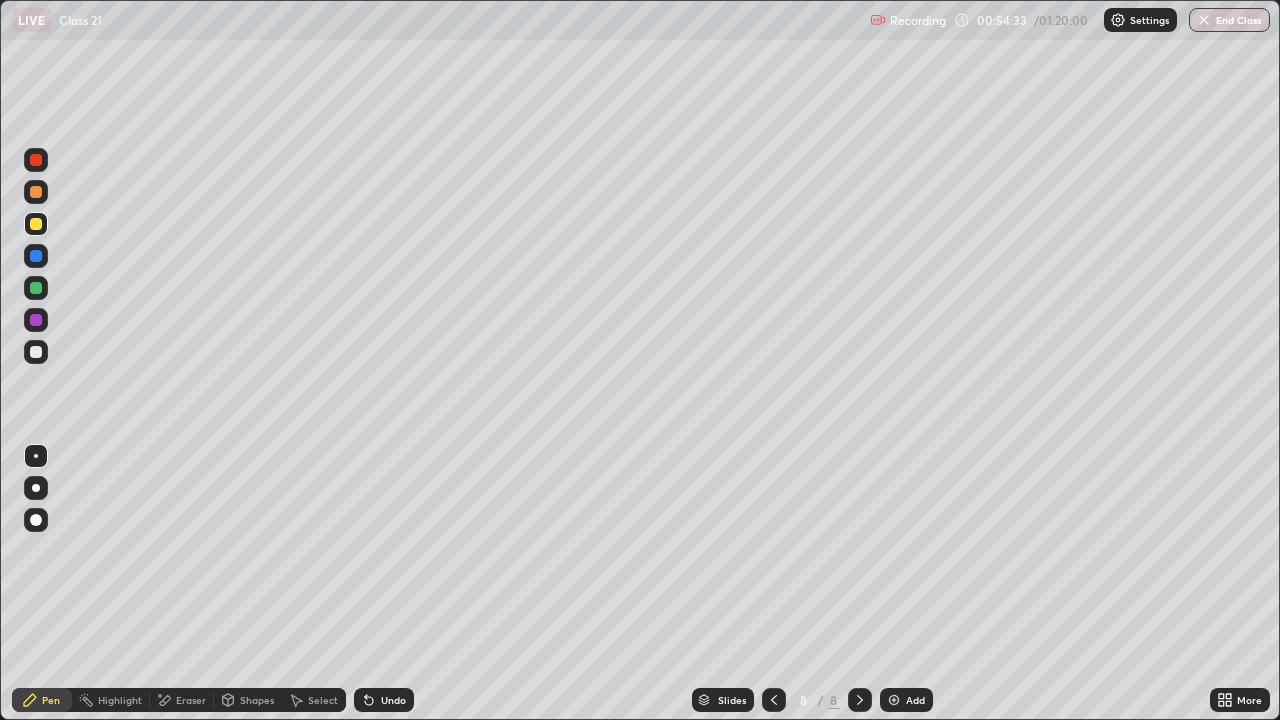 click on "Eraser" at bounding box center (191, 700) 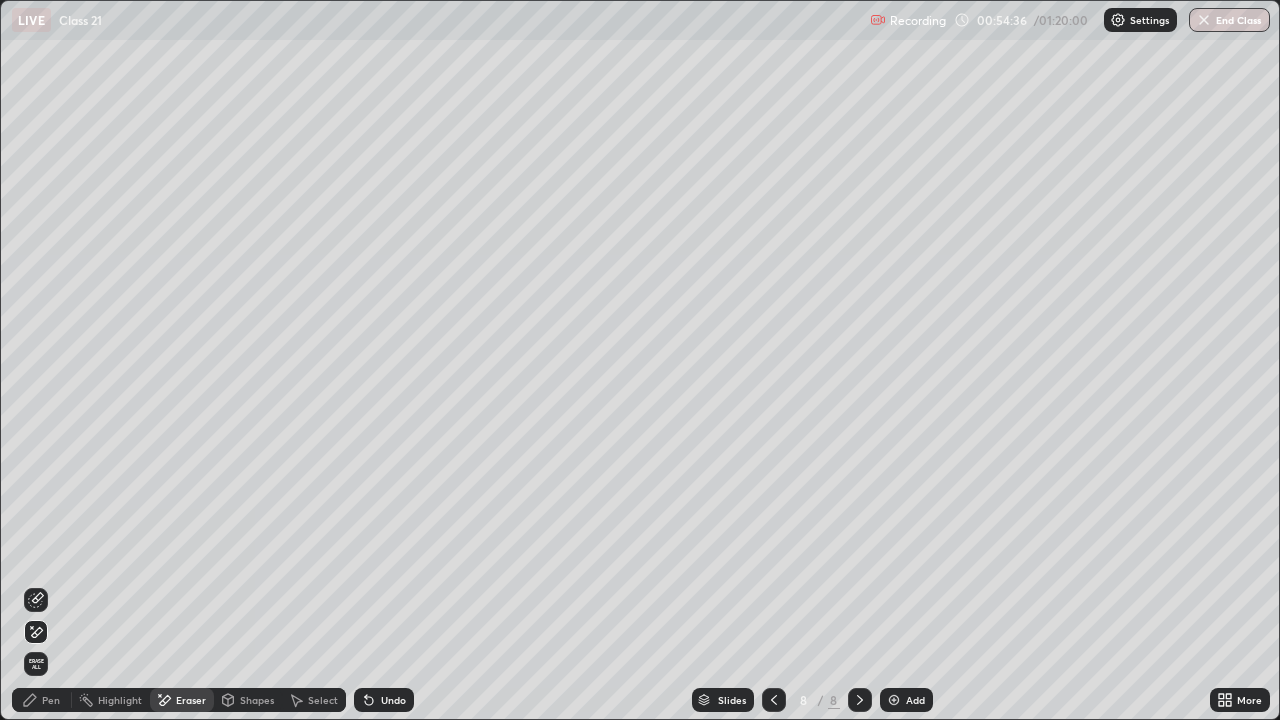 click on "Pen" at bounding box center [42, 700] 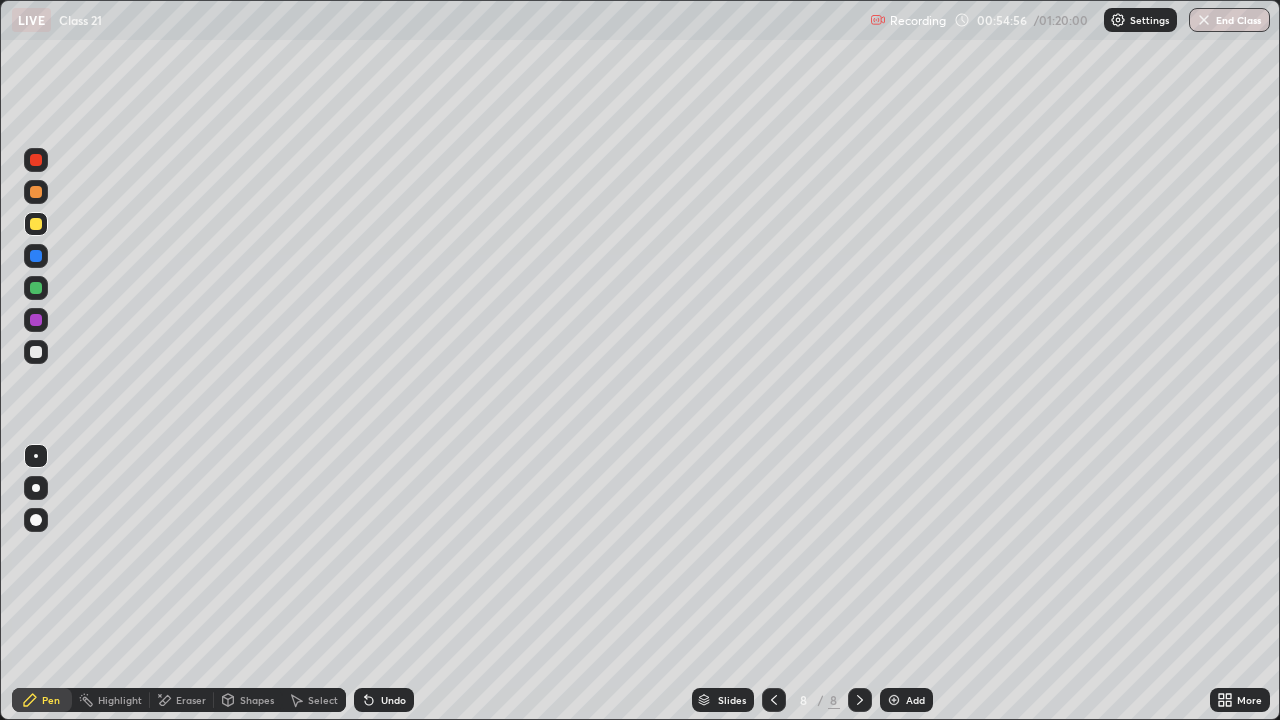 click at bounding box center [36, 352] 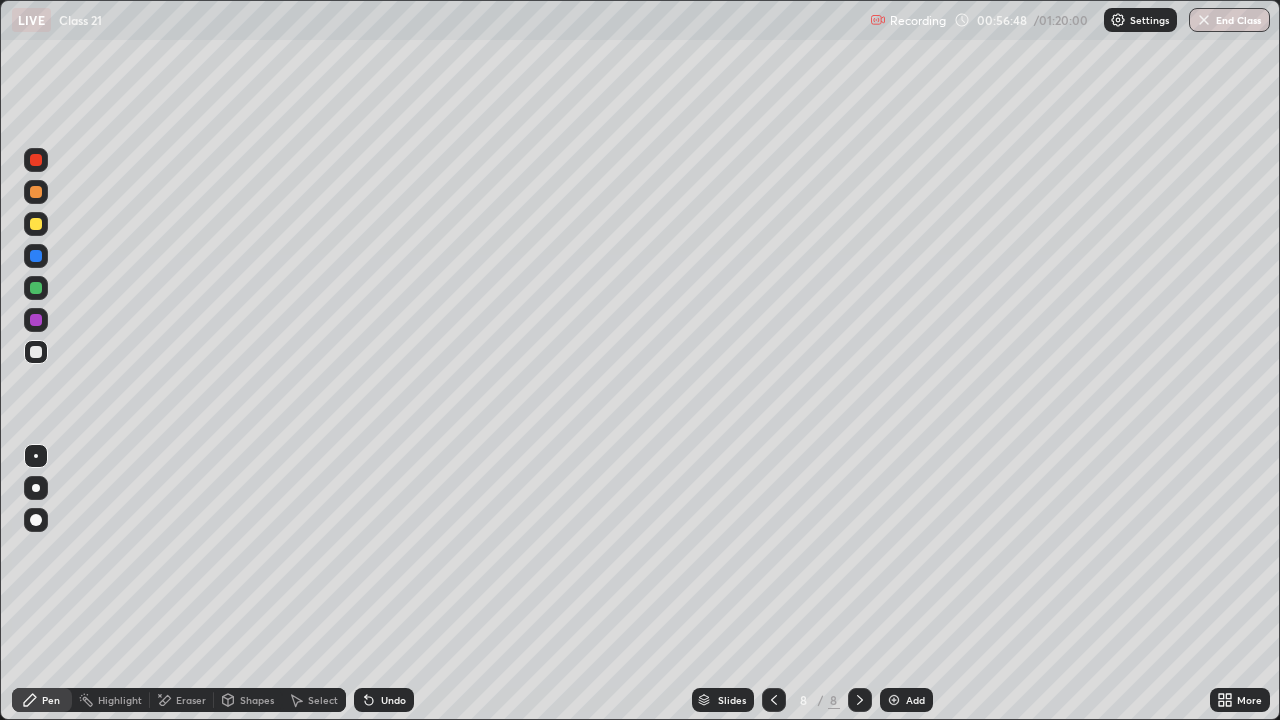 click 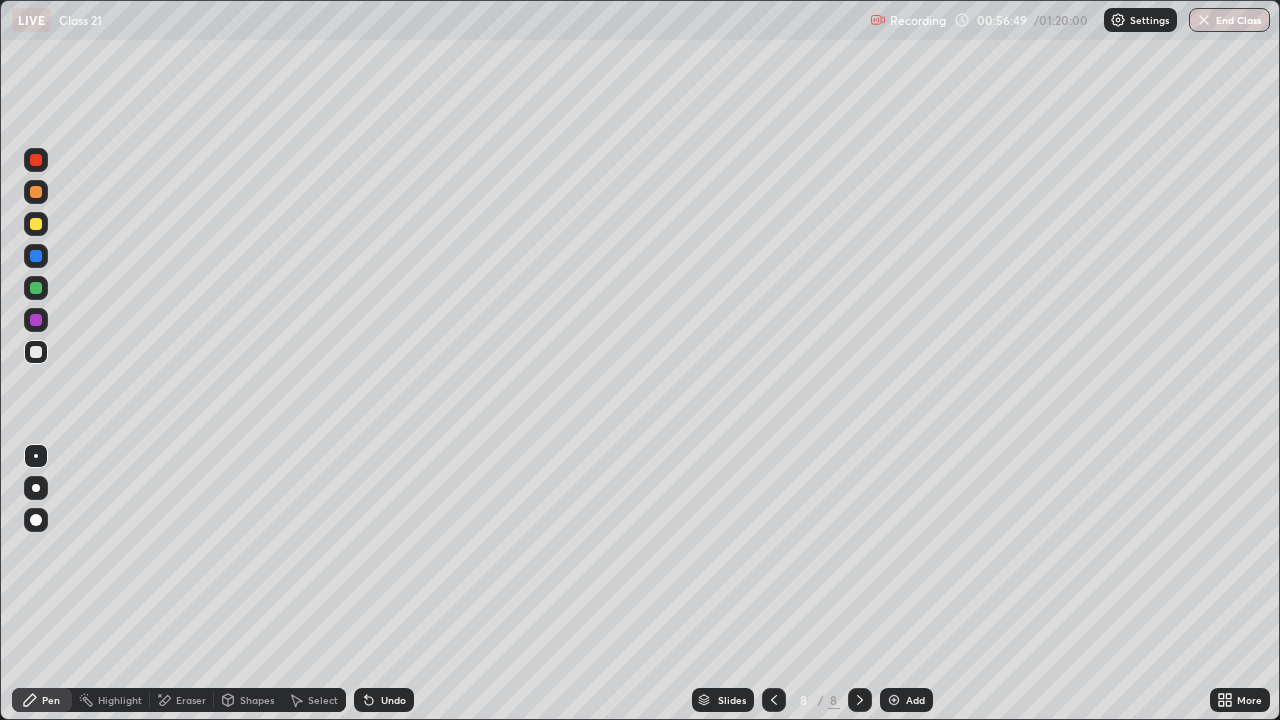 click 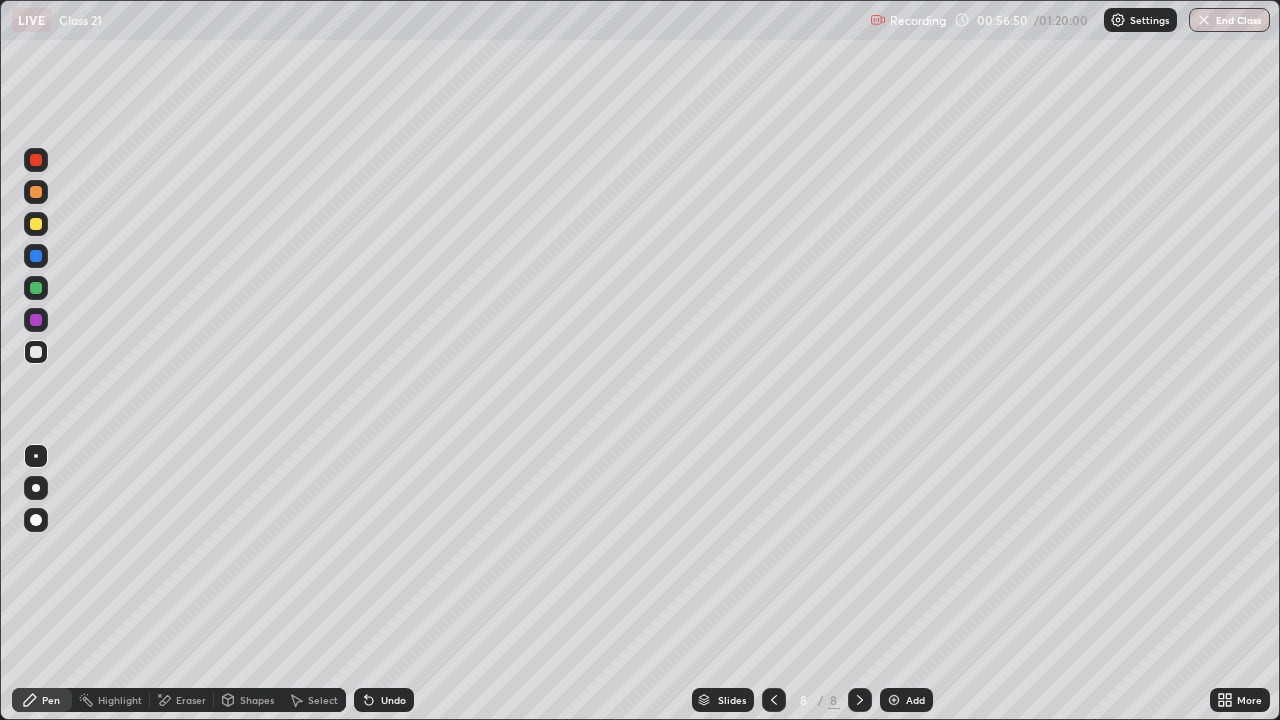 click 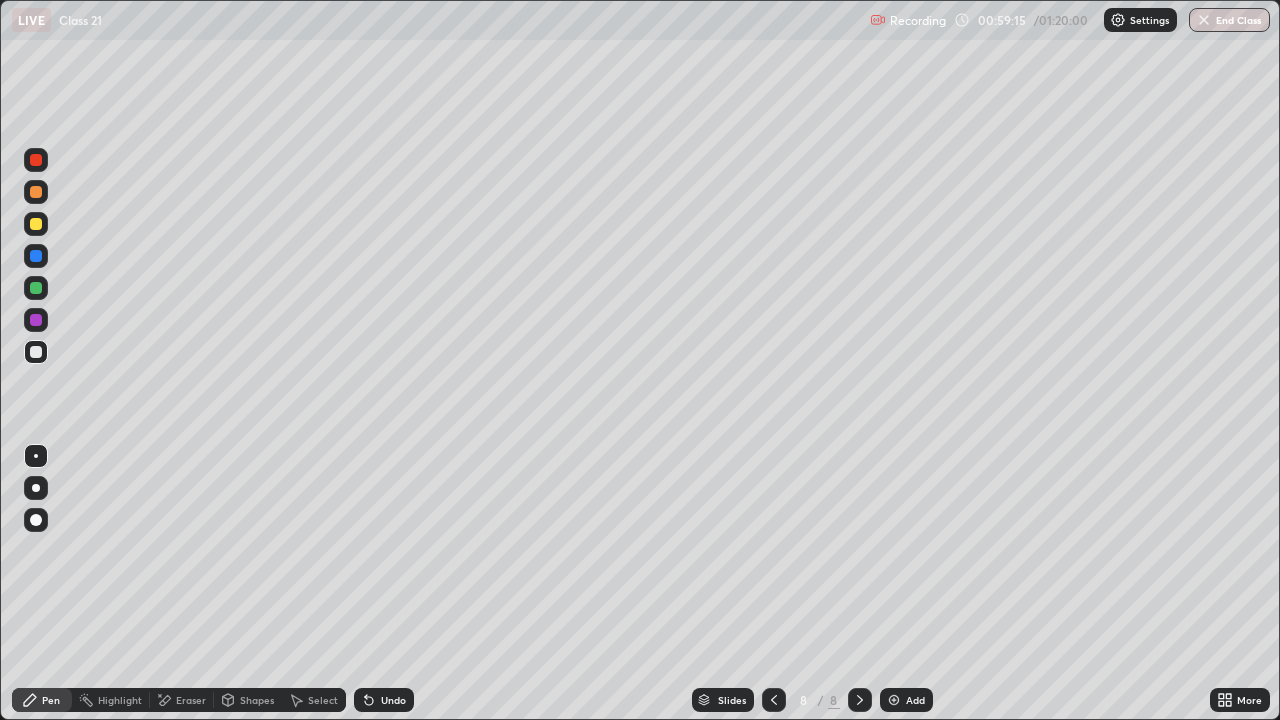 click 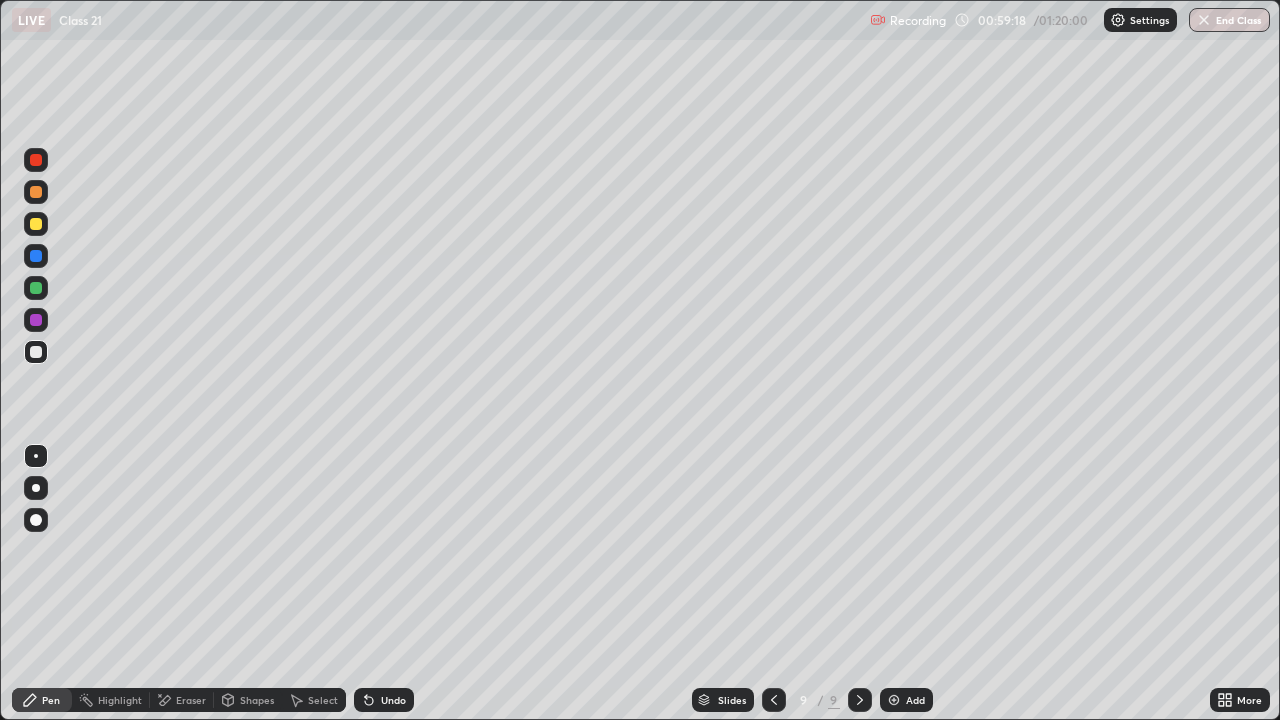 click at bounding box center (36, 224) 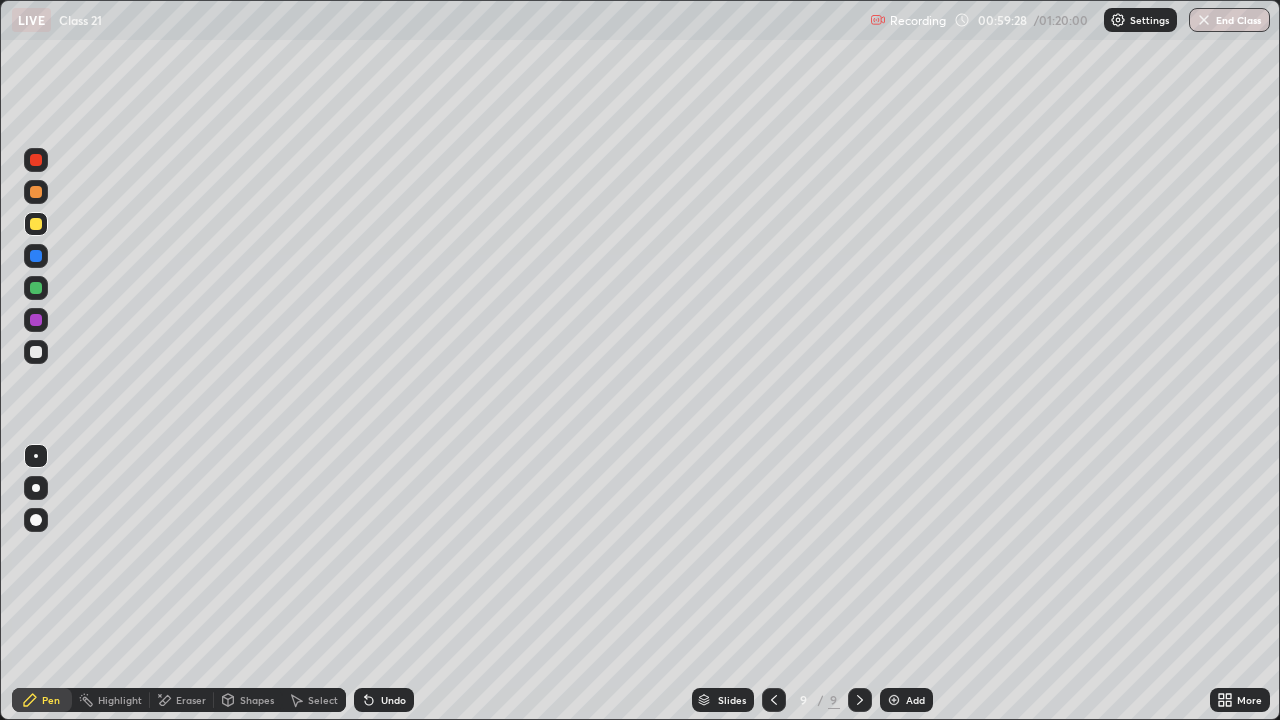click at bounding box center [36, 352] 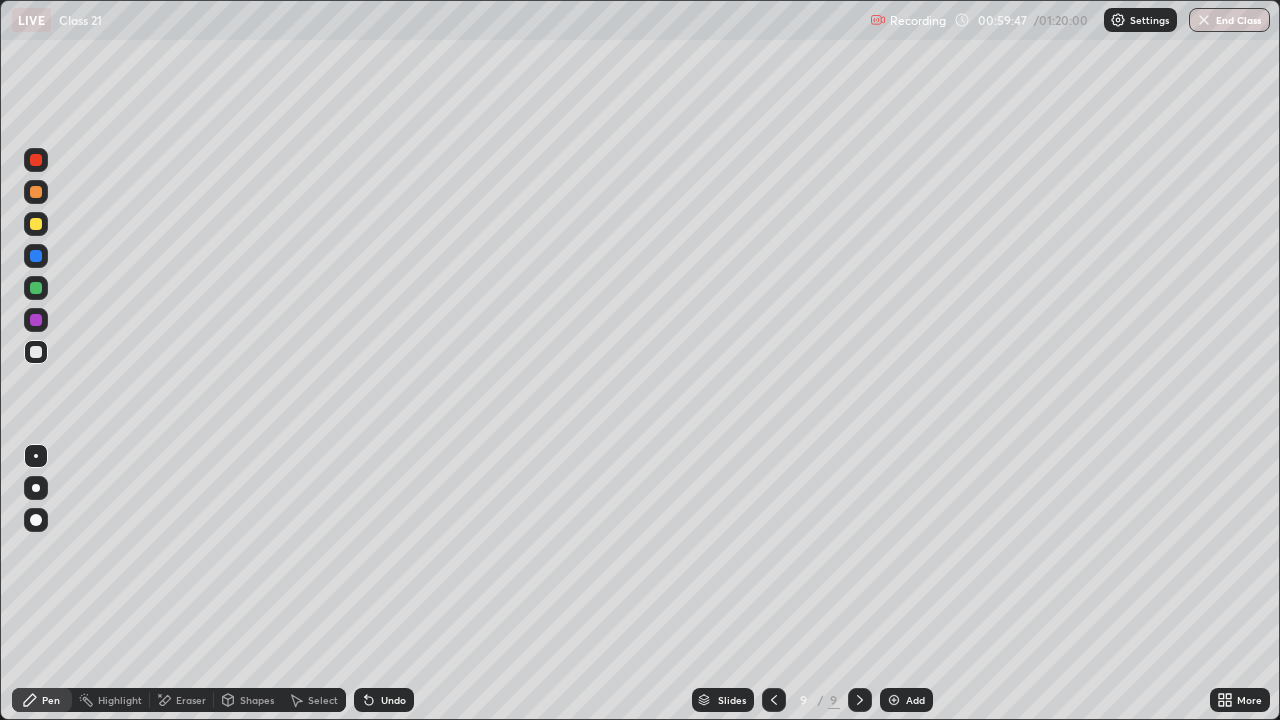click at bounding box center (36, 352) 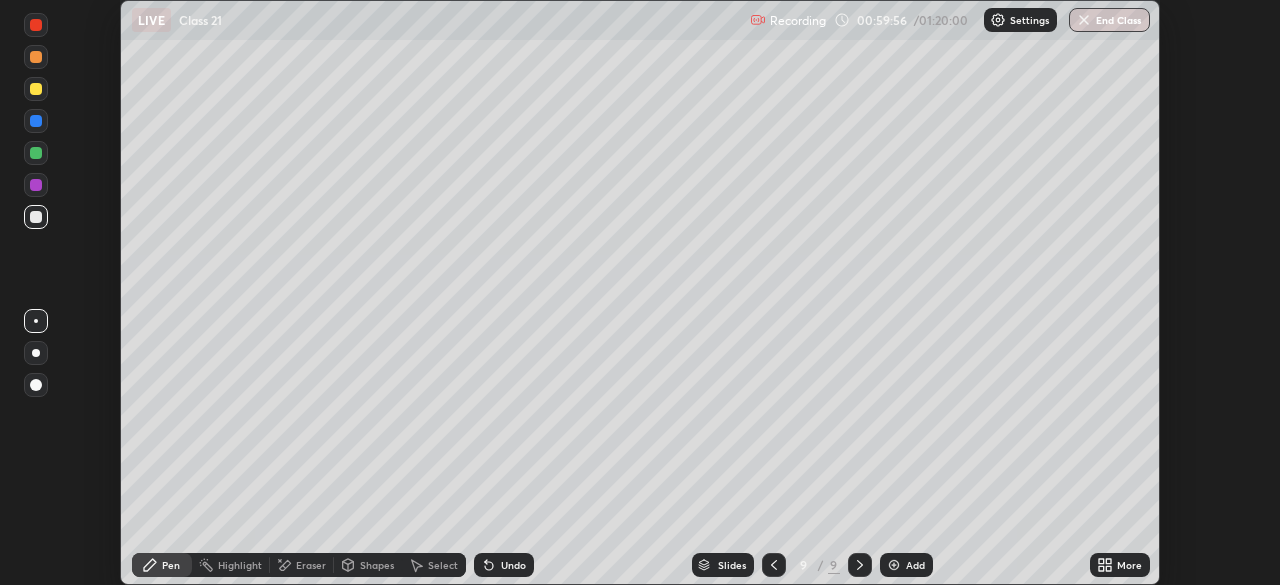 scroll, scrollTop: 585, scrollLeft: 1280, axis: both 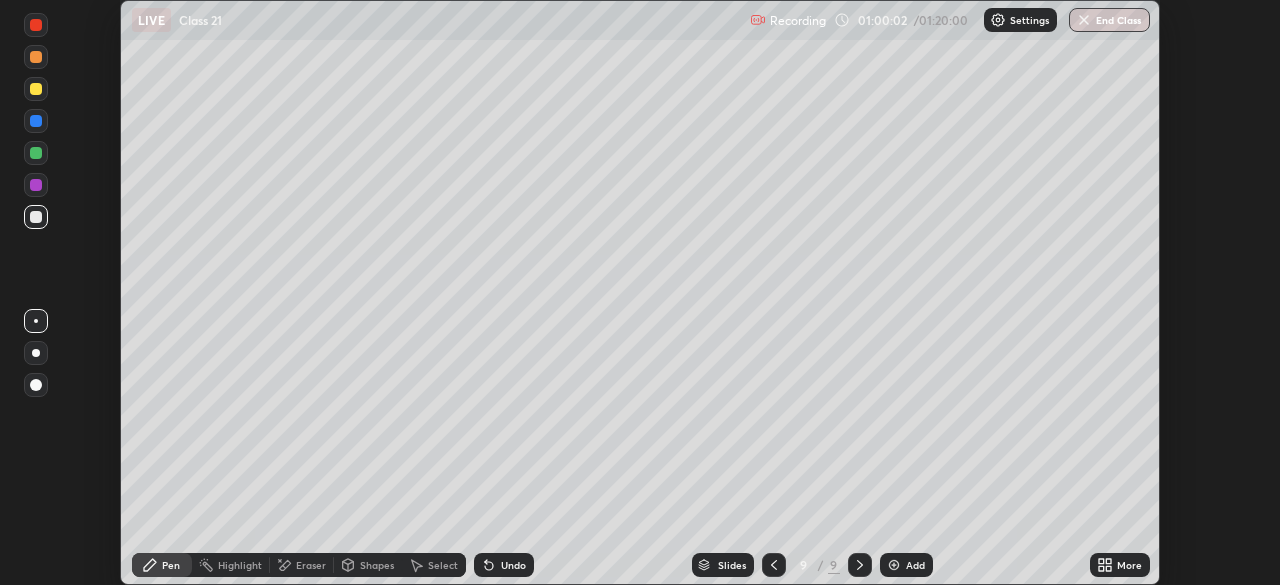 click on "Pen" at bounding box center (171, 565) 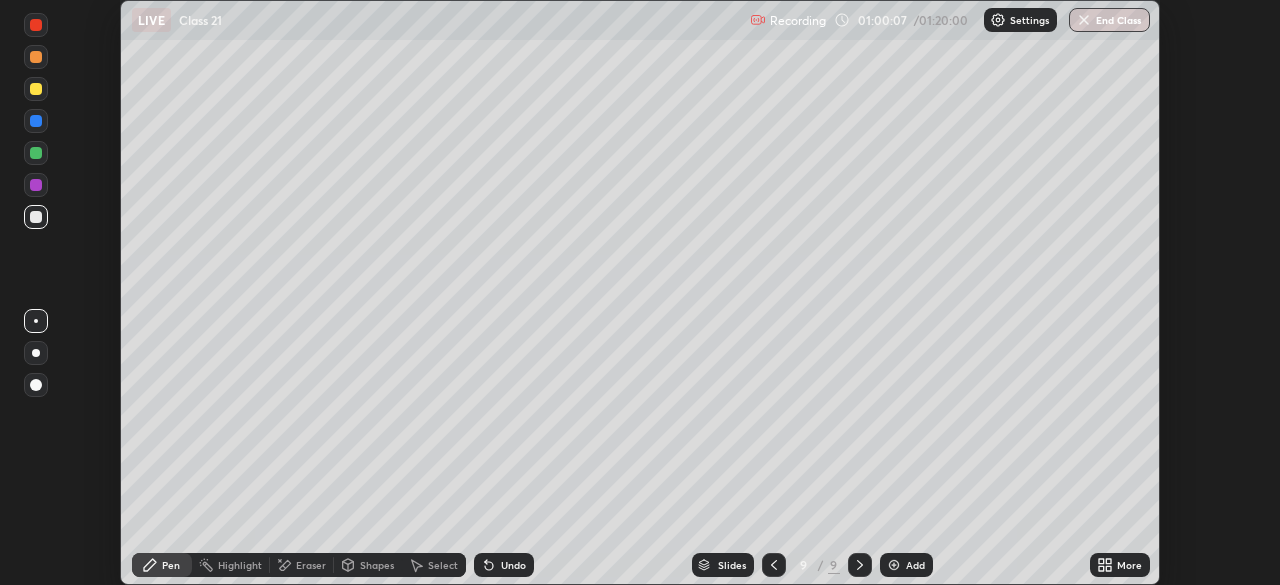 click 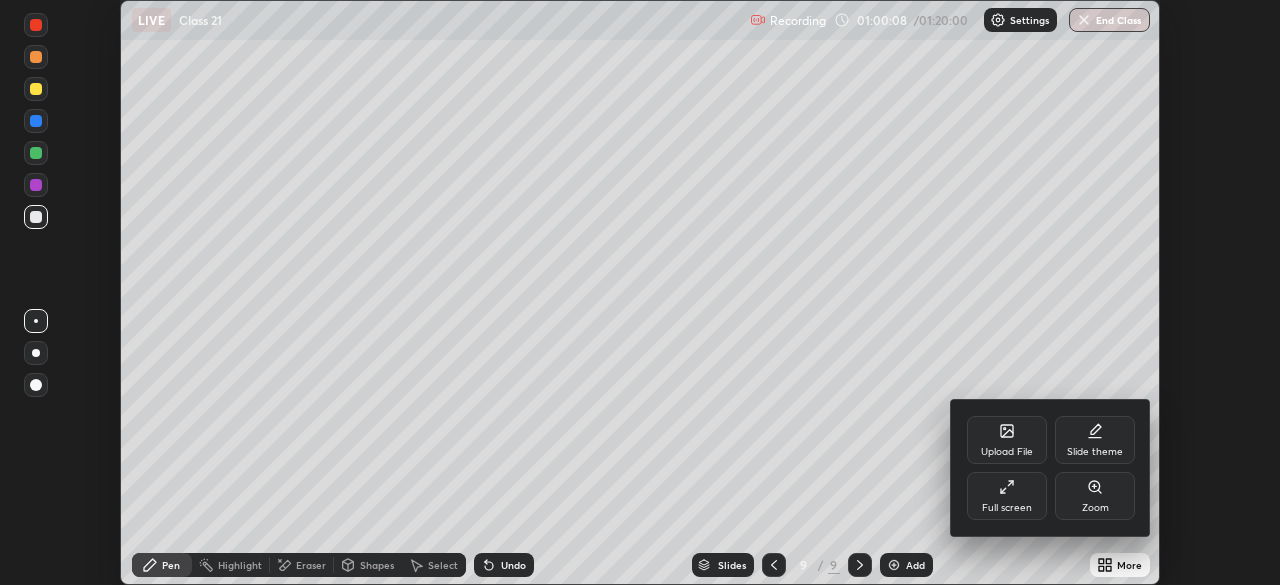 click 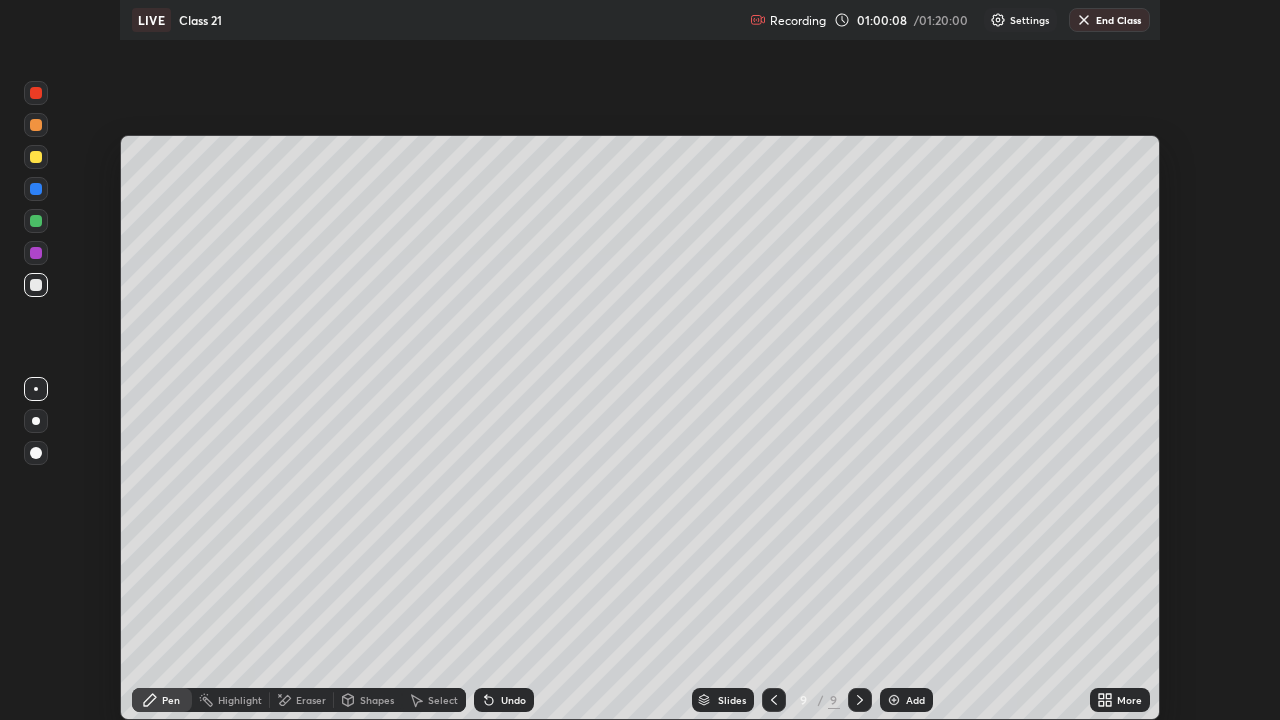scroll, scrollTop: 99280, scrollLeft: 98720, axis: both 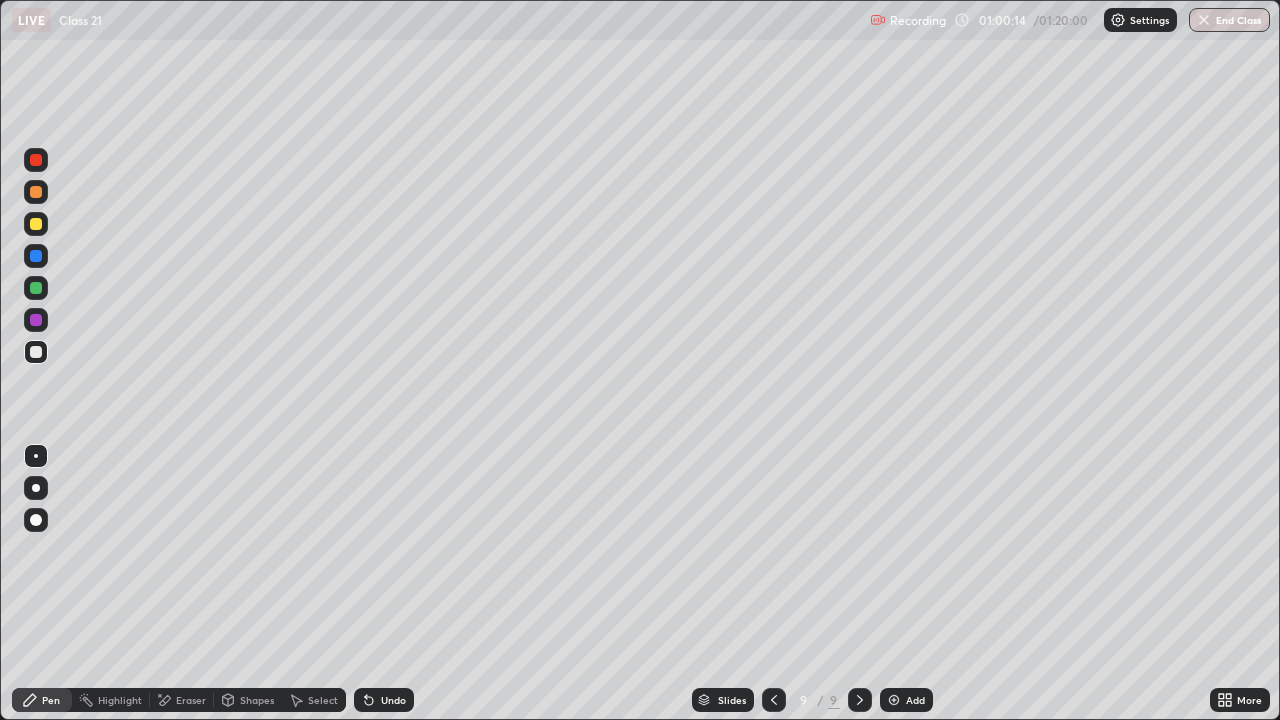 click 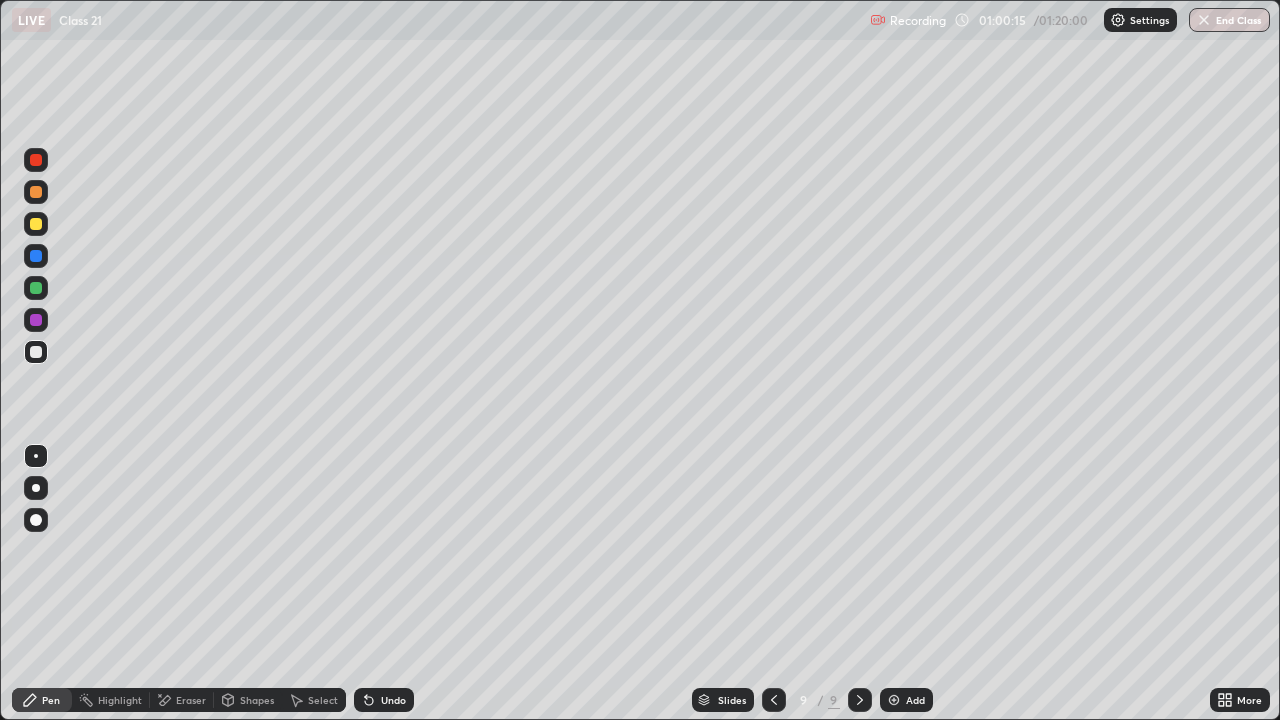 click on "Pen" at bounding box center [42, 700] 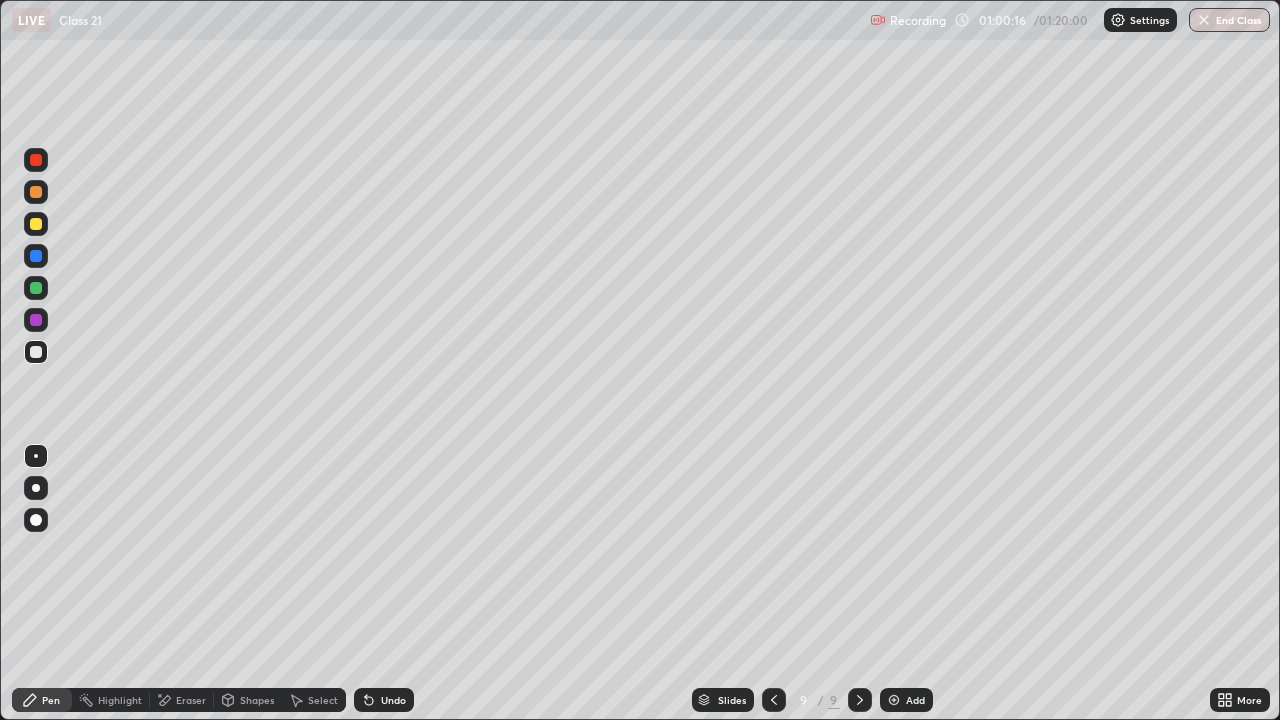 click on "Highlight" at bounding box center [111, 700] 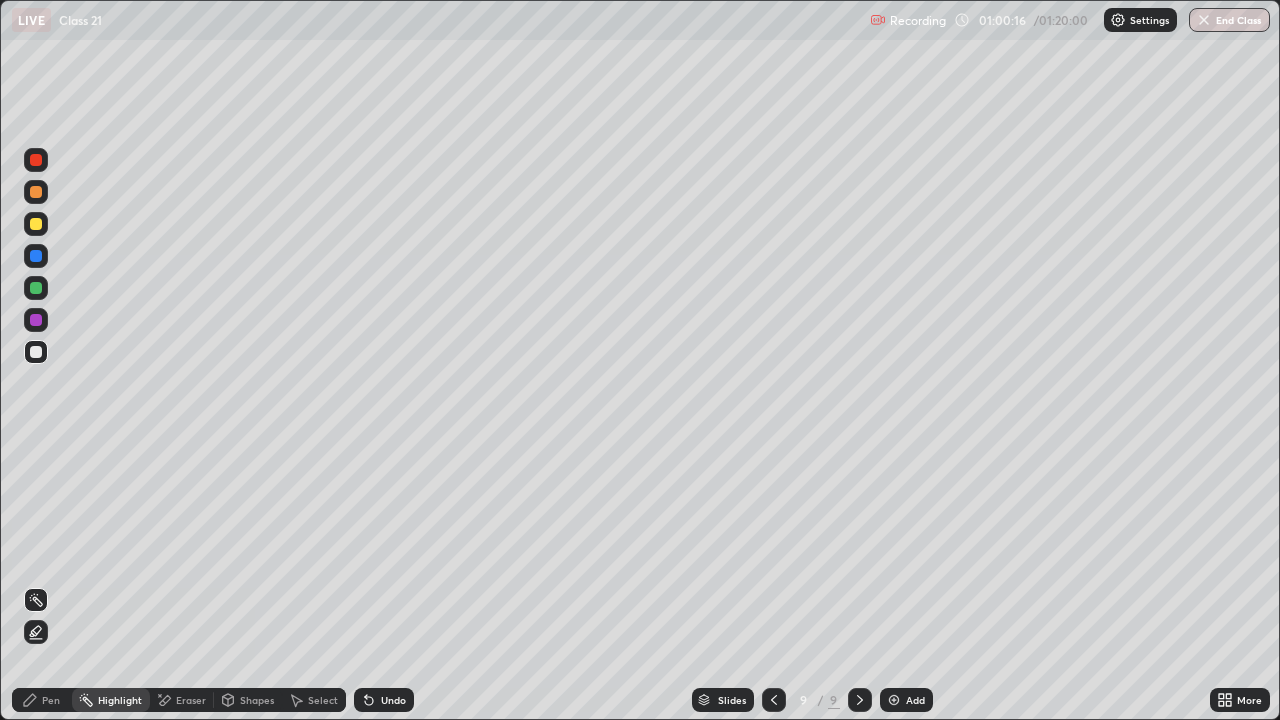 click on "Eraser" at bounding box center (182, 700) 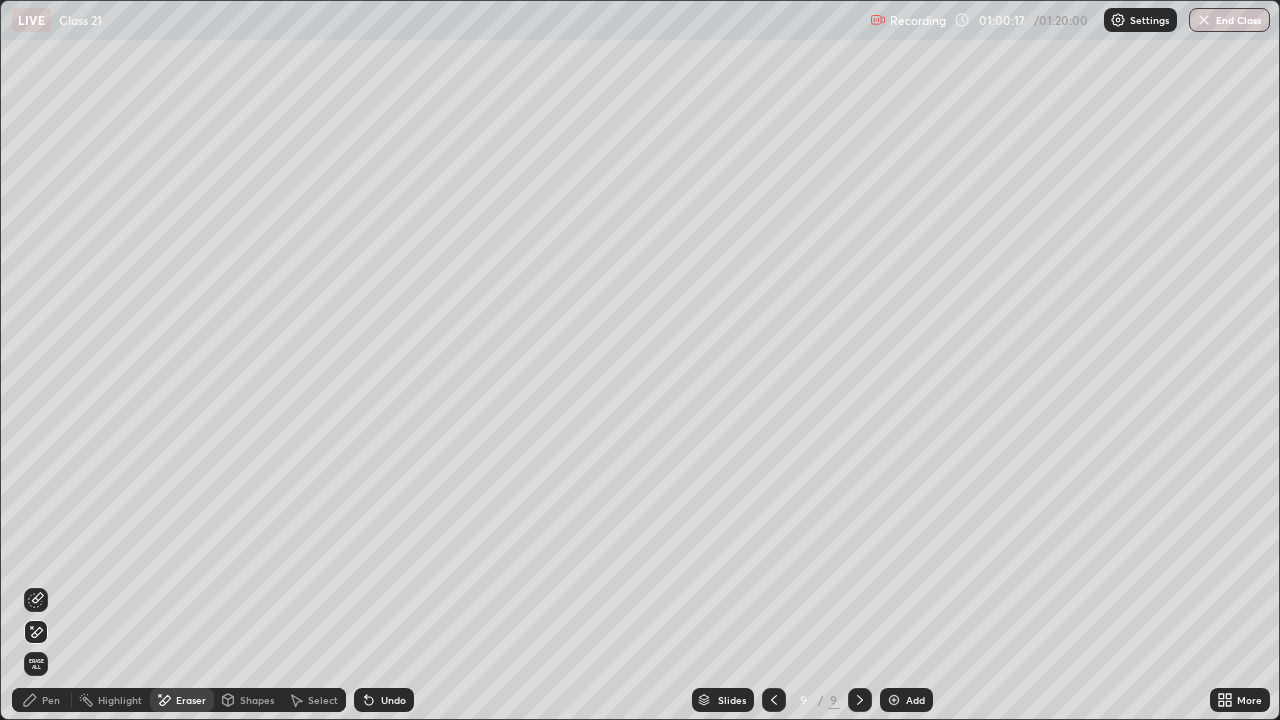 click on "Pen" at bounding box center [42, 700] 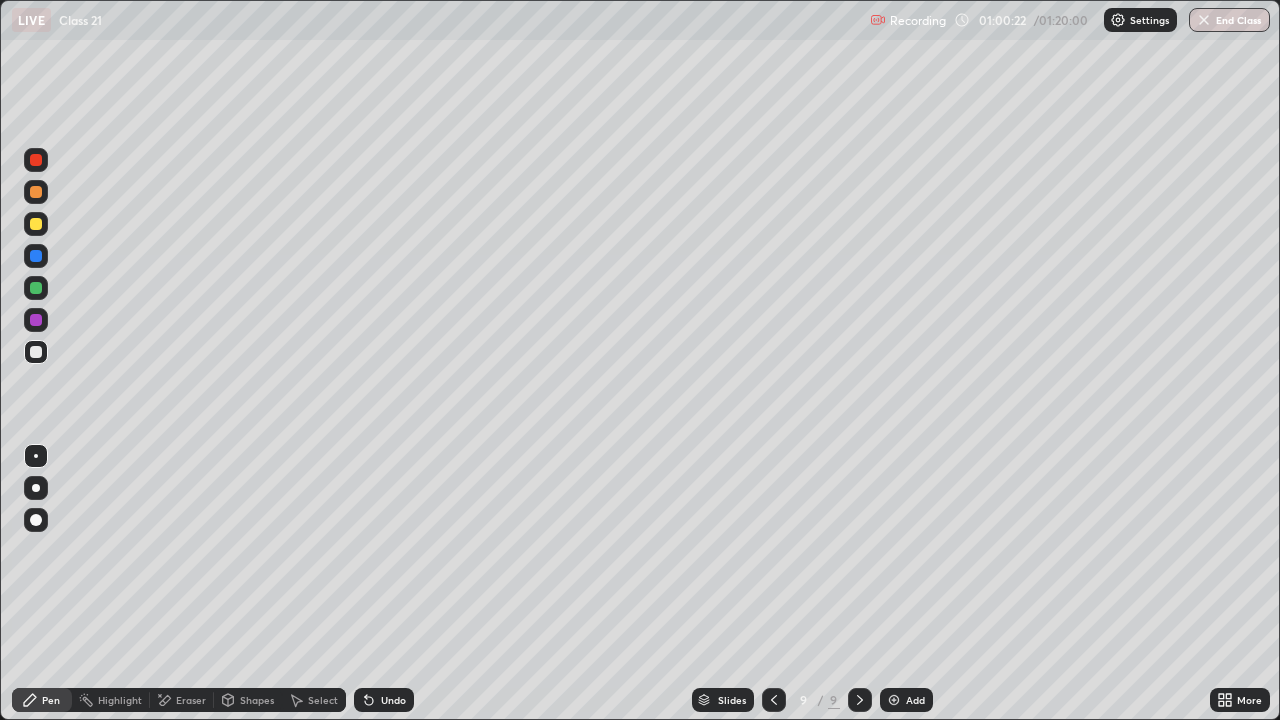 click 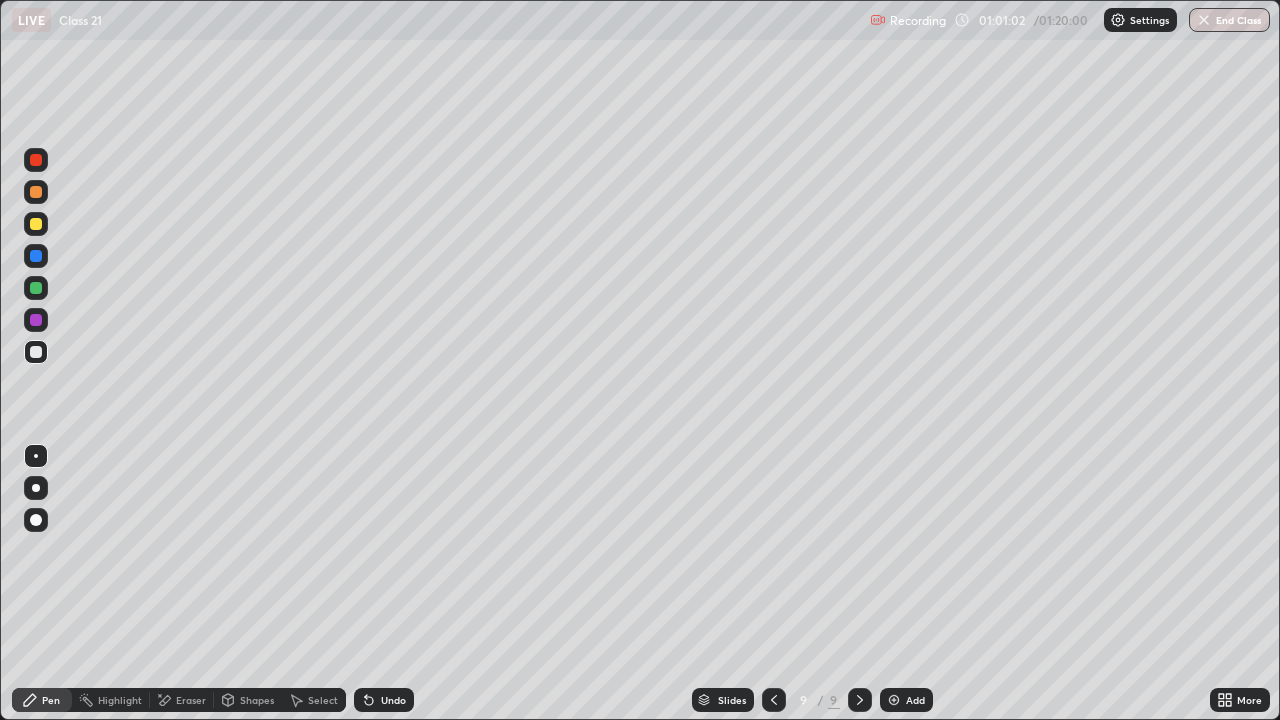 click at bounding box center [36, 288] 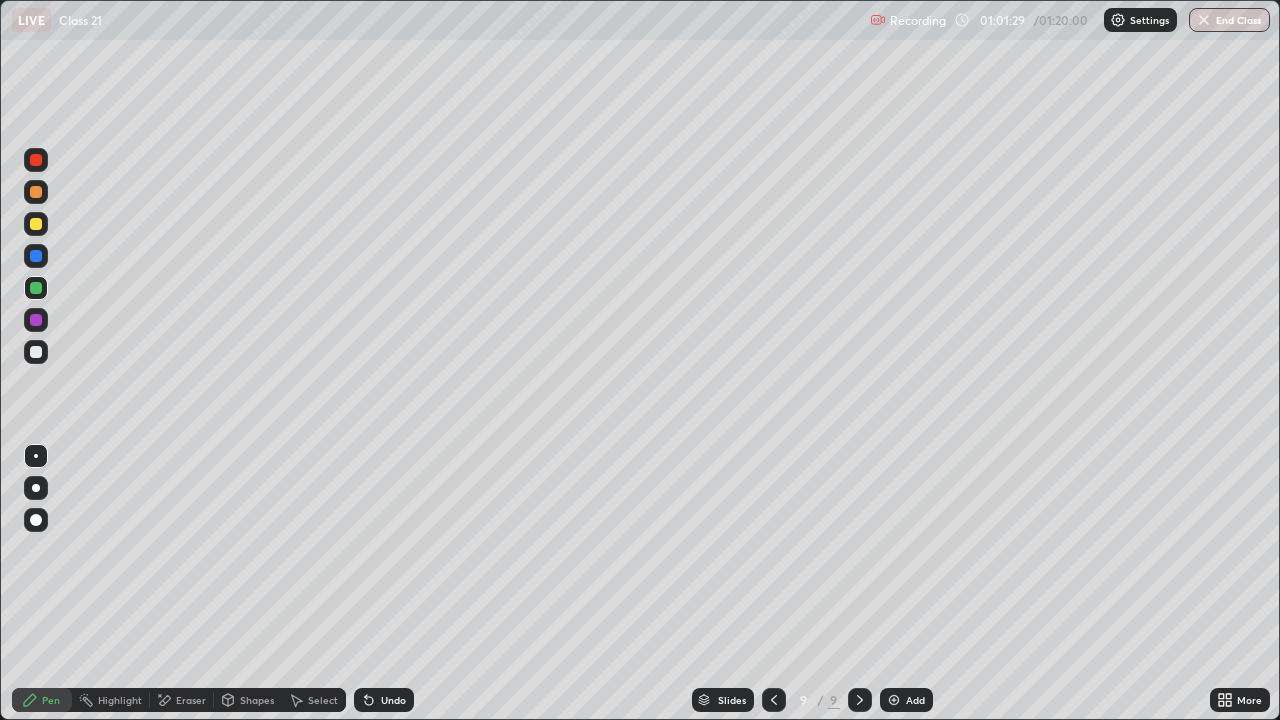 click at bounding box center [36, 352] 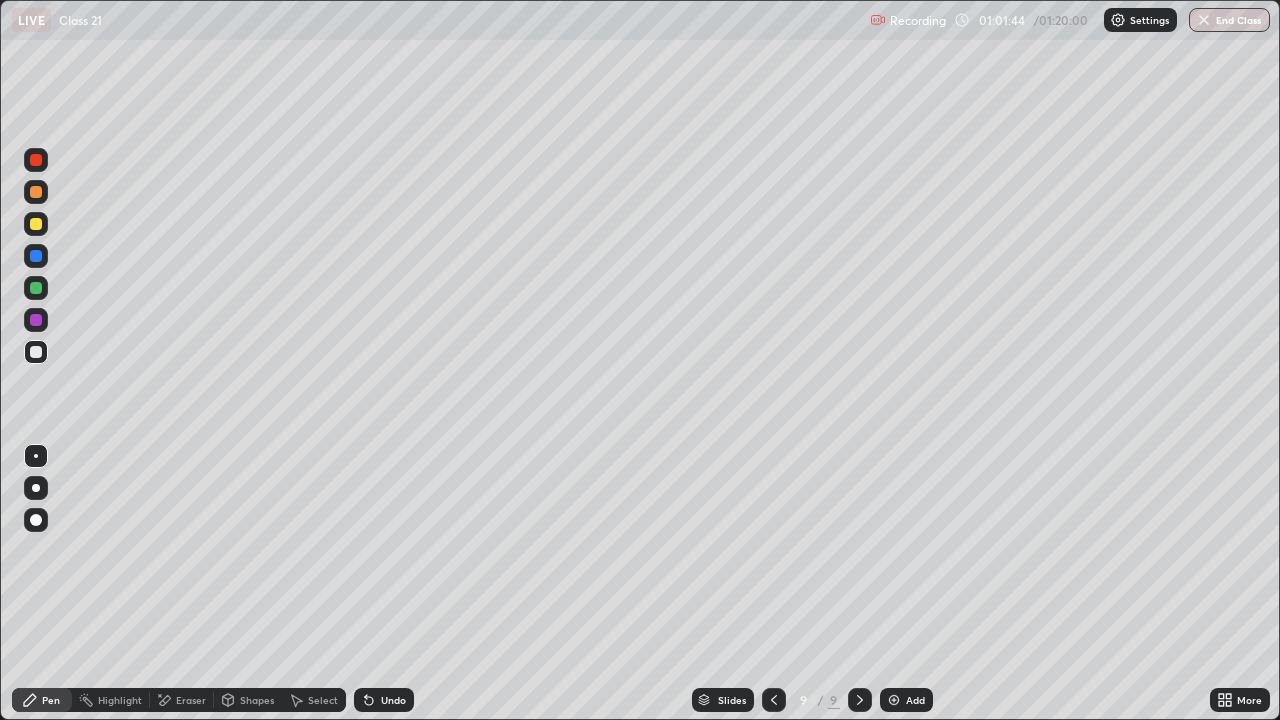 click at bounding box center (36, 288) 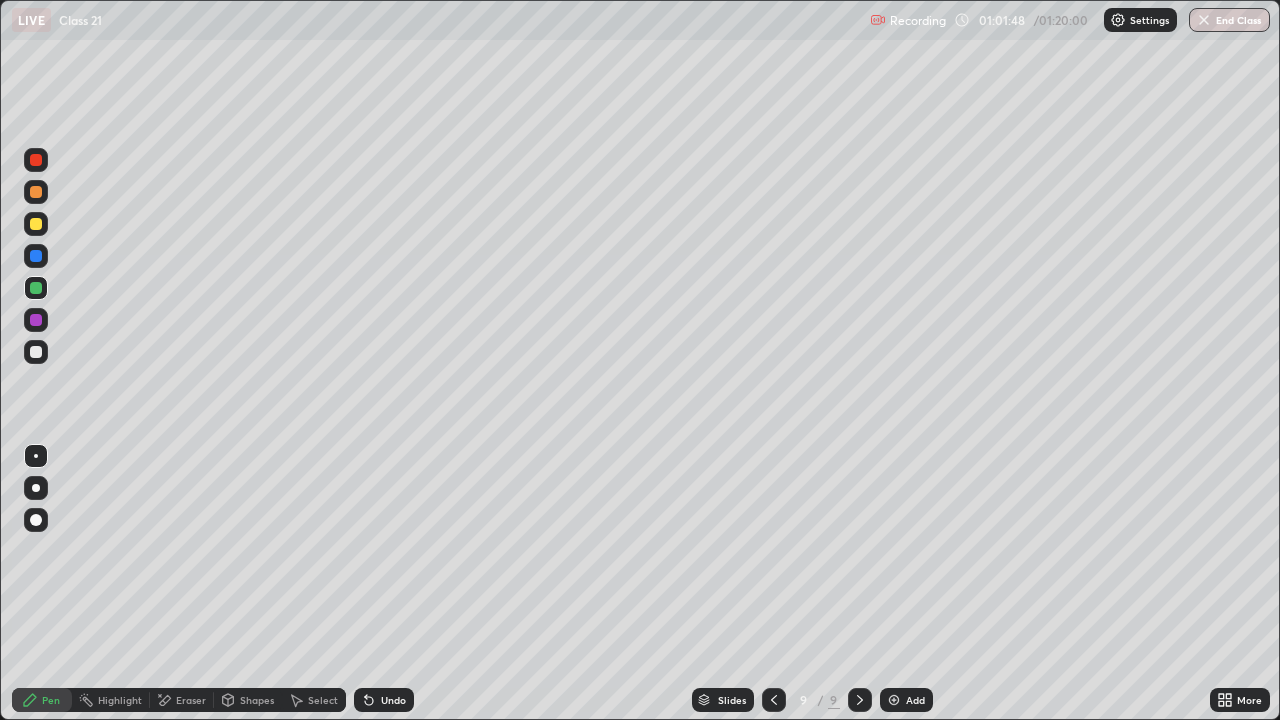 click on "LIVE Class 21 Recording 01:01:48 /  01:20:00 Settings End Class" at bounding box center (640, 20) 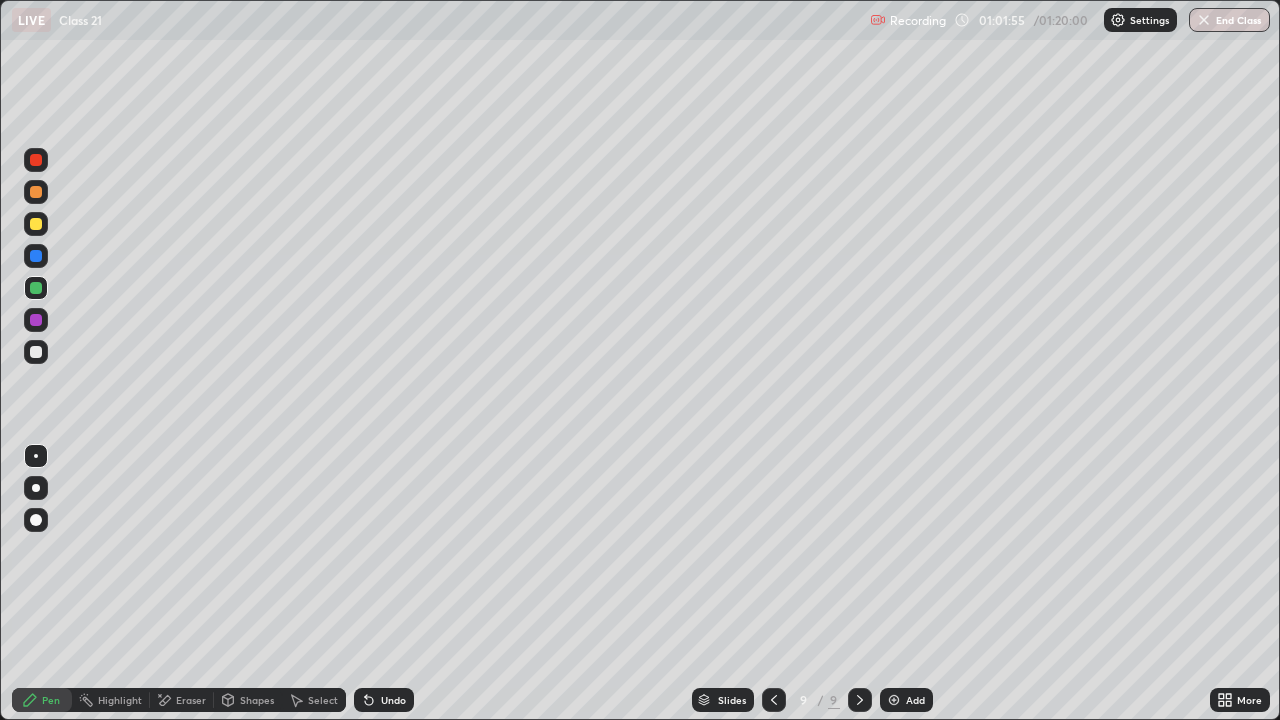 click at bounding box center [36, 192] 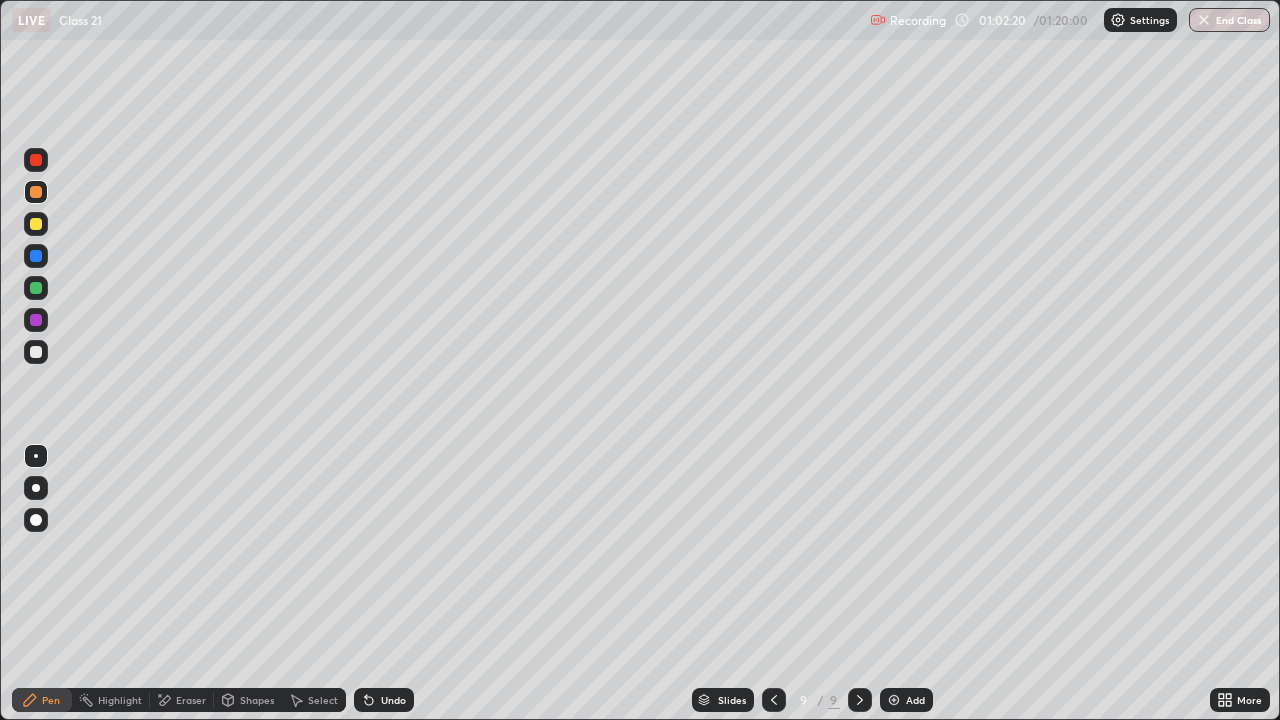 click on "LIVE Class 21 Recording 01:02:20 /  01:20:00 Settings End Class" at bounding box center (640, 20) 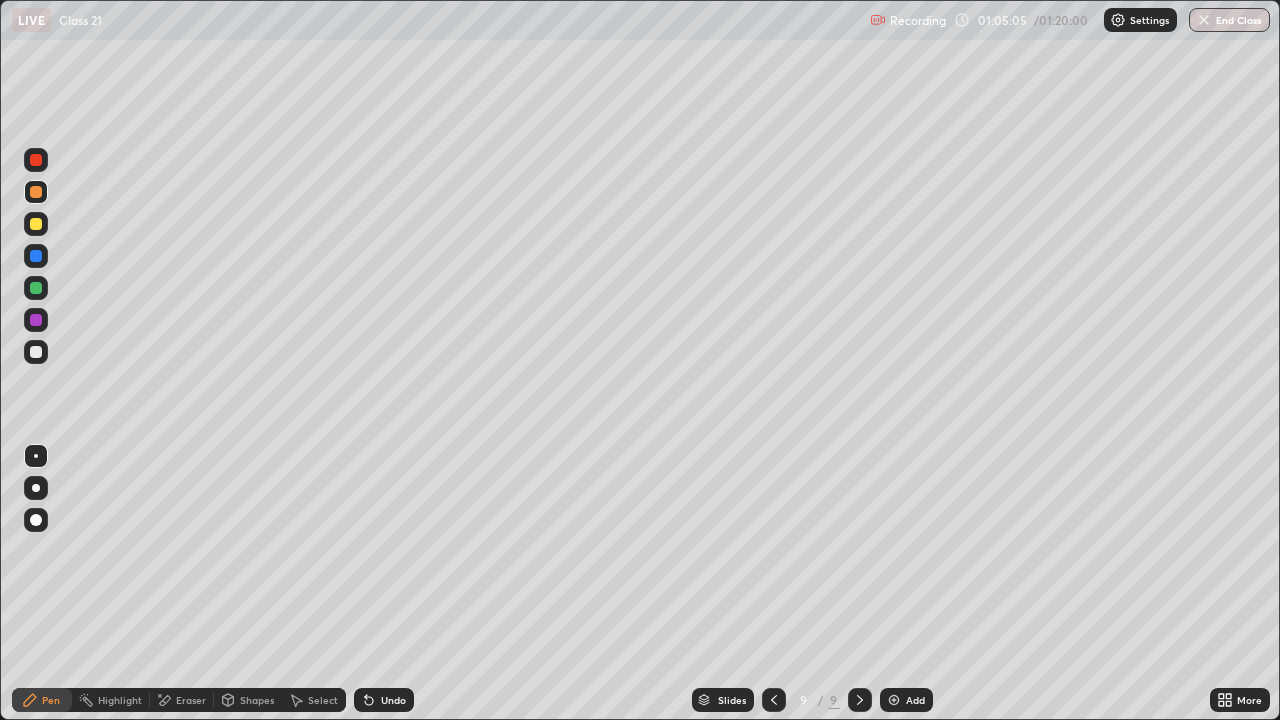 click on "End Class" at bounding box center [1229, 20] 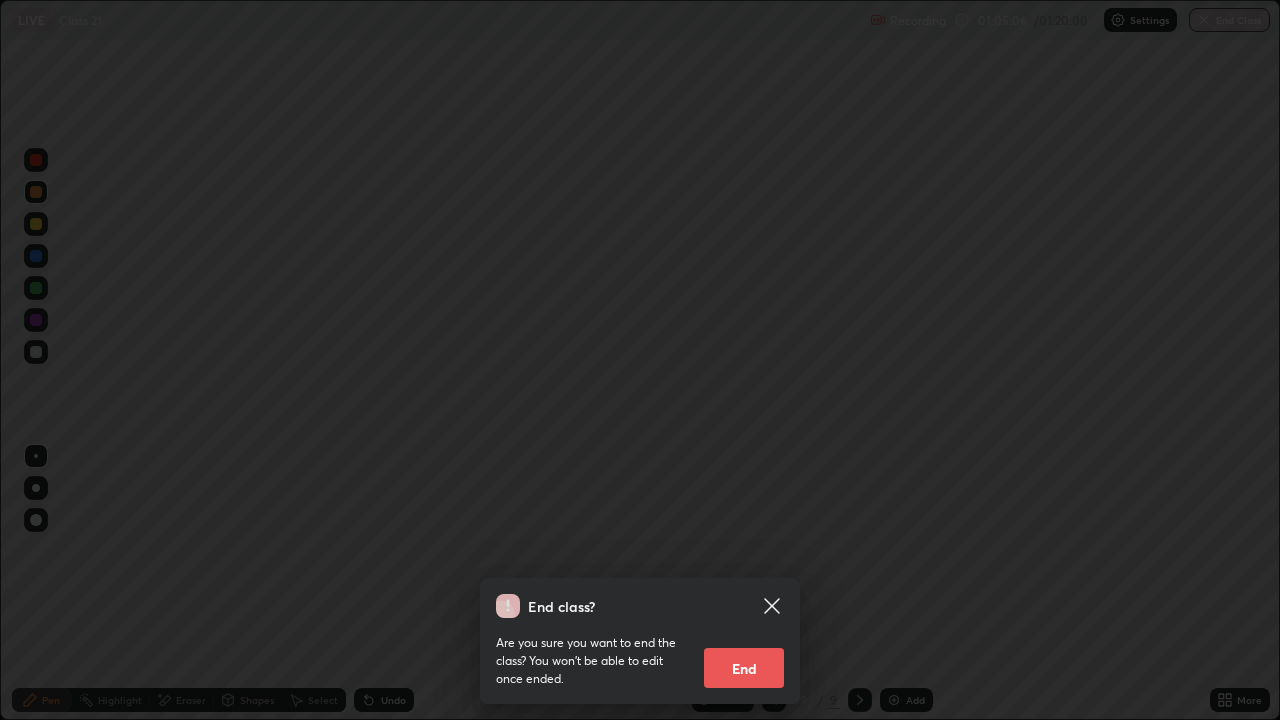 click on "End" at bounding box center (744, 668) 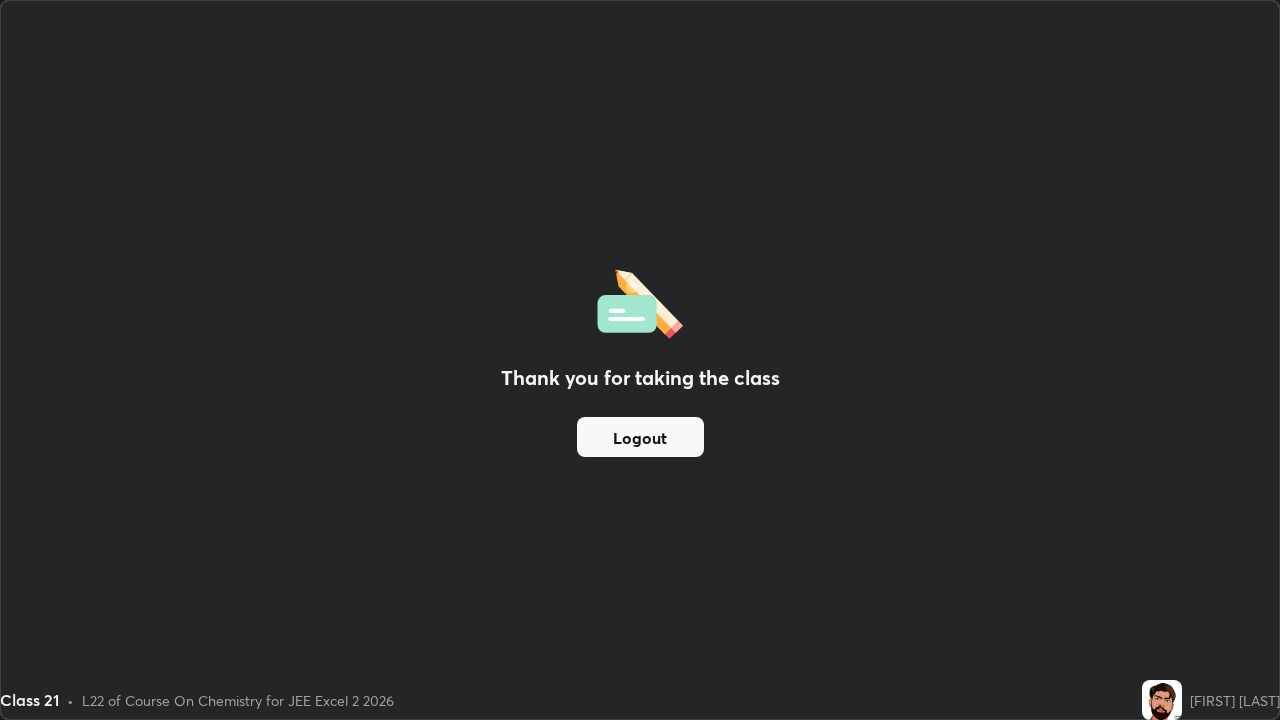 click on "Logout" at bounding box center [640, 437] 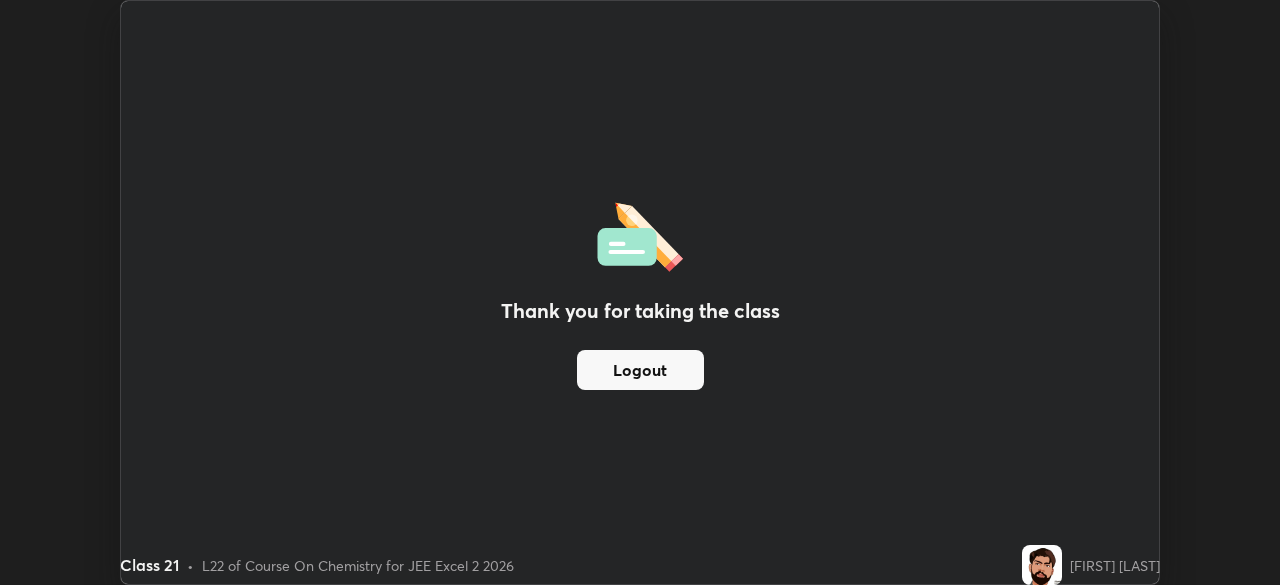 scroll, scrollTop: 585, scrollLeft: 1280, axis: both 